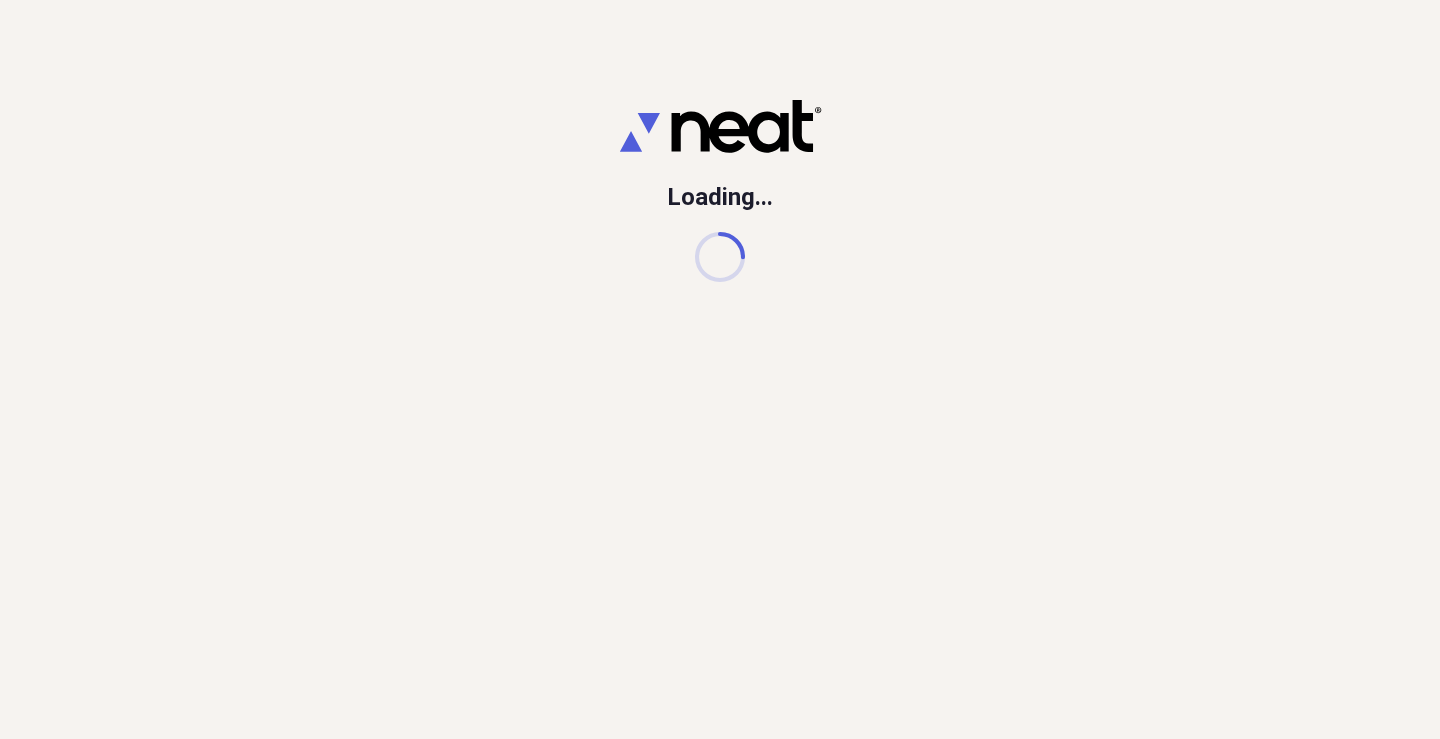 scroll, scrollTop: 0, scrollLeft: 0, axis: both 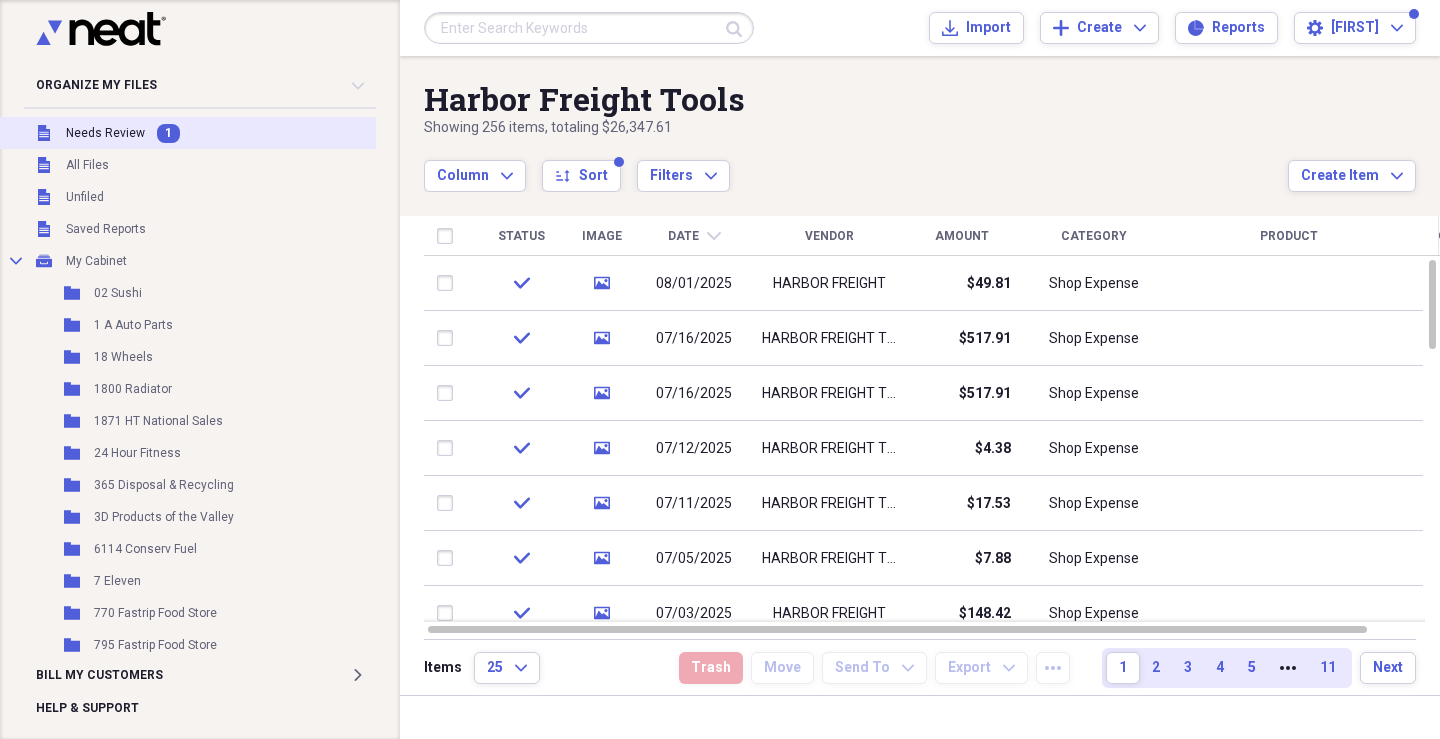 click on "Needs Review" at bounding box center [105, 133] 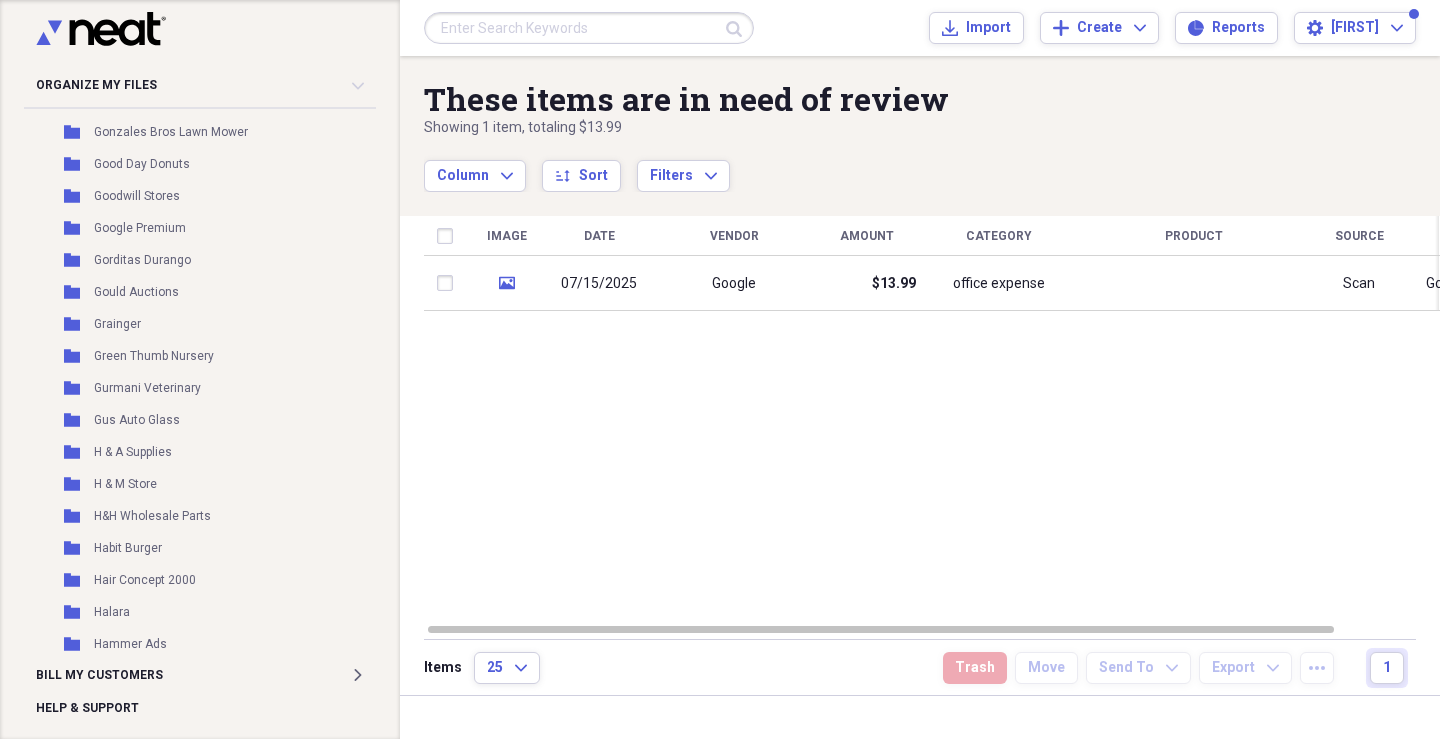 scroll, scrollTop: 12230, scrollLeft: 0, axis: vertical 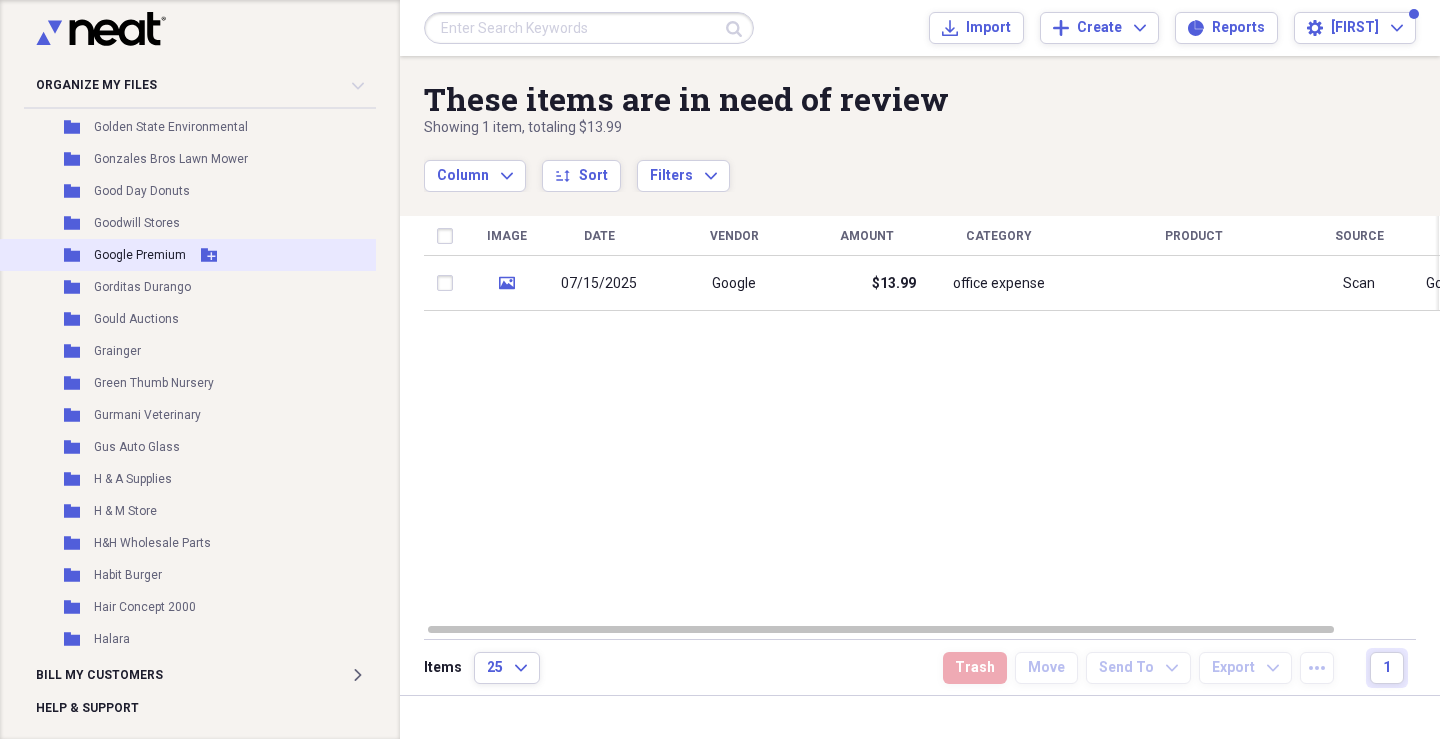 click on "Google Premium" at bounding box center (140, 255) 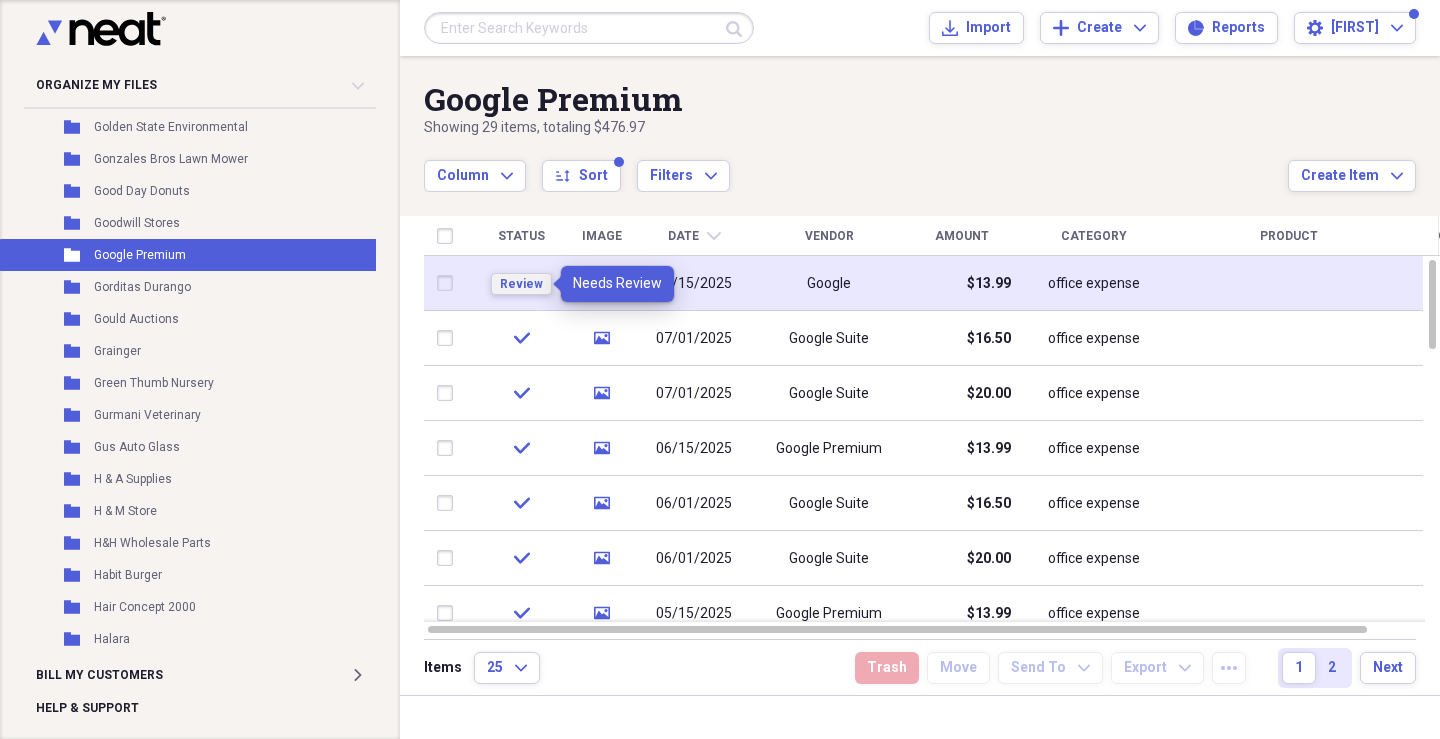click on "Review" at bounding box center [521, 284] 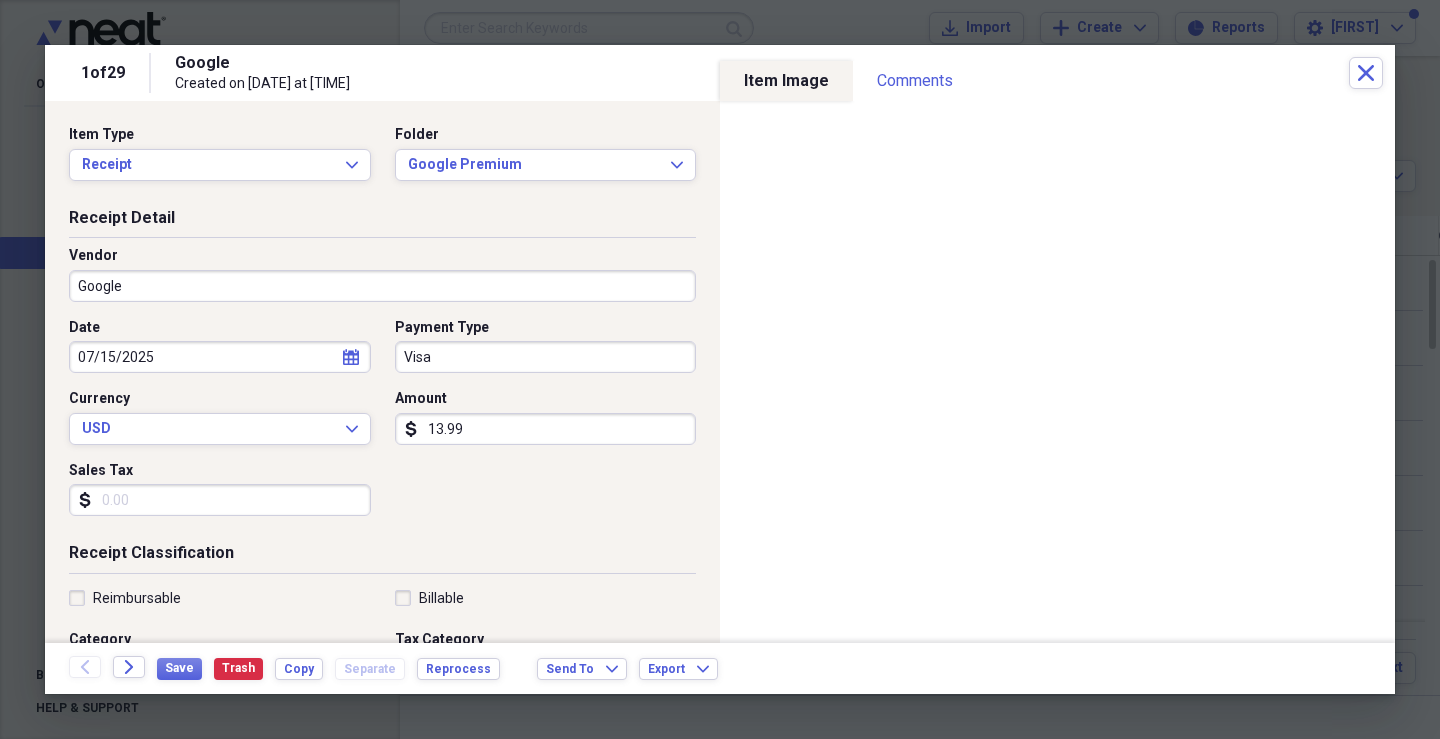 scroll, scrollTop: 200, scrollLeft: 0, axis: vertical 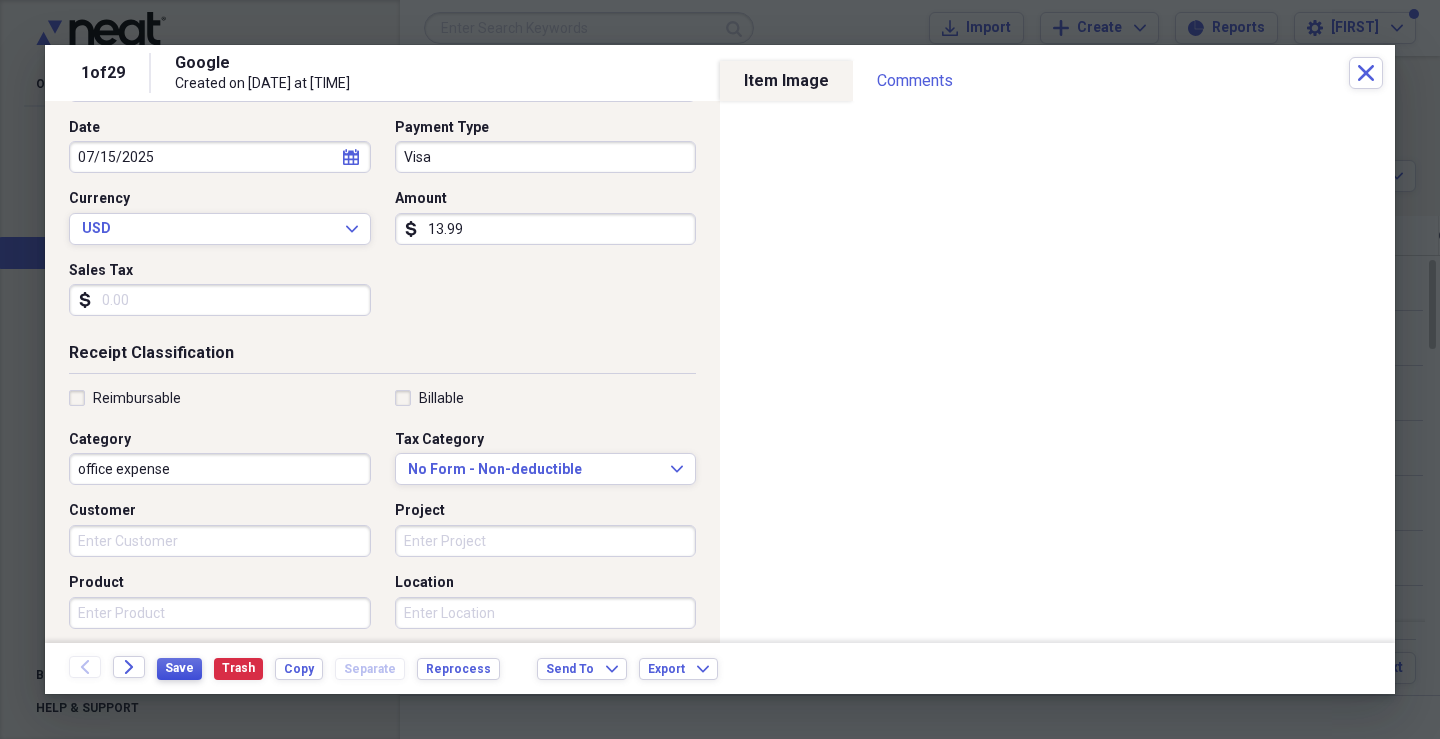 click on "Save" at bounding box center (179, 668) 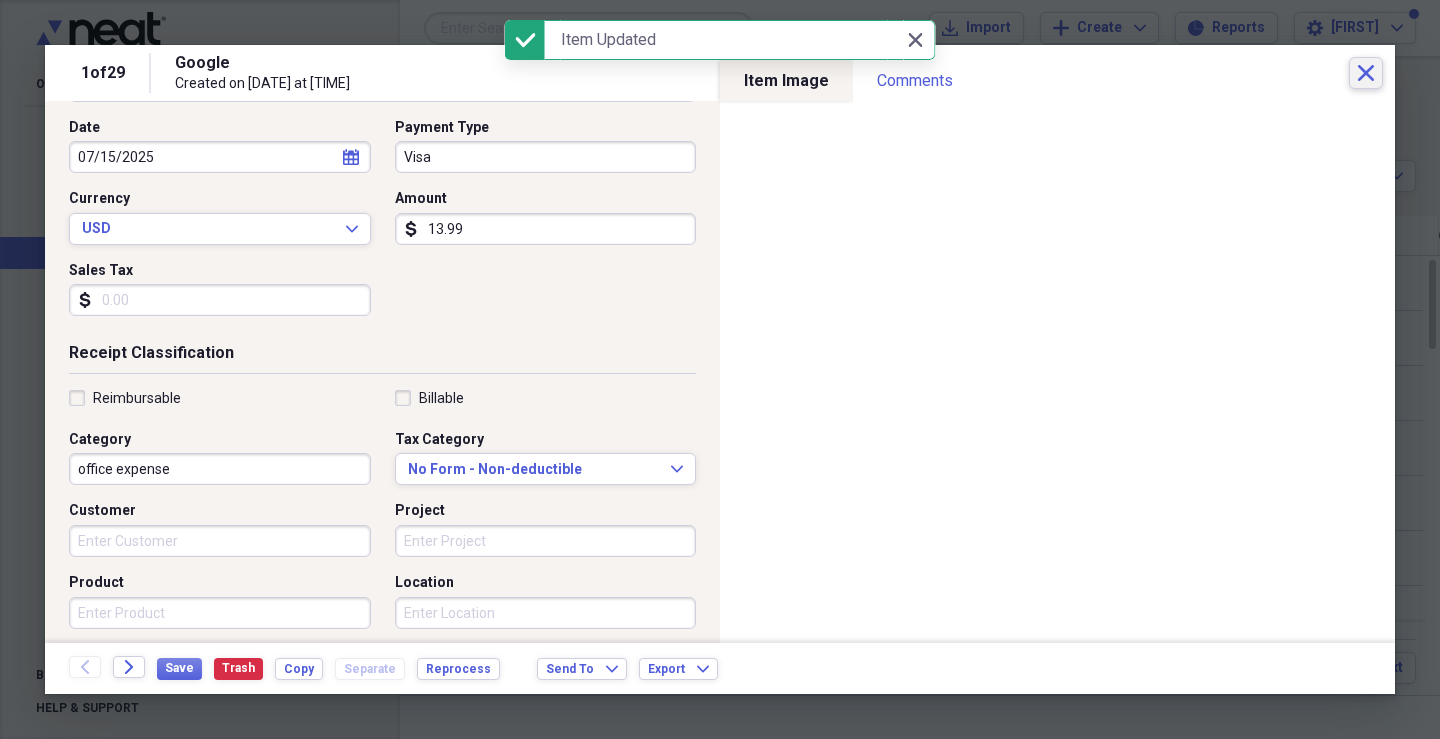 click 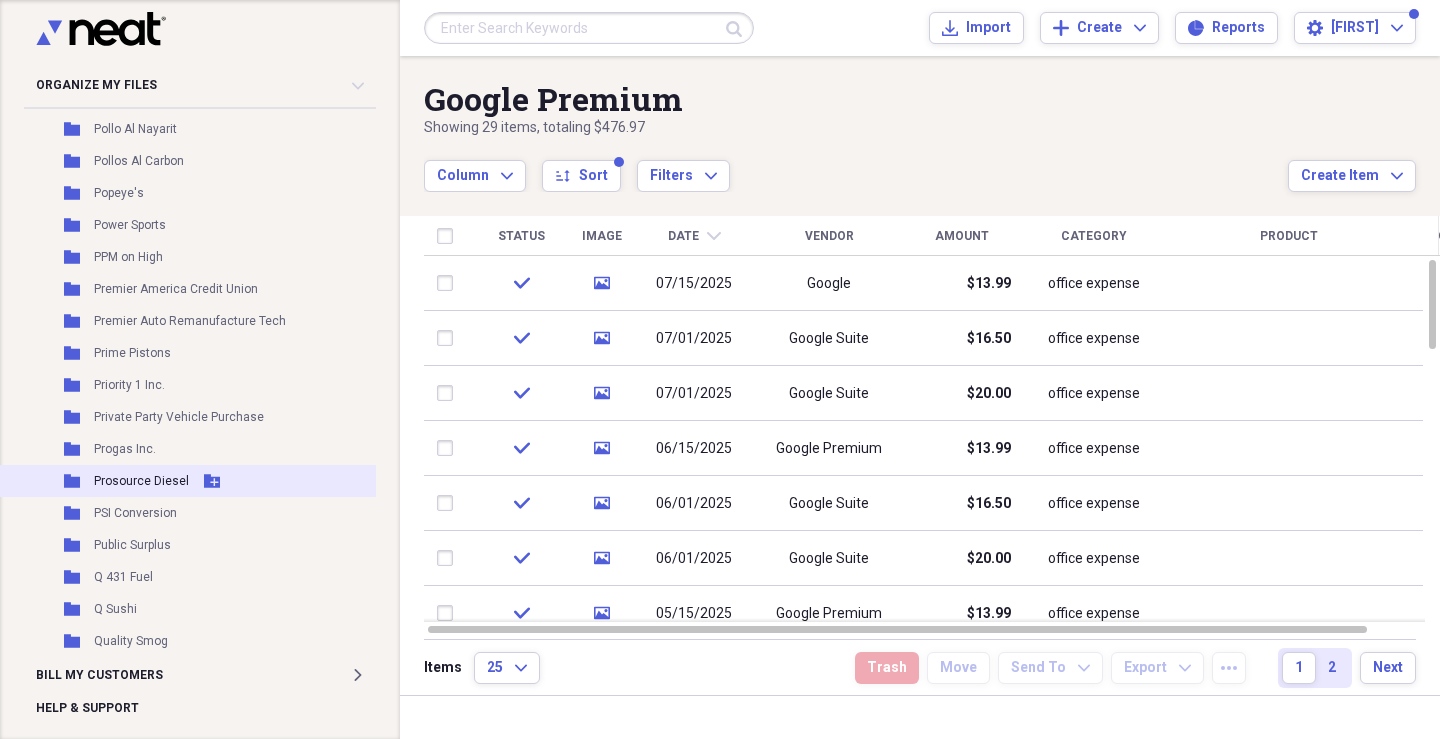 scroll, scrollTop: 23432, scrollLeft: 0, axis: vertical 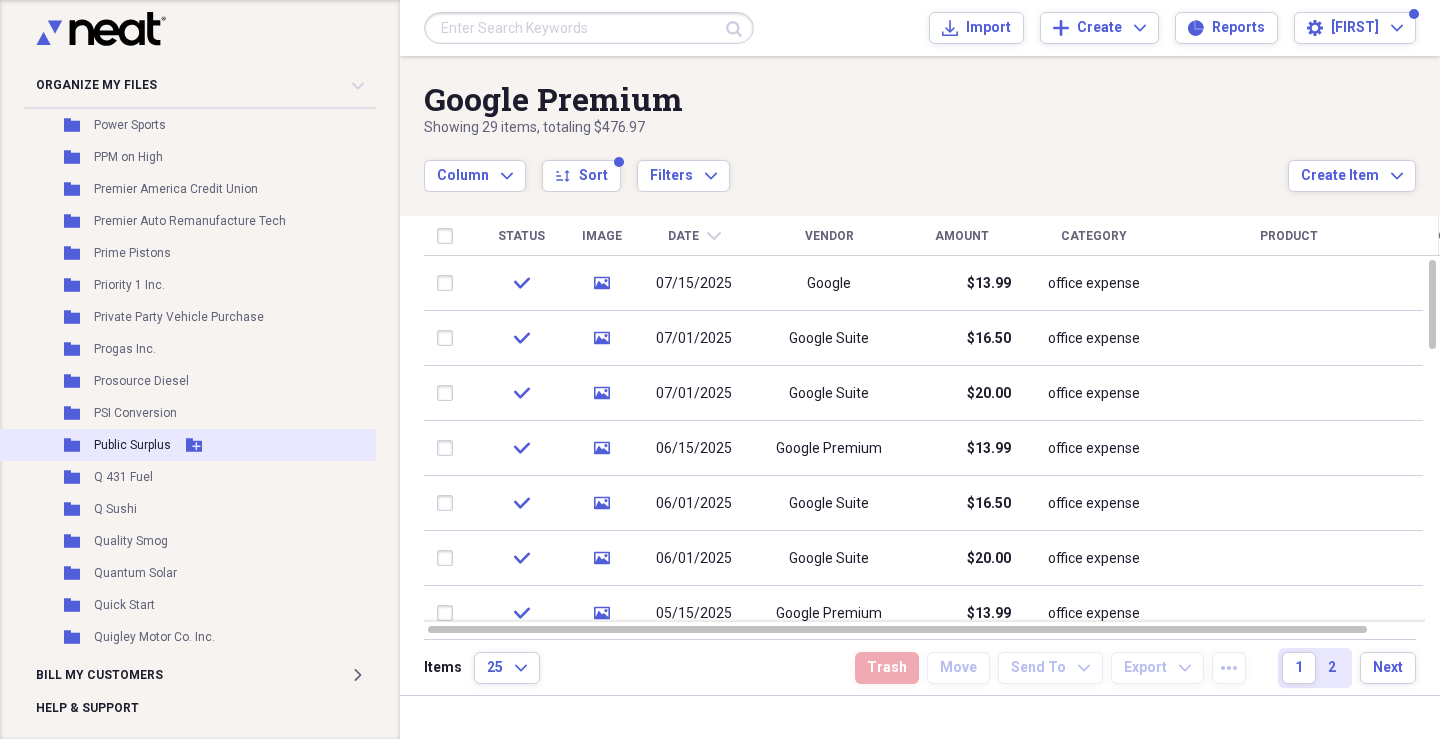 click on "Public Surplus" at bounding box center [132, 445] 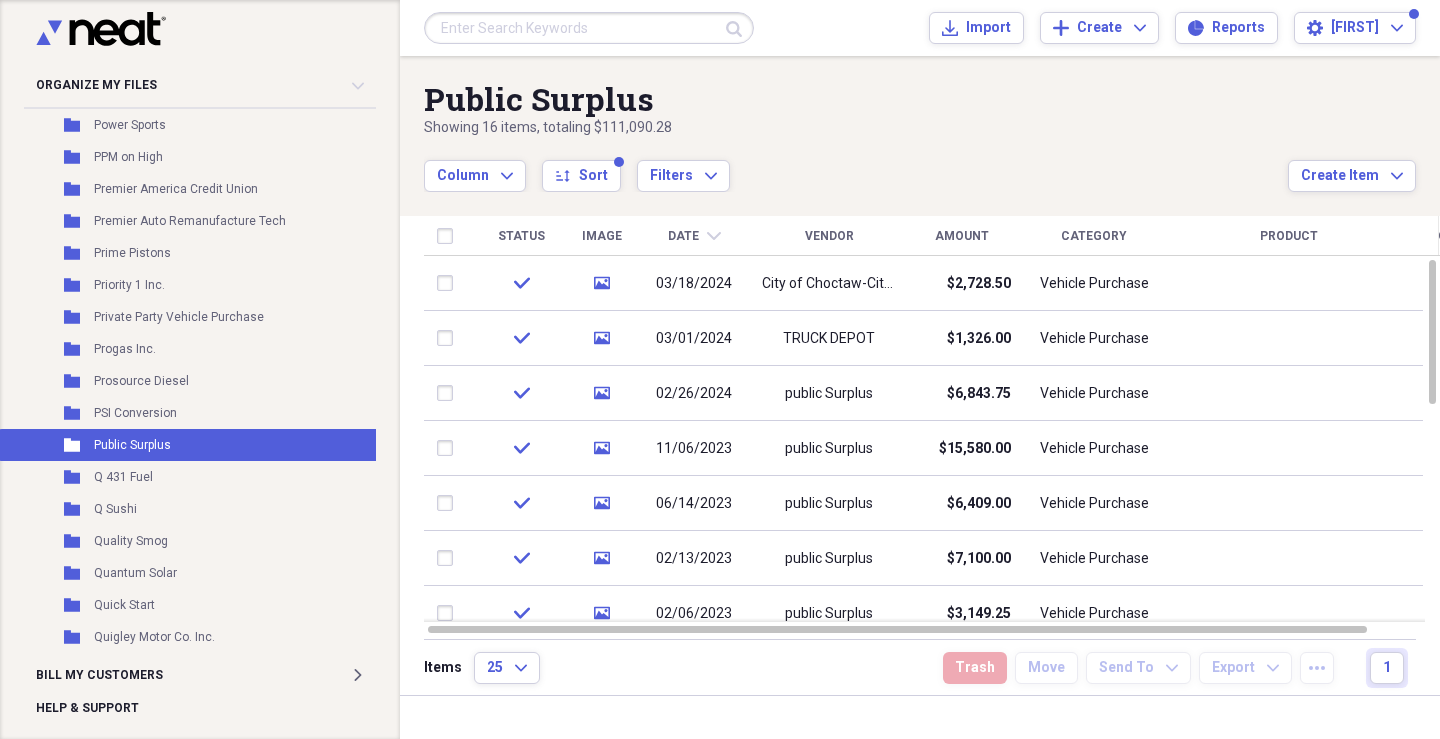 click on "chevron-down" 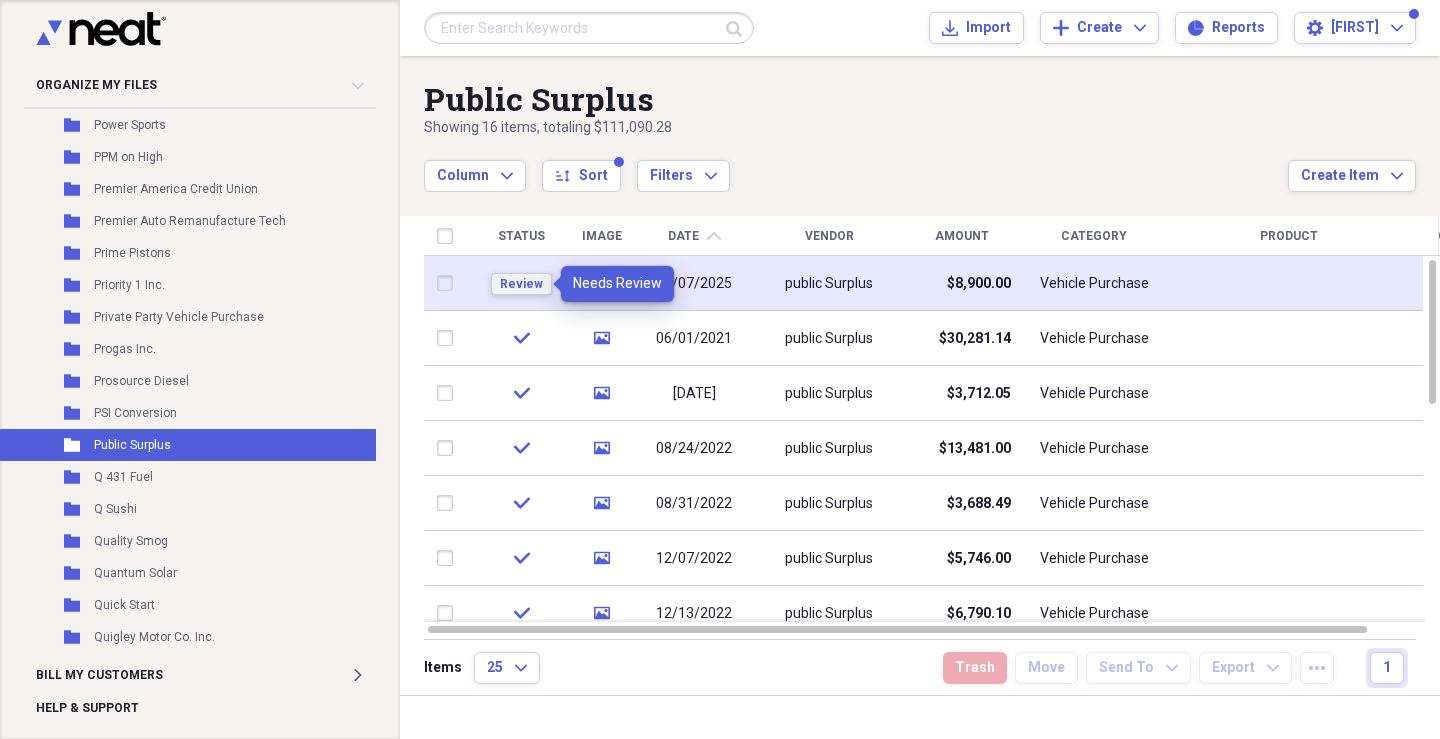click on "Review" at bounding box center [521, 284] 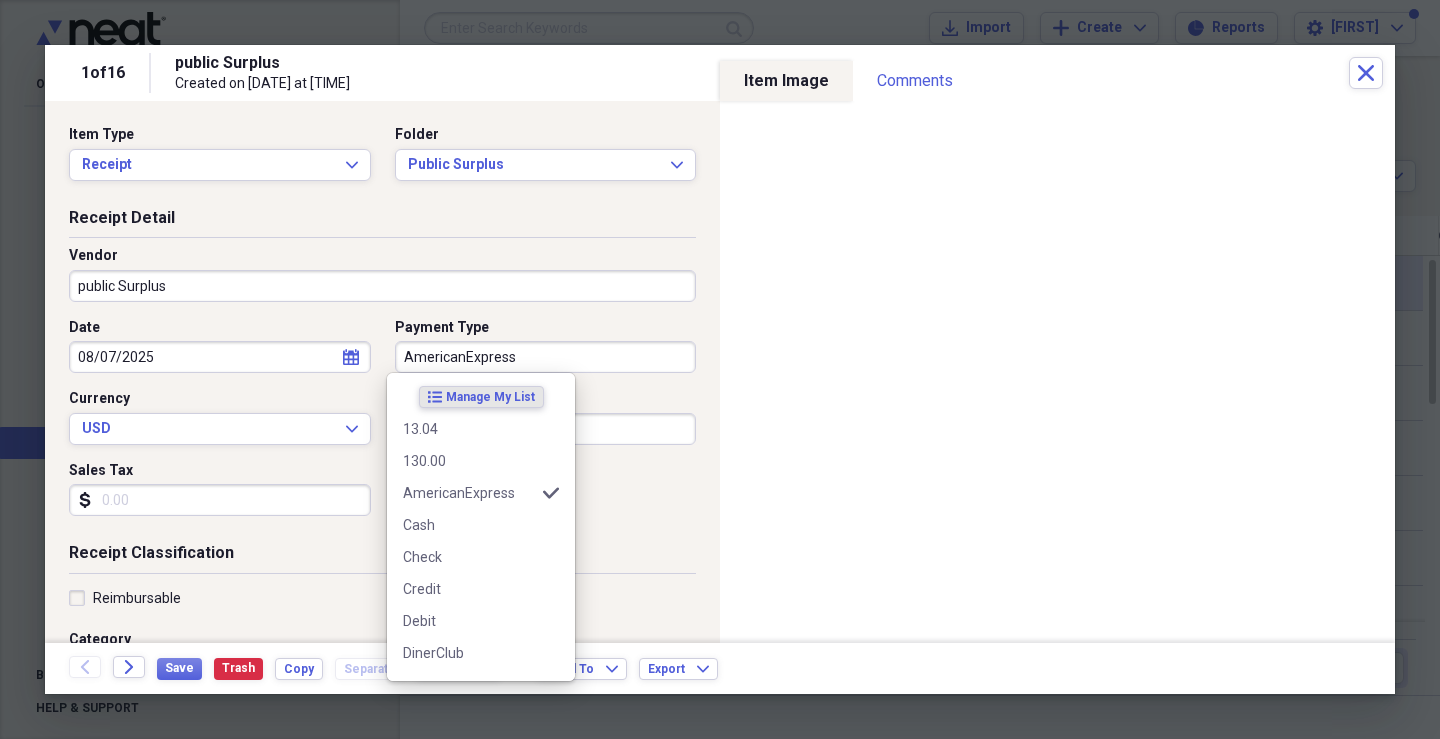 click on "AmericanExpress" at bounding box center (546, 357) 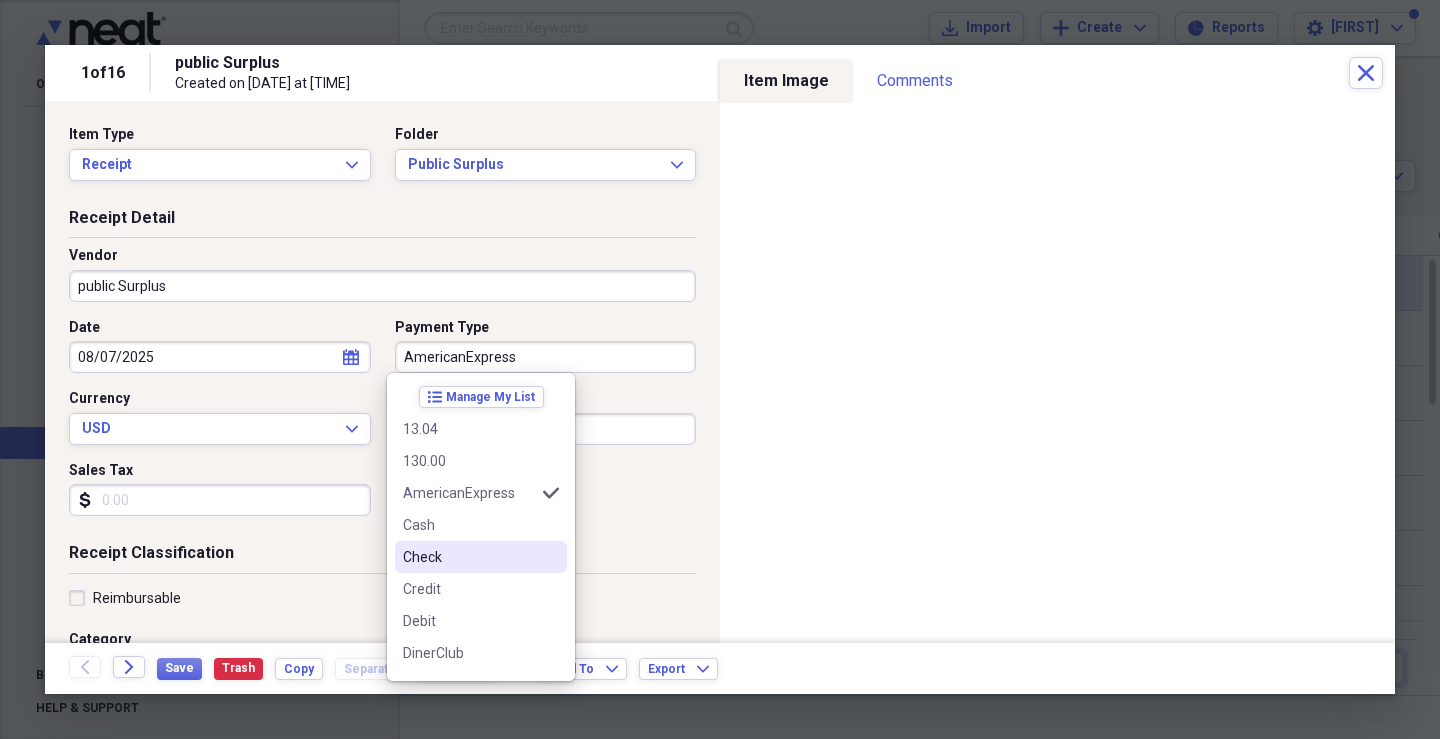 click on "Check" at bounding box center [469, 557] 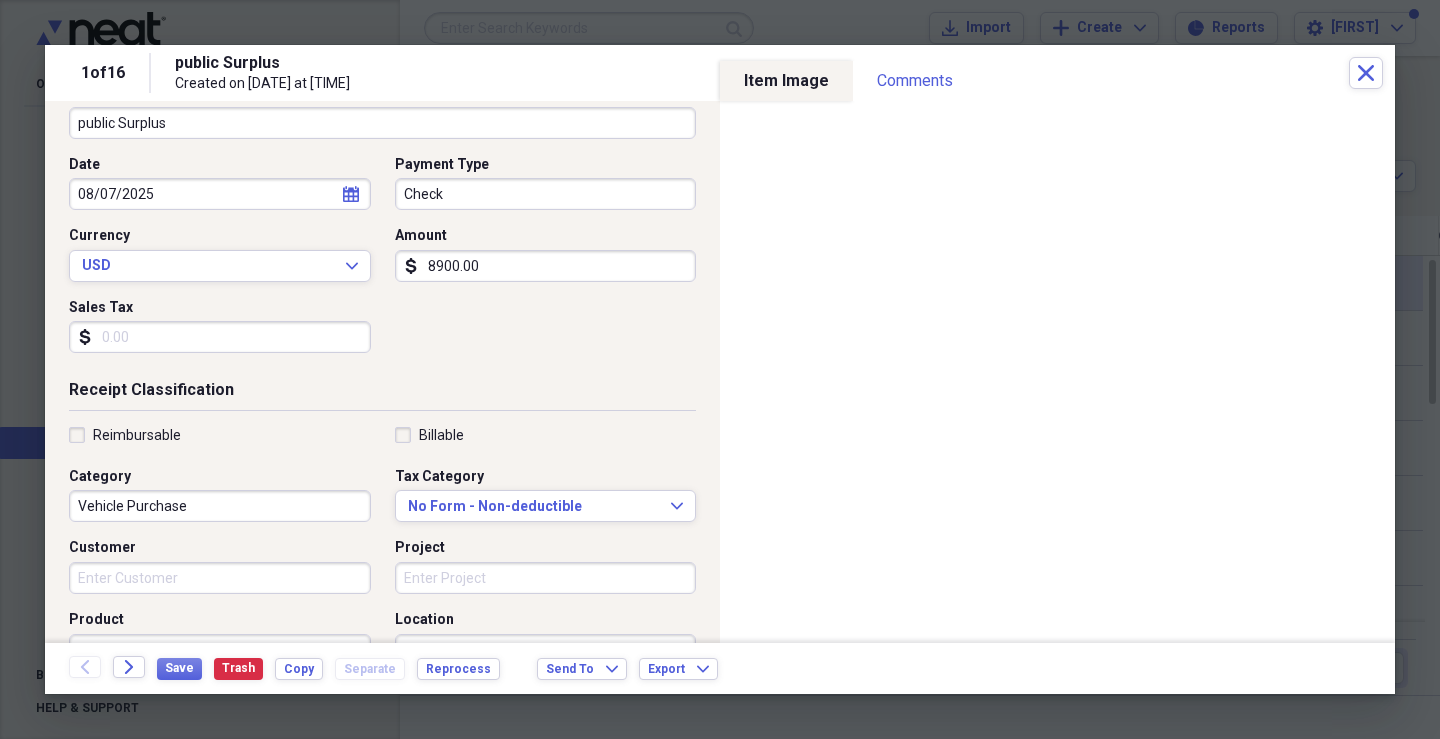 scroll, scrollTop: 200, scrollLeft: 0, axis: vertical 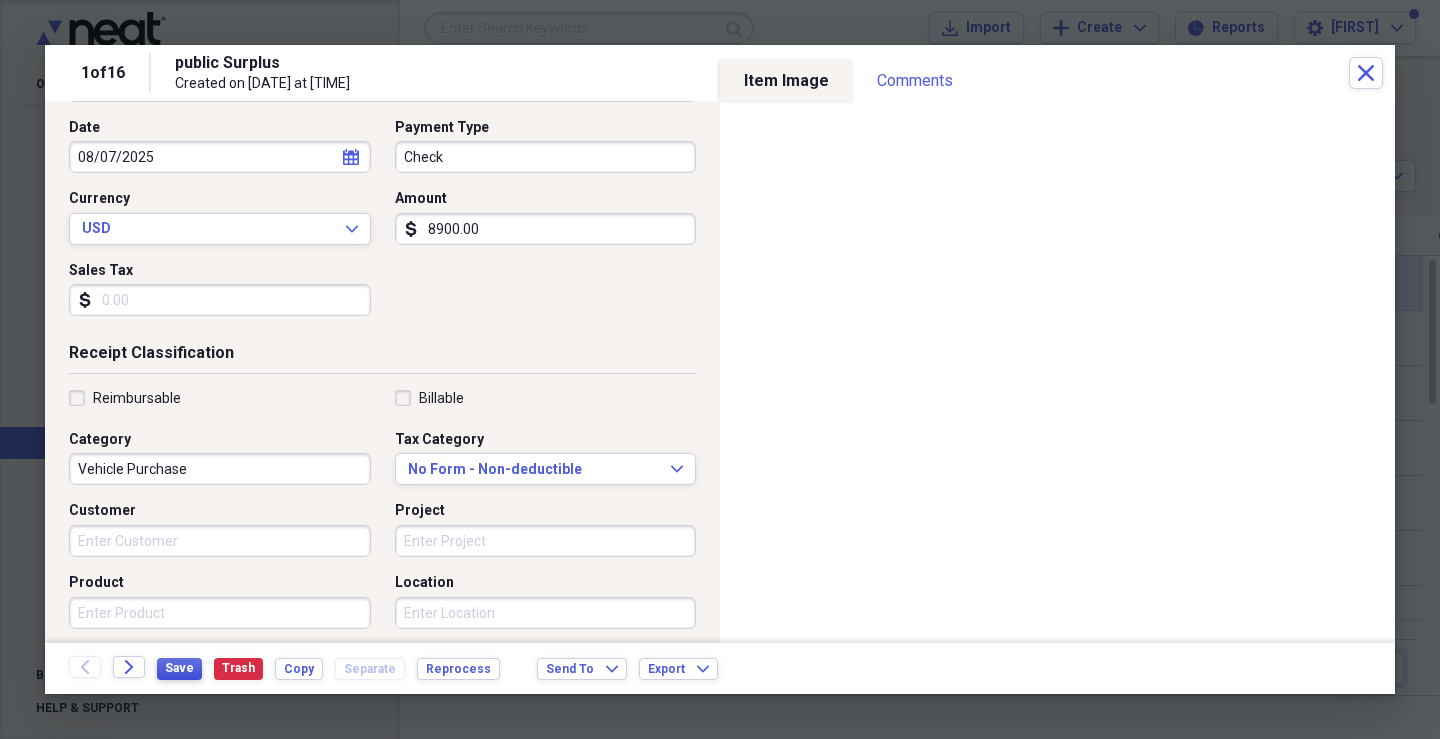 click on "Save" at bounding box center (179, 668) 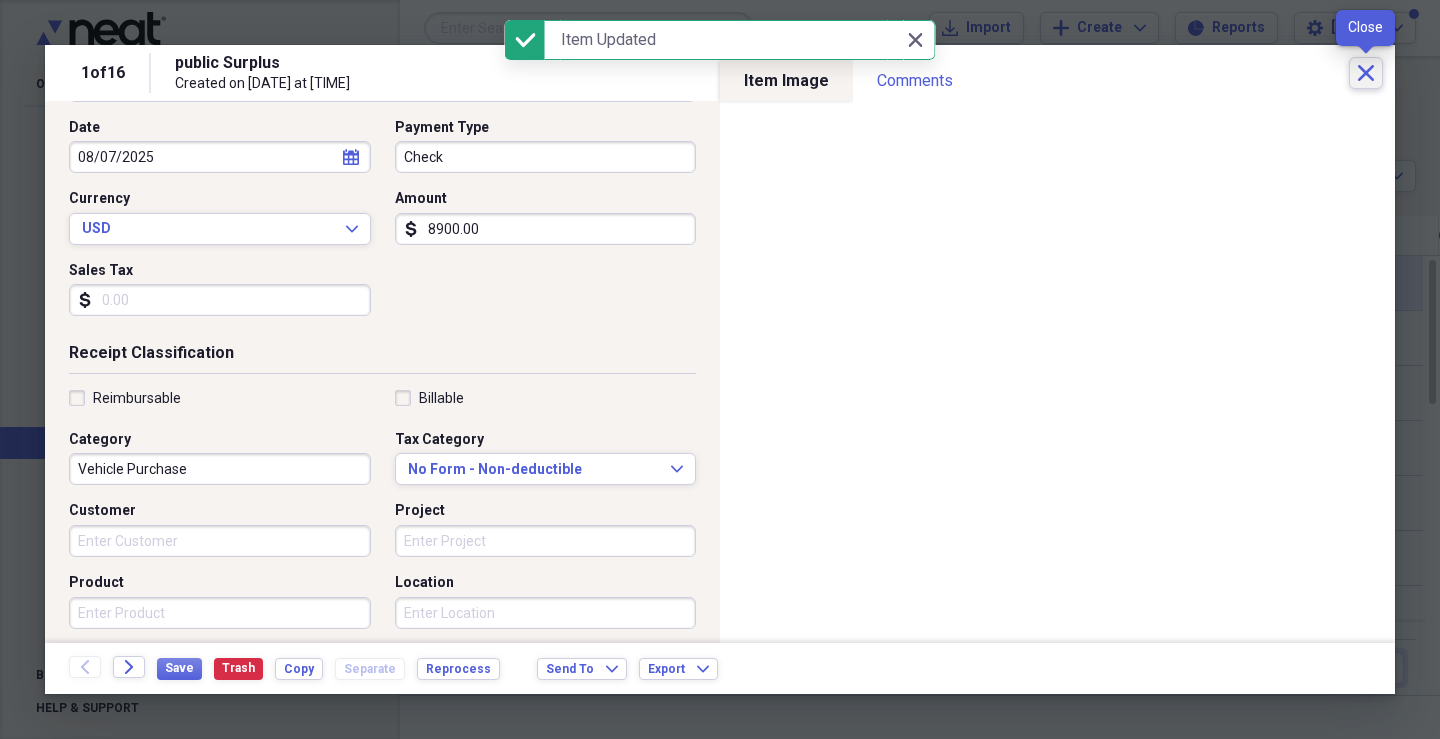 click 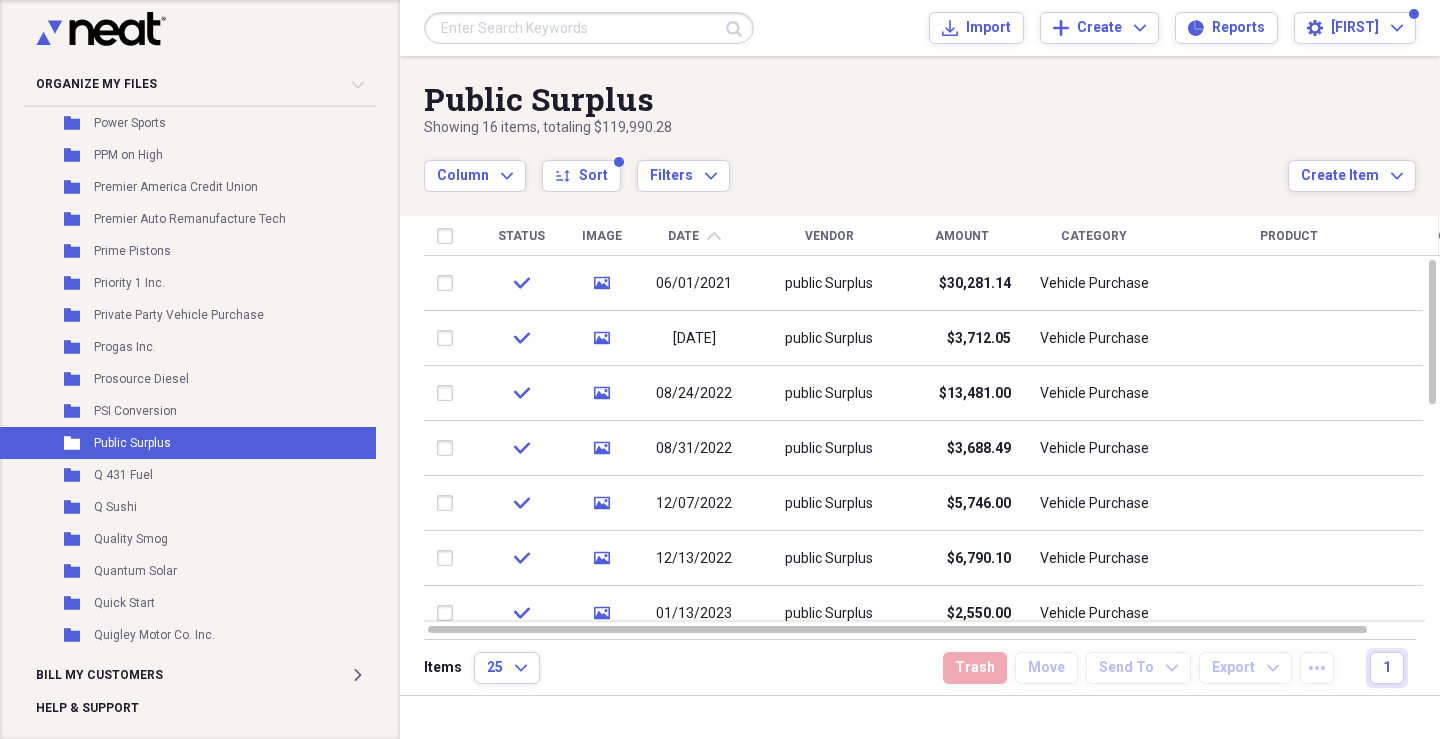 click on "chevron-up" 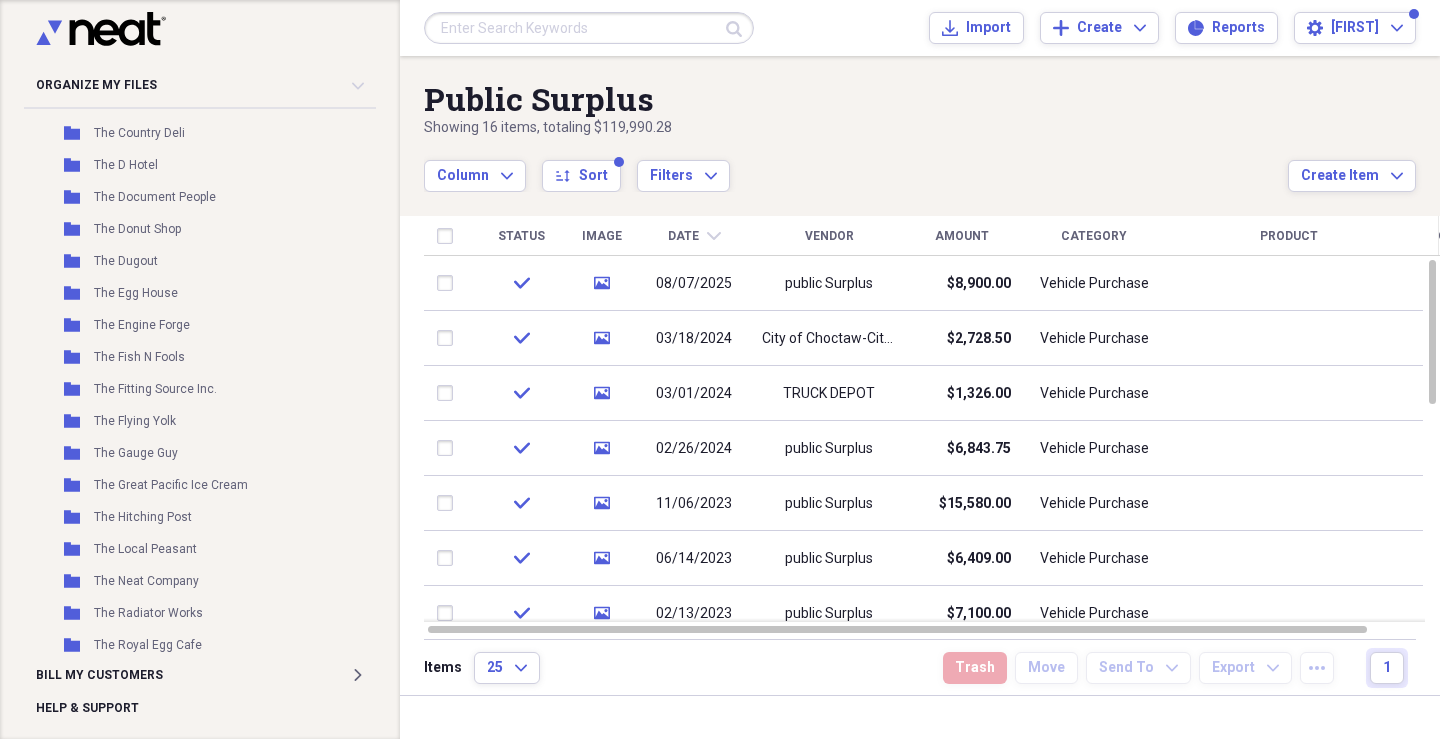 scroll, scrollTop: 31162, scrollLeft: 0, axis: vertical 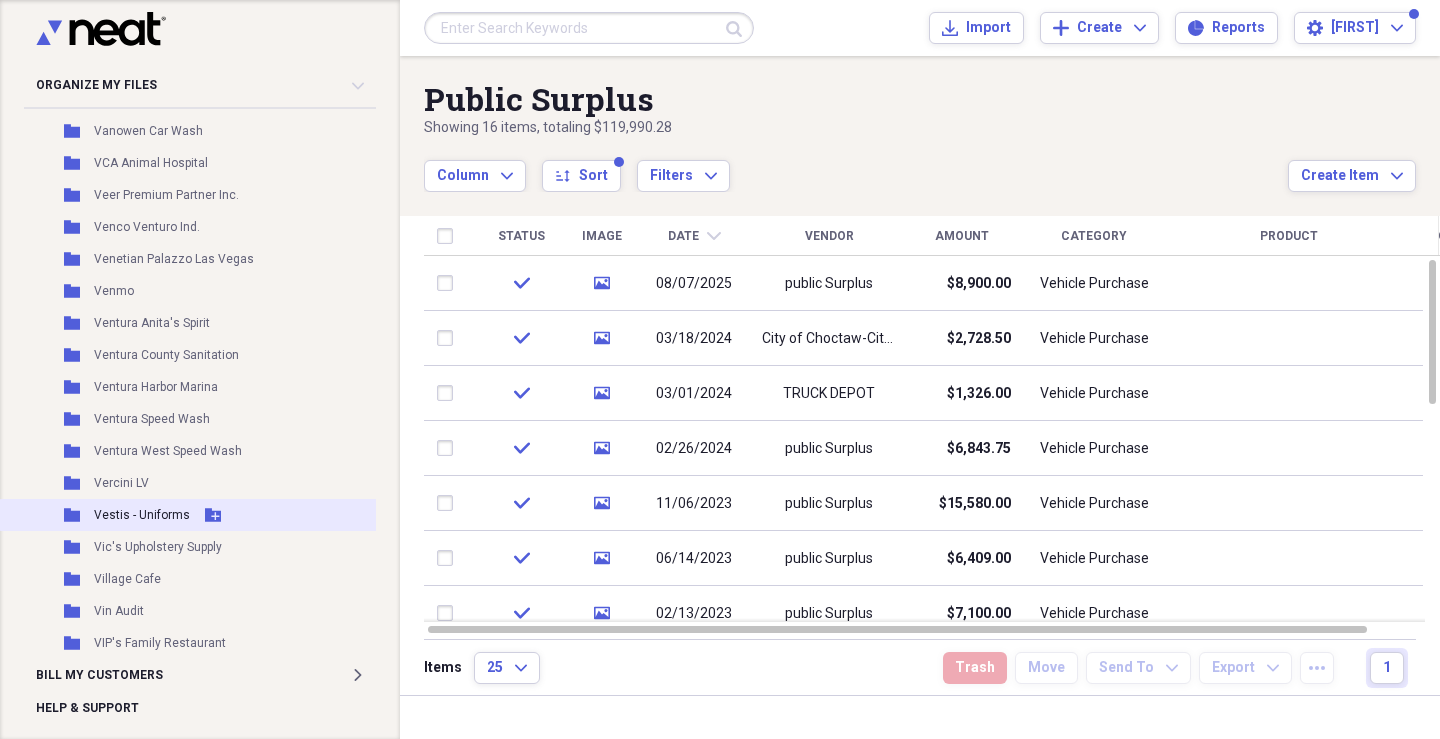 click on "Vestis - Uniforms" at bounding box center (142, 515) 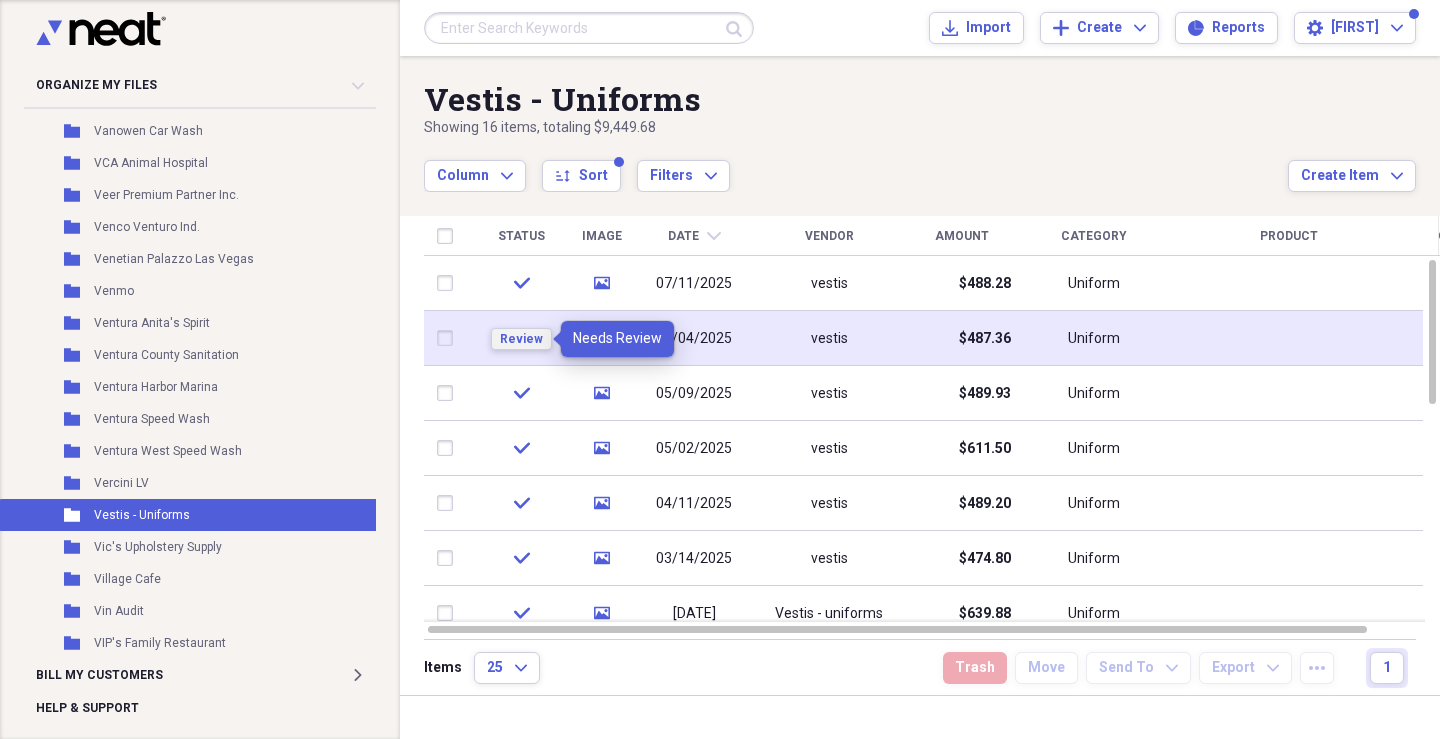 click on "Review" at bounding box center (521, 339) 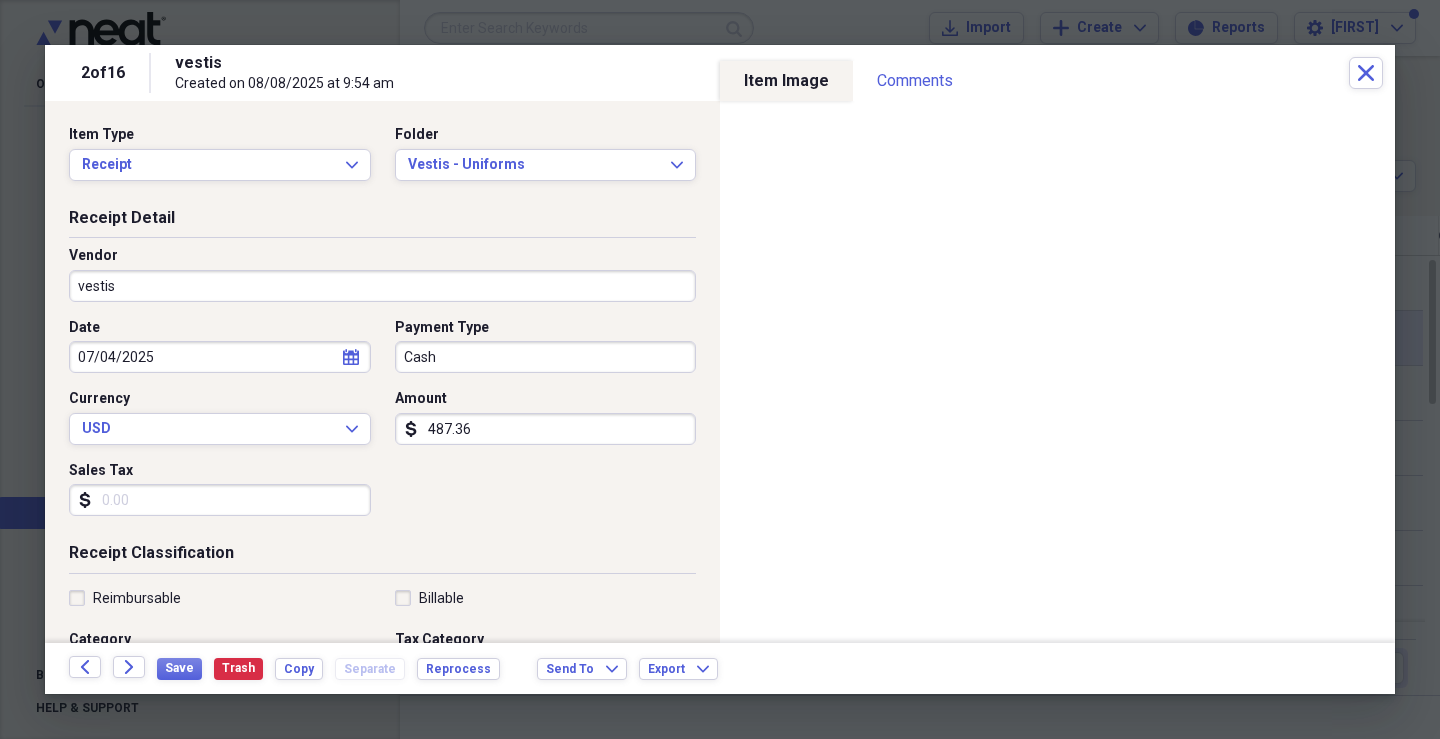 click 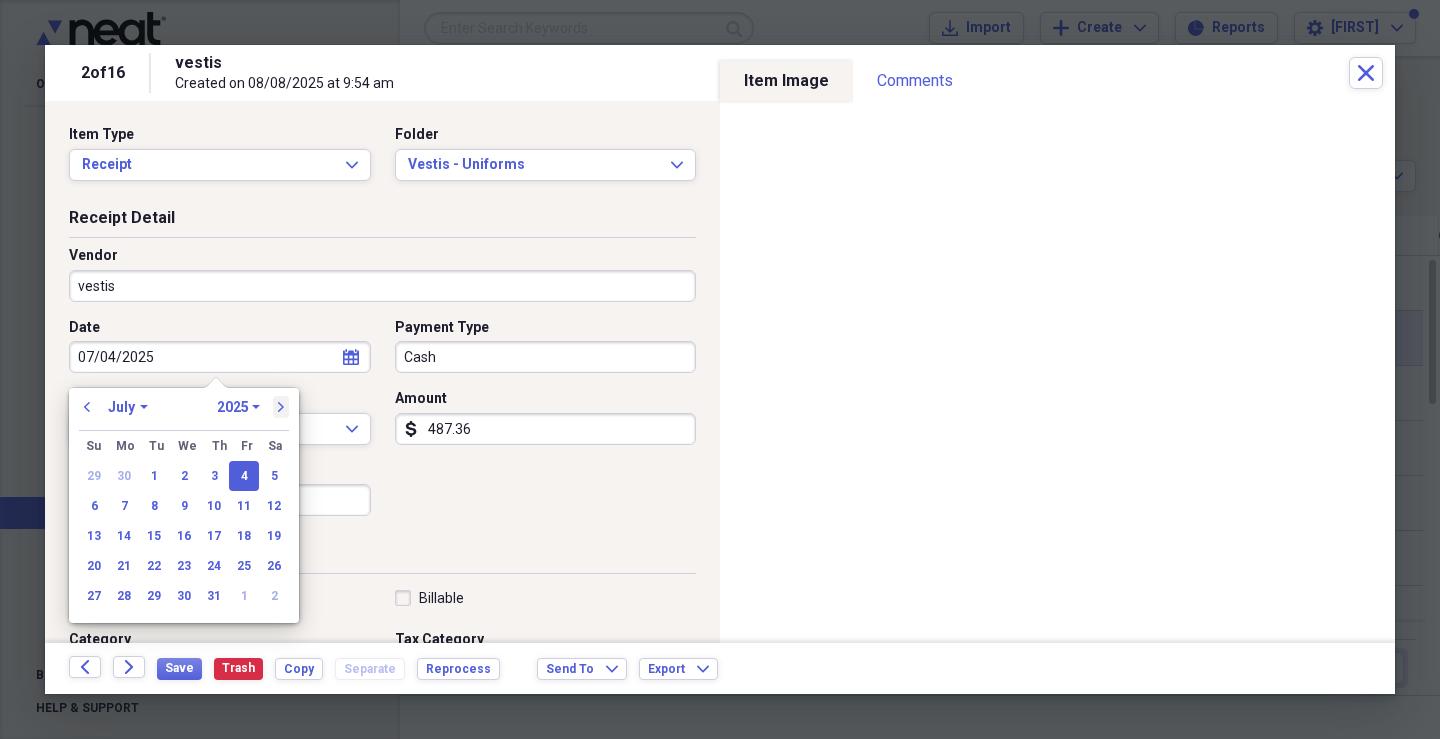click on "next" at bounding box center [281, 407] 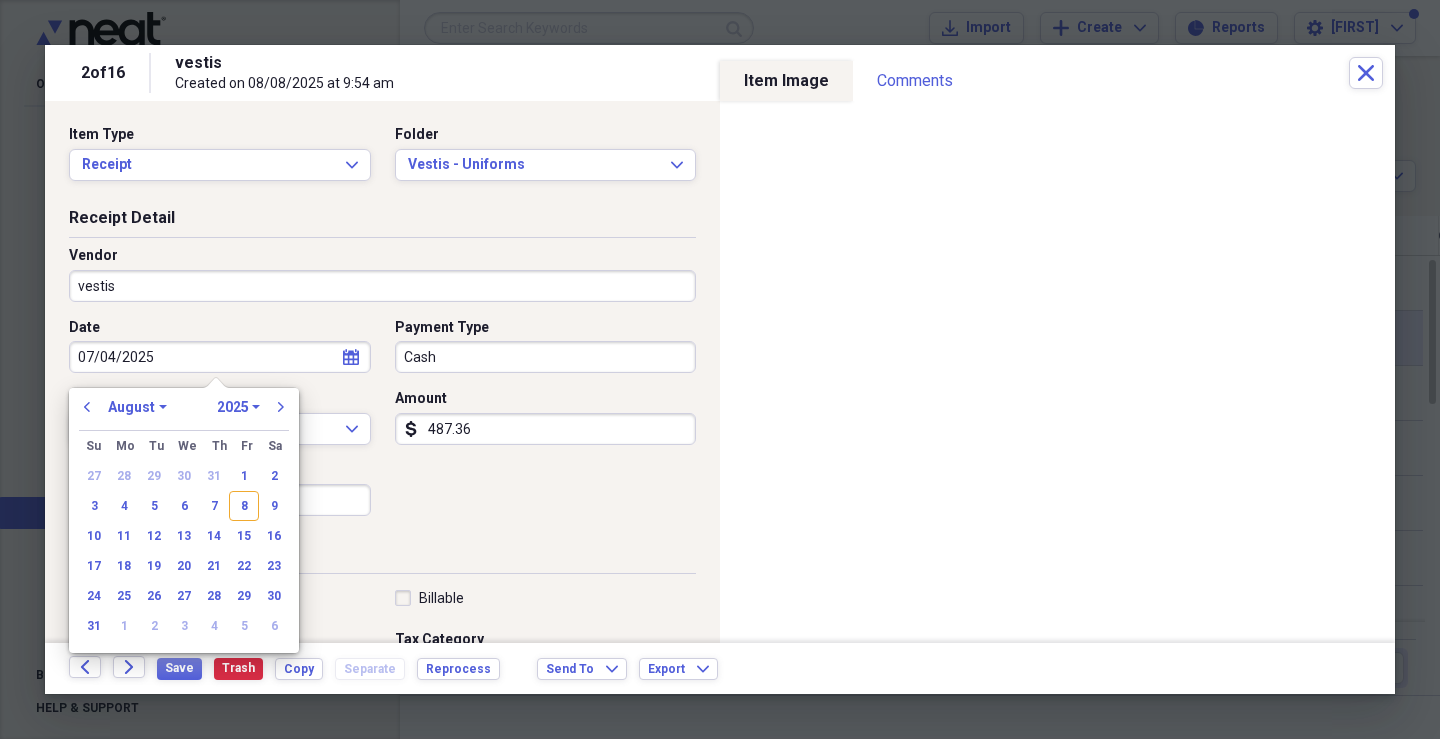 drag, startPoint x: 244, startPoint y: 504, endPoint x: 256, endPoint y: 496, distance: 14.422205 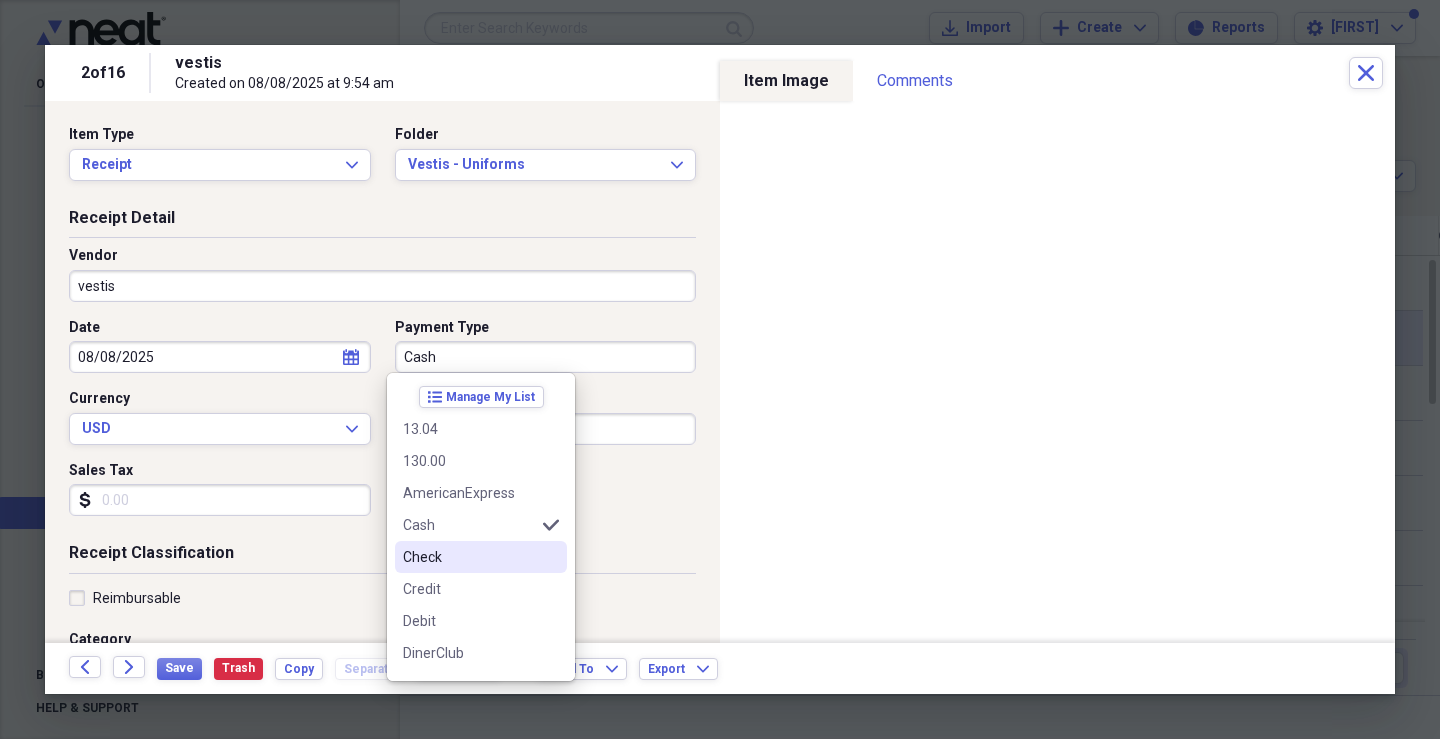 click on "Check" at bounding box center (469, 557) 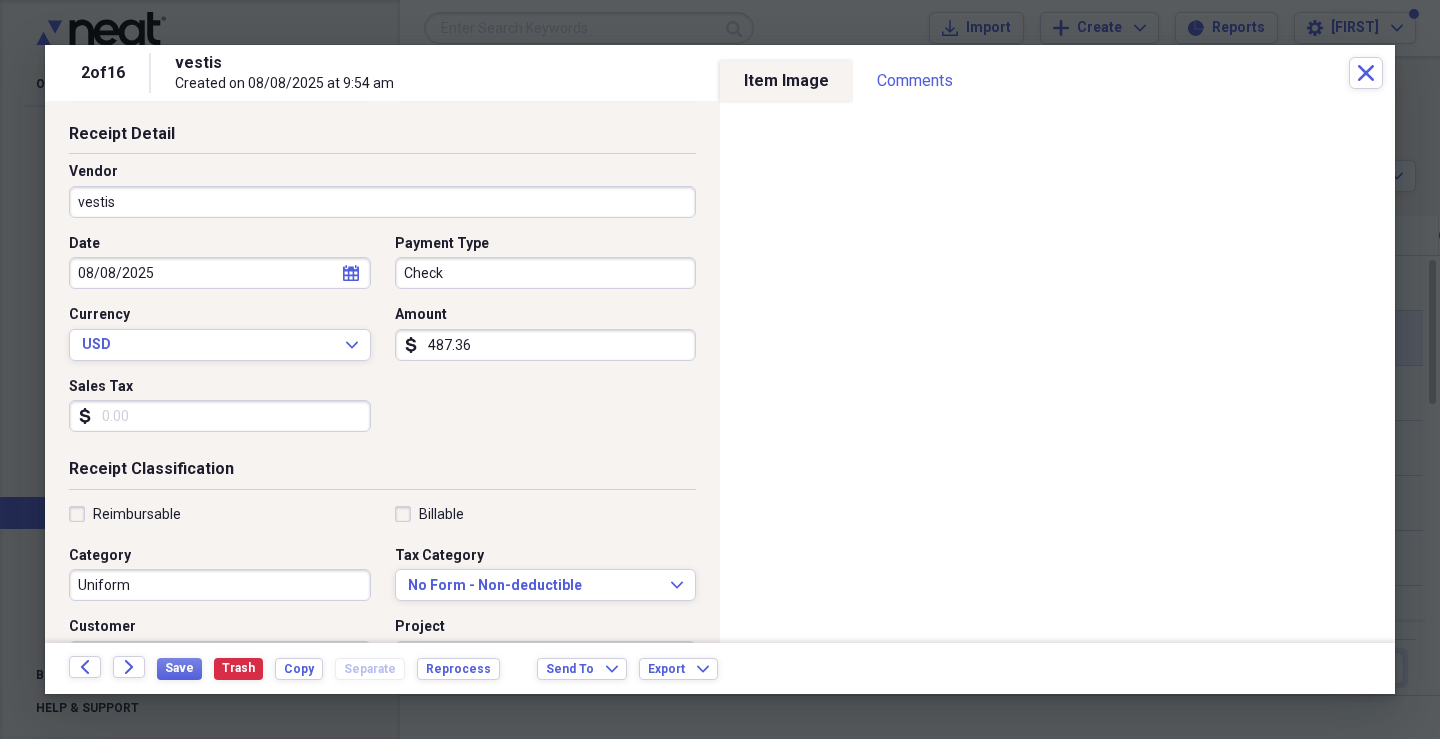 scroll, scrollTop: 200, scrollLeft: 0, axis: vertical 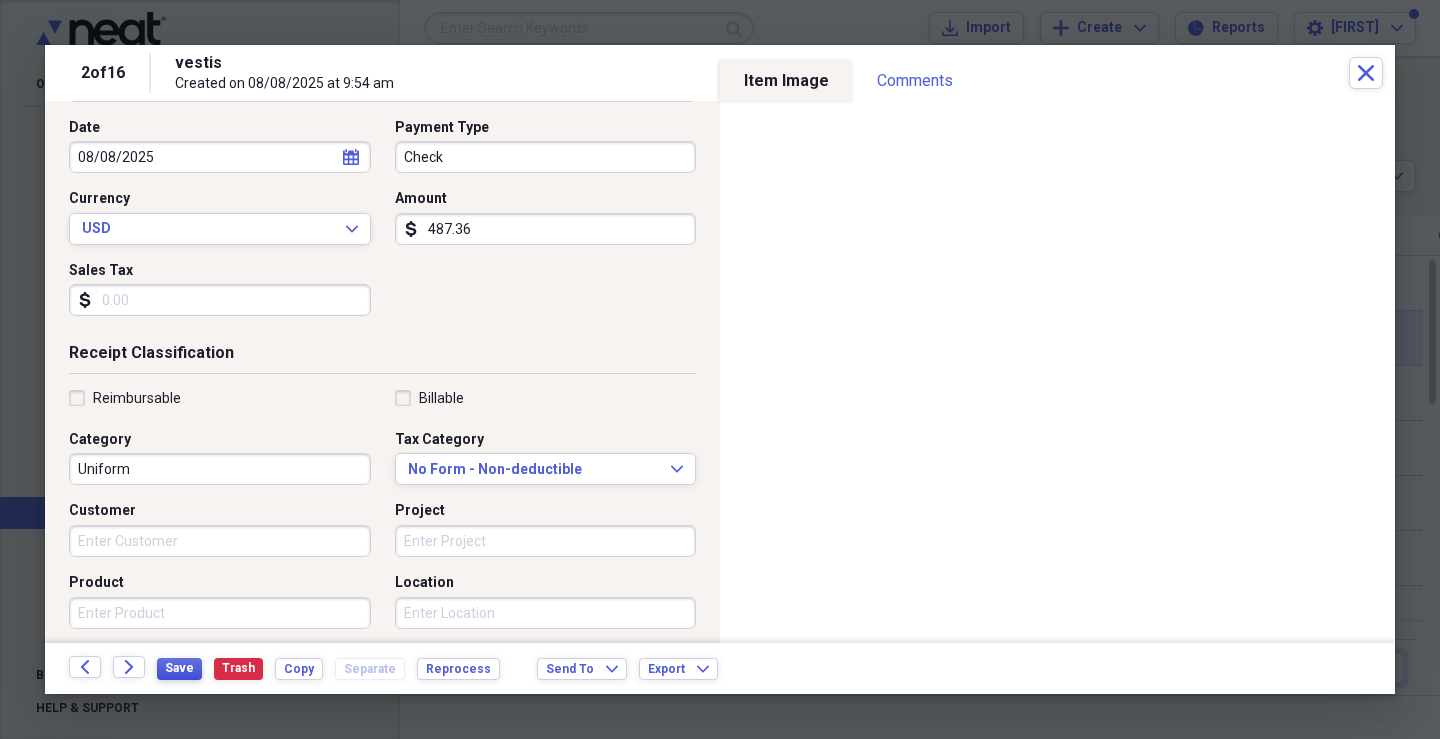 click on "Save" at bounding box center (179, 668) 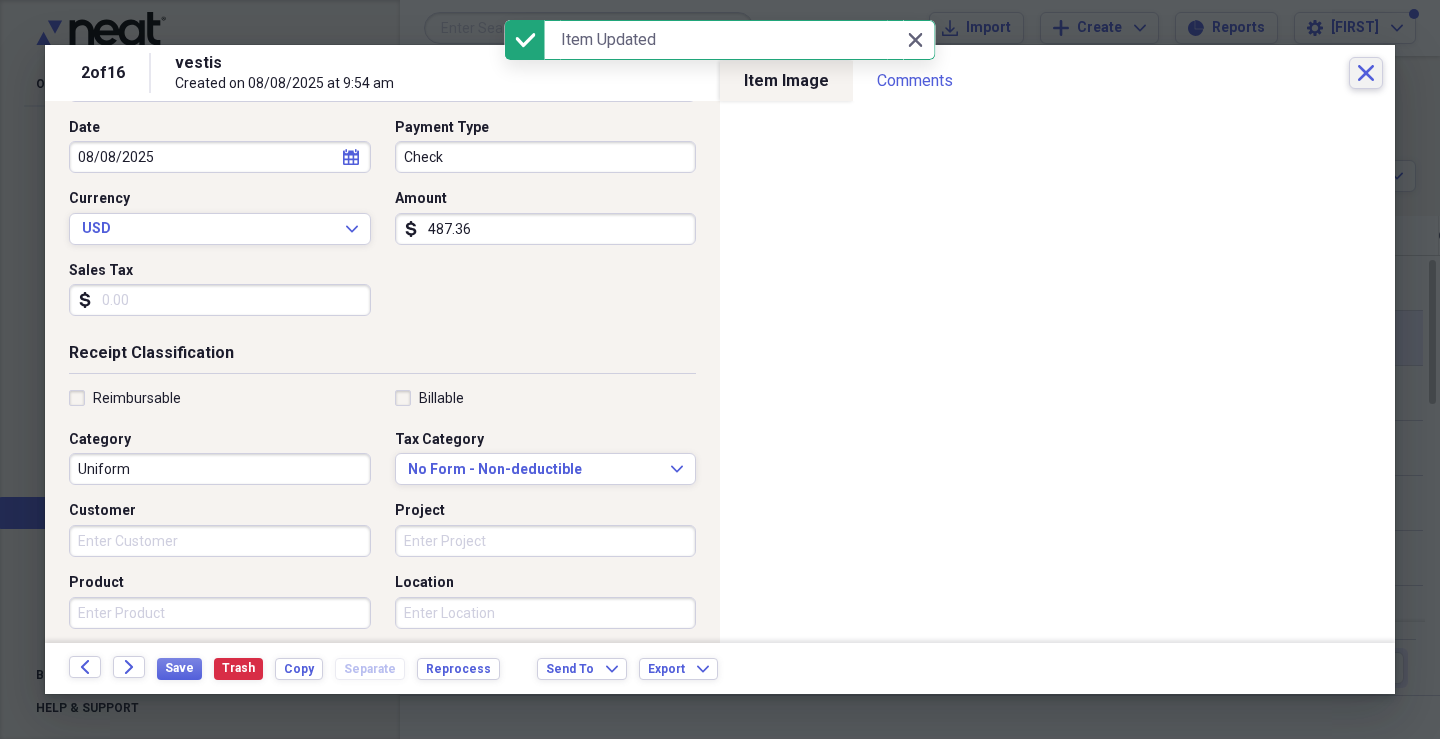 click 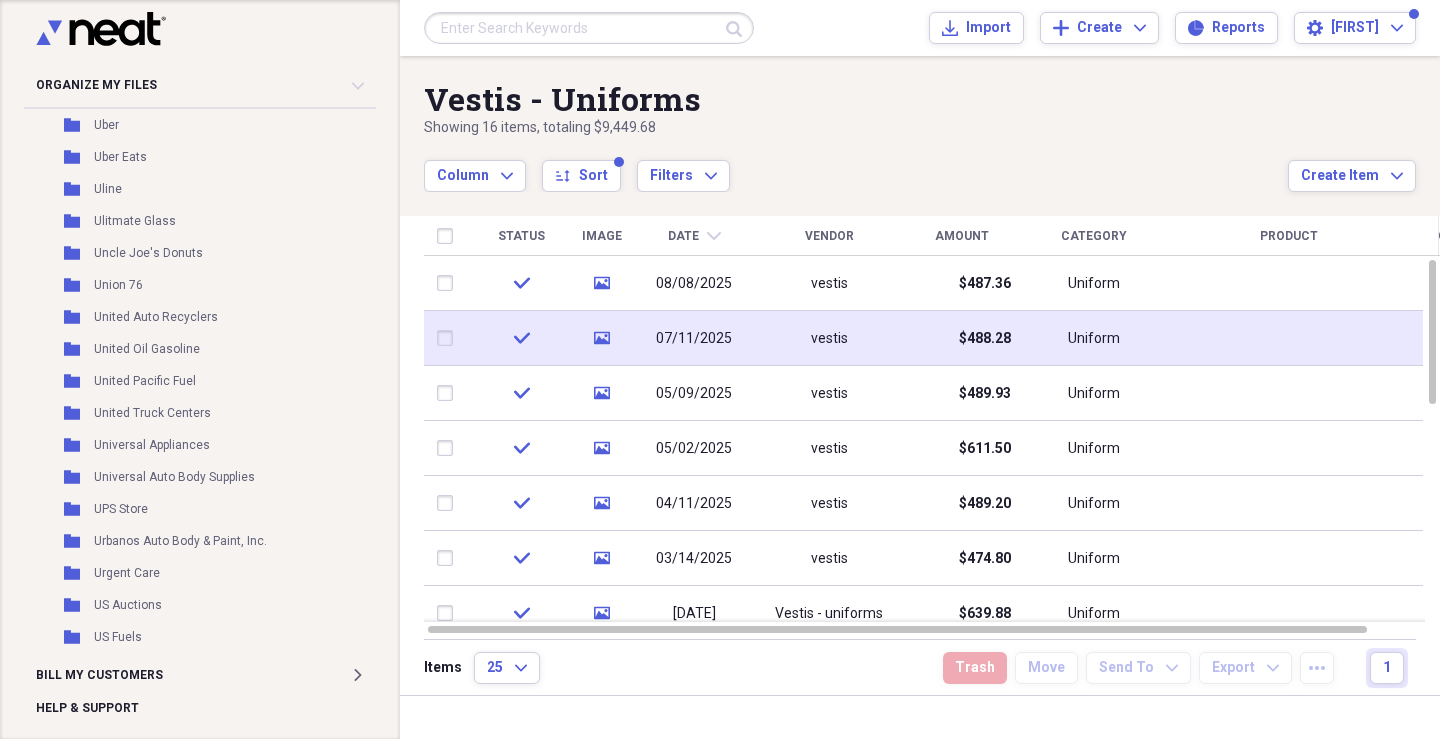 scroll, scrollTop: 31490, scrollLeft: 0, axis: vertical 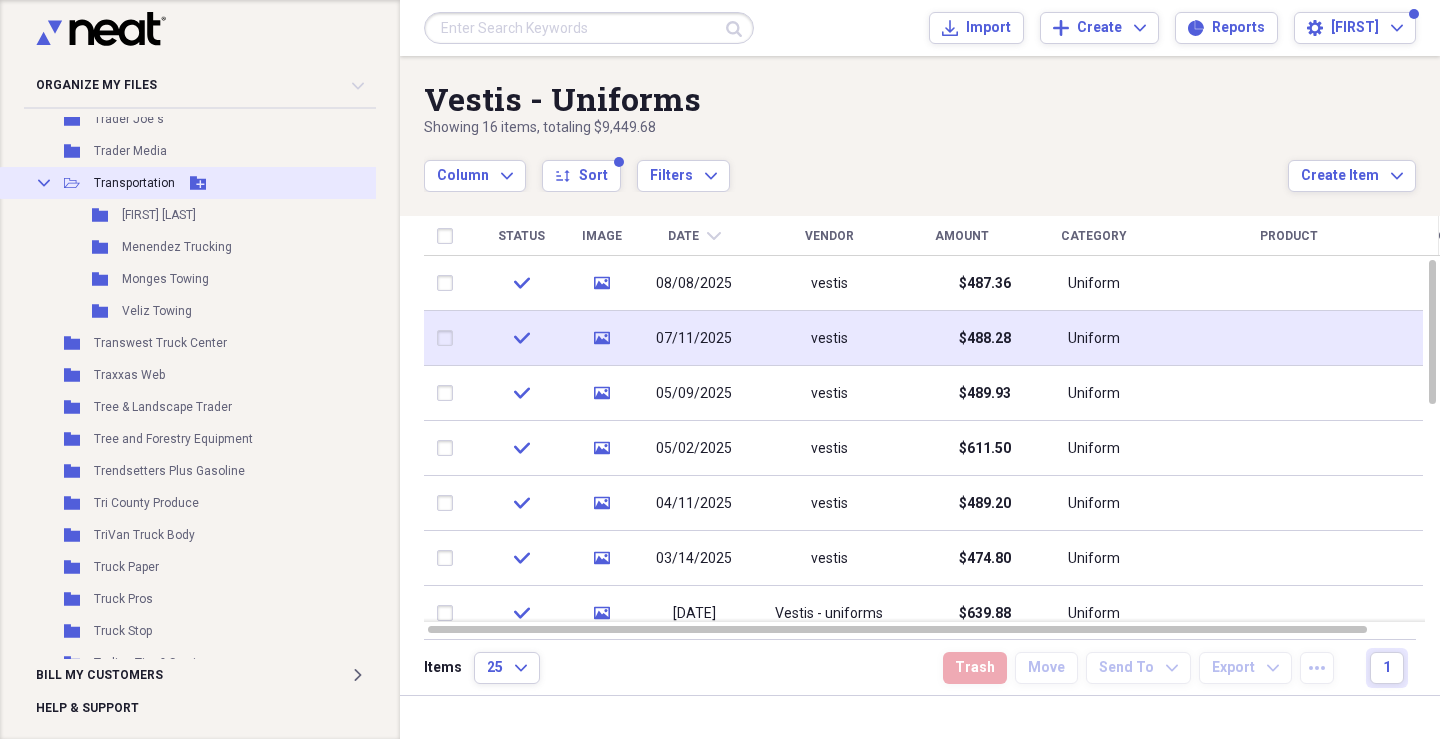 click on "Transportation" at bounding box center [134, 183] 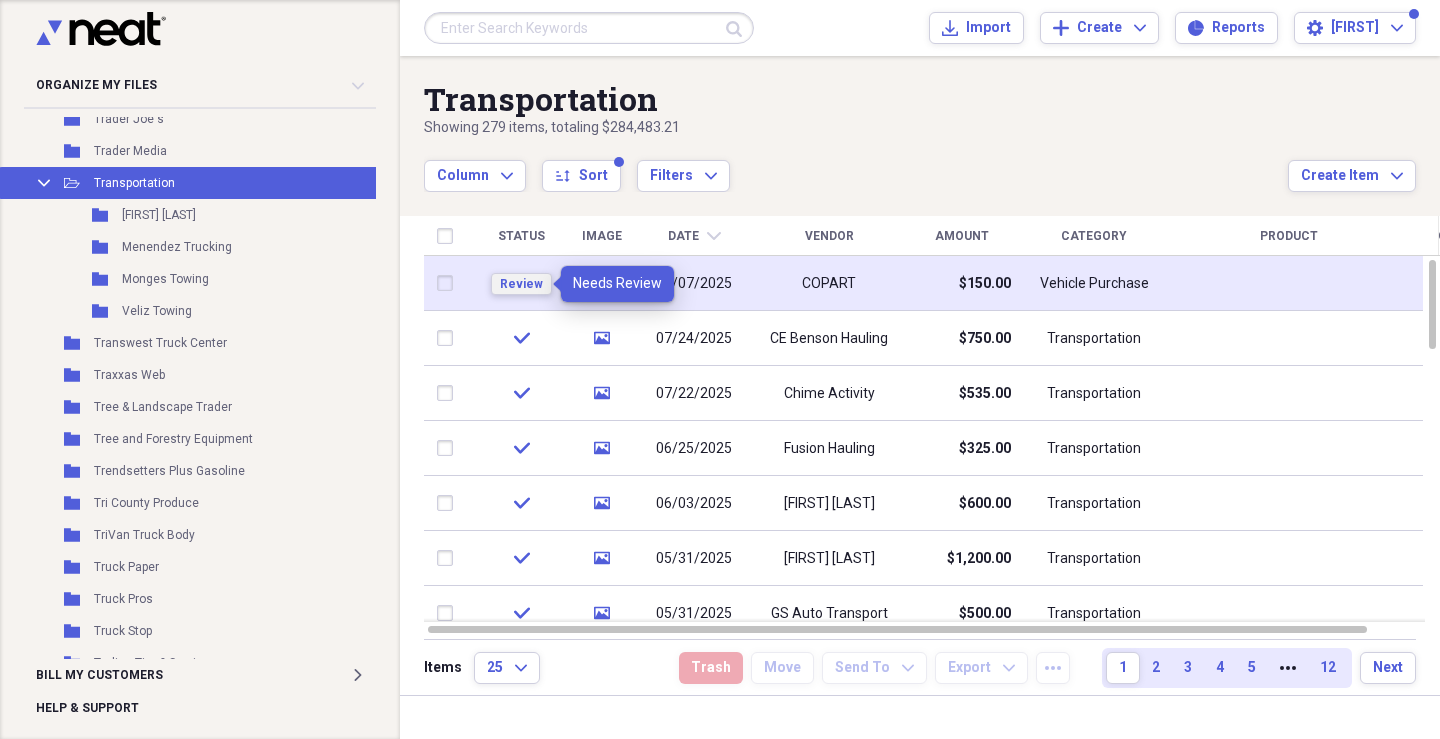 click on "Review" at bounding box center (521, 284) 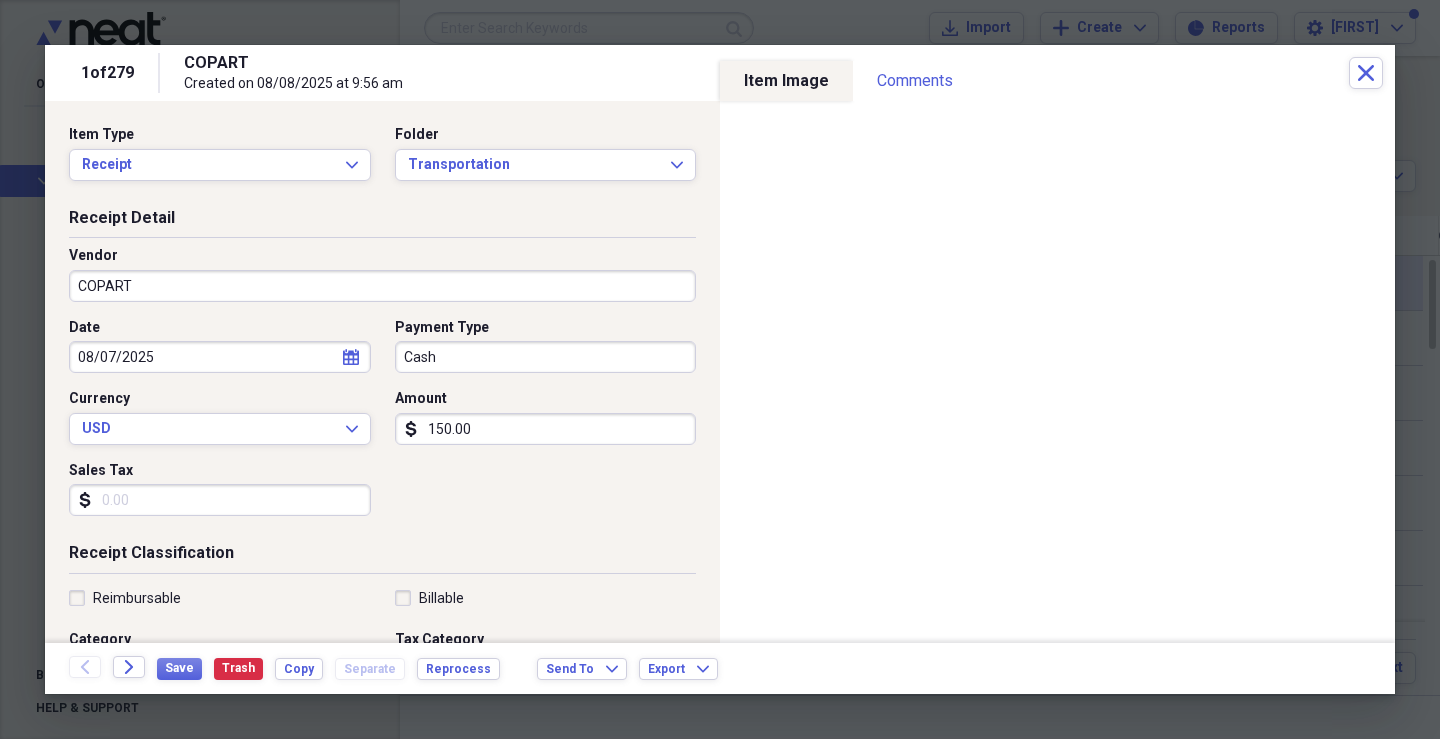click on "COPART" at bounding box center (382, 286) 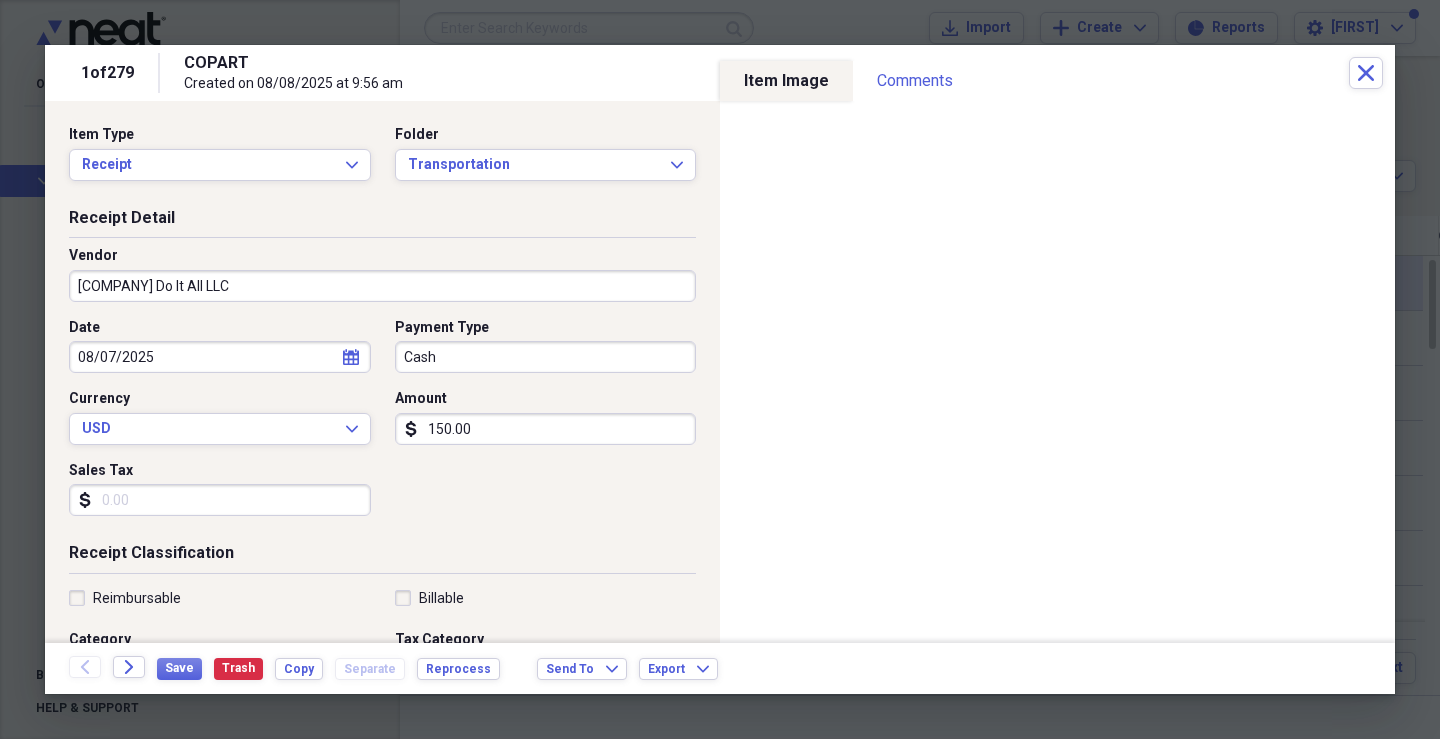 type on "[COMPANY] Do It All LLC" 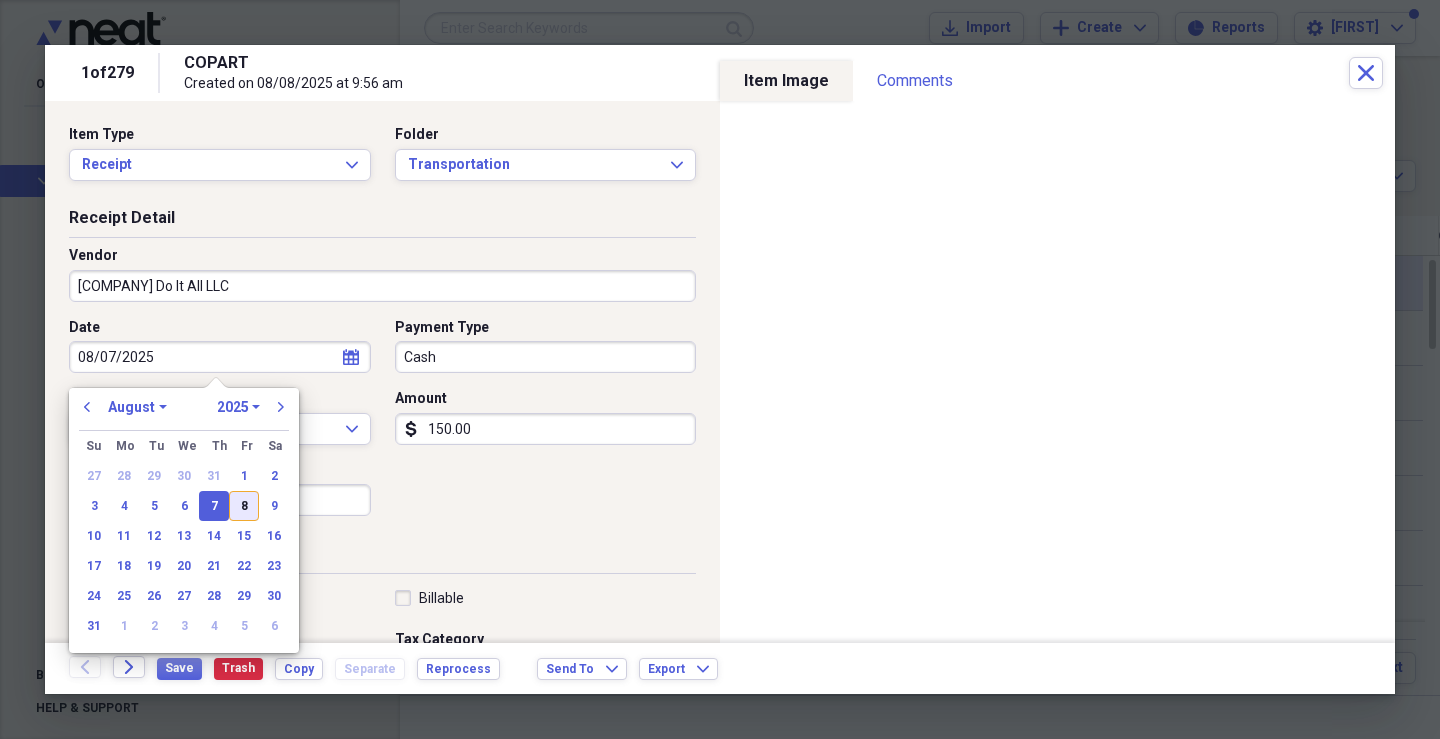 drag, startPoint x: 238, startPoint y: 504, endPoint x: 254, endPoint y: 501, distance: 16.27882 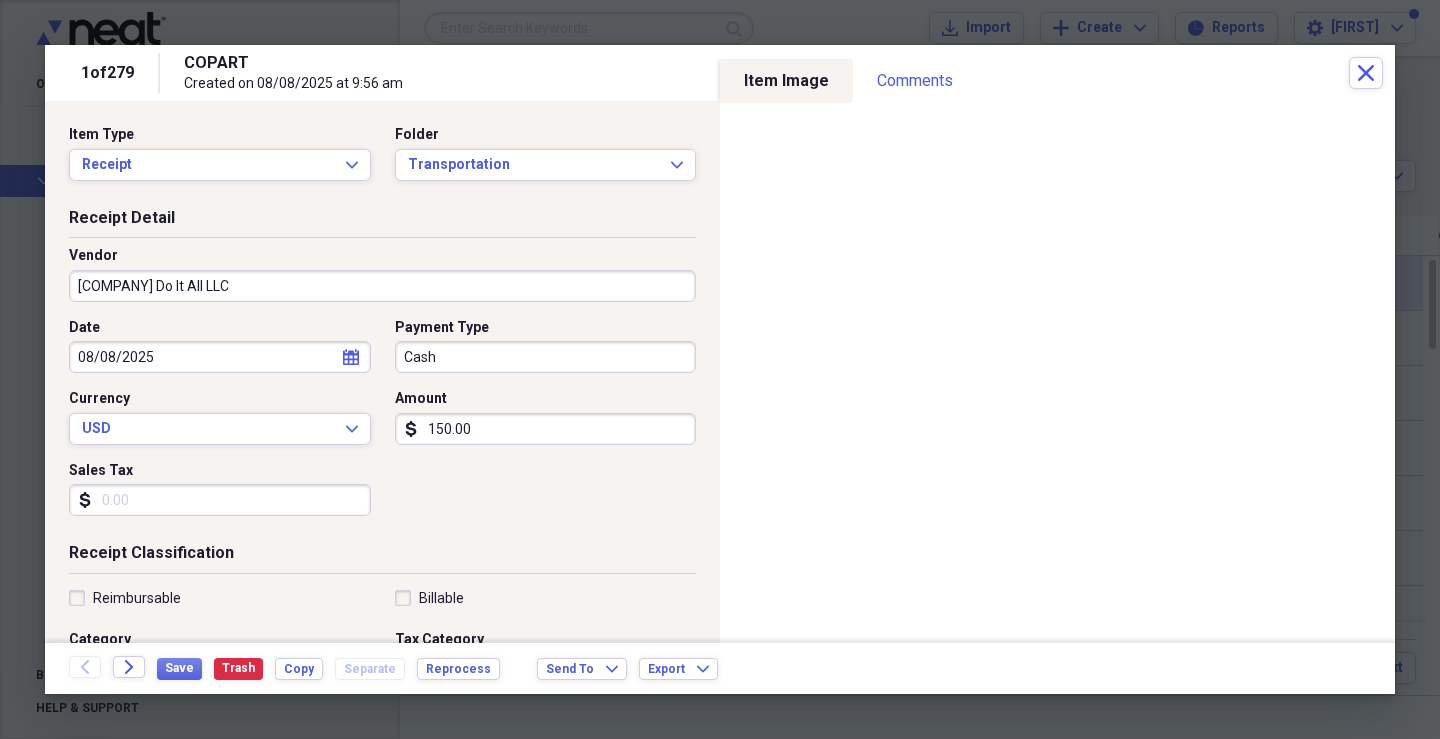type on "08/08/2025" 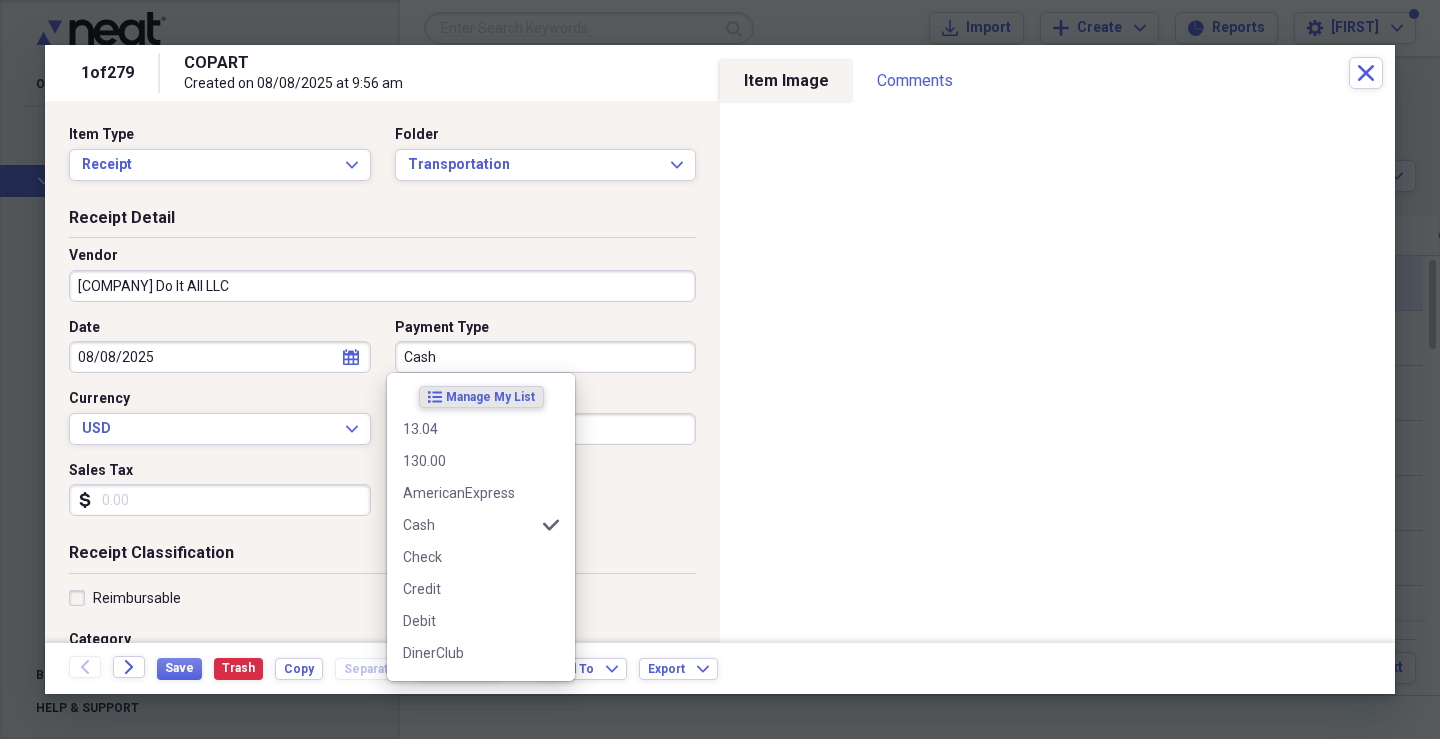 drag, startPoint x: 475, startPoint y: 358, endPoint x: 571, endPoint y: 406, distance: 107.33126 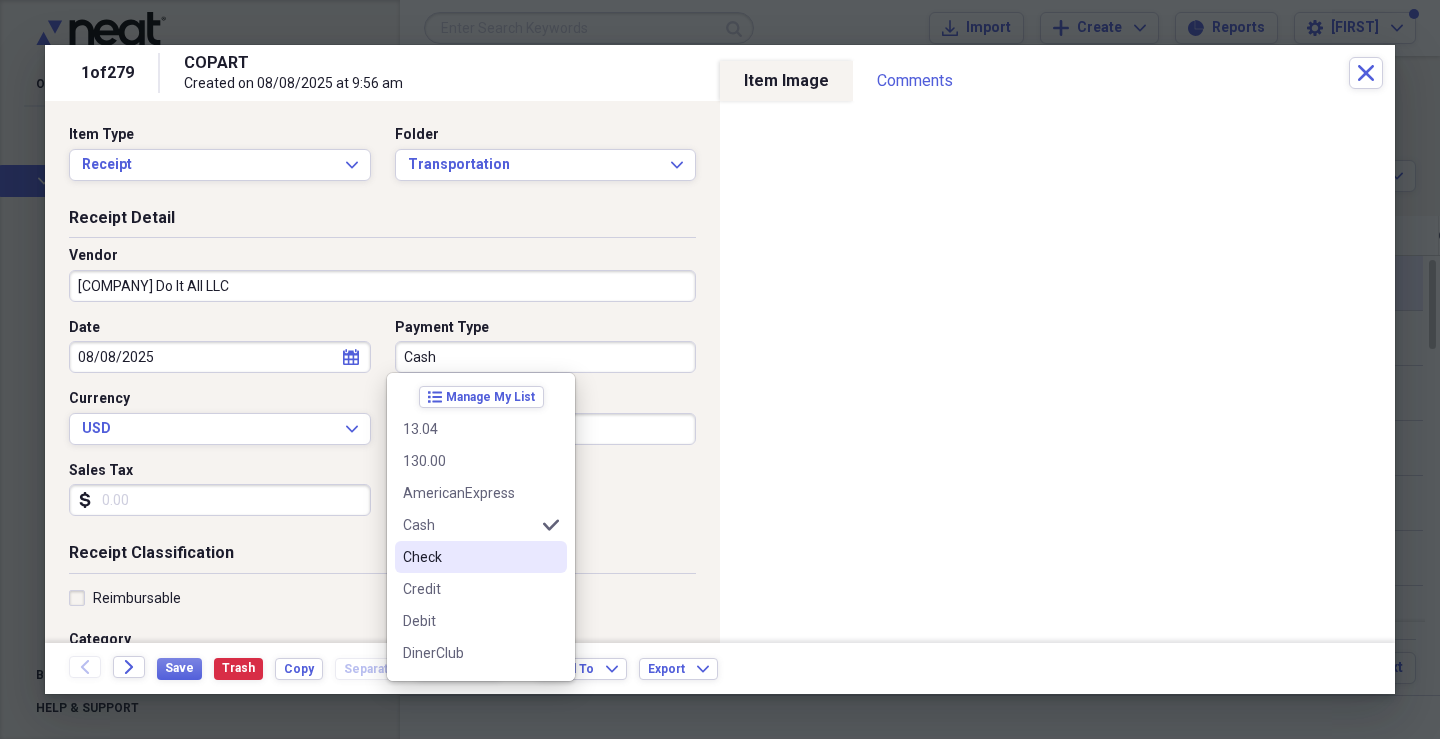 click on "Check" at bounding box center [469, 557] 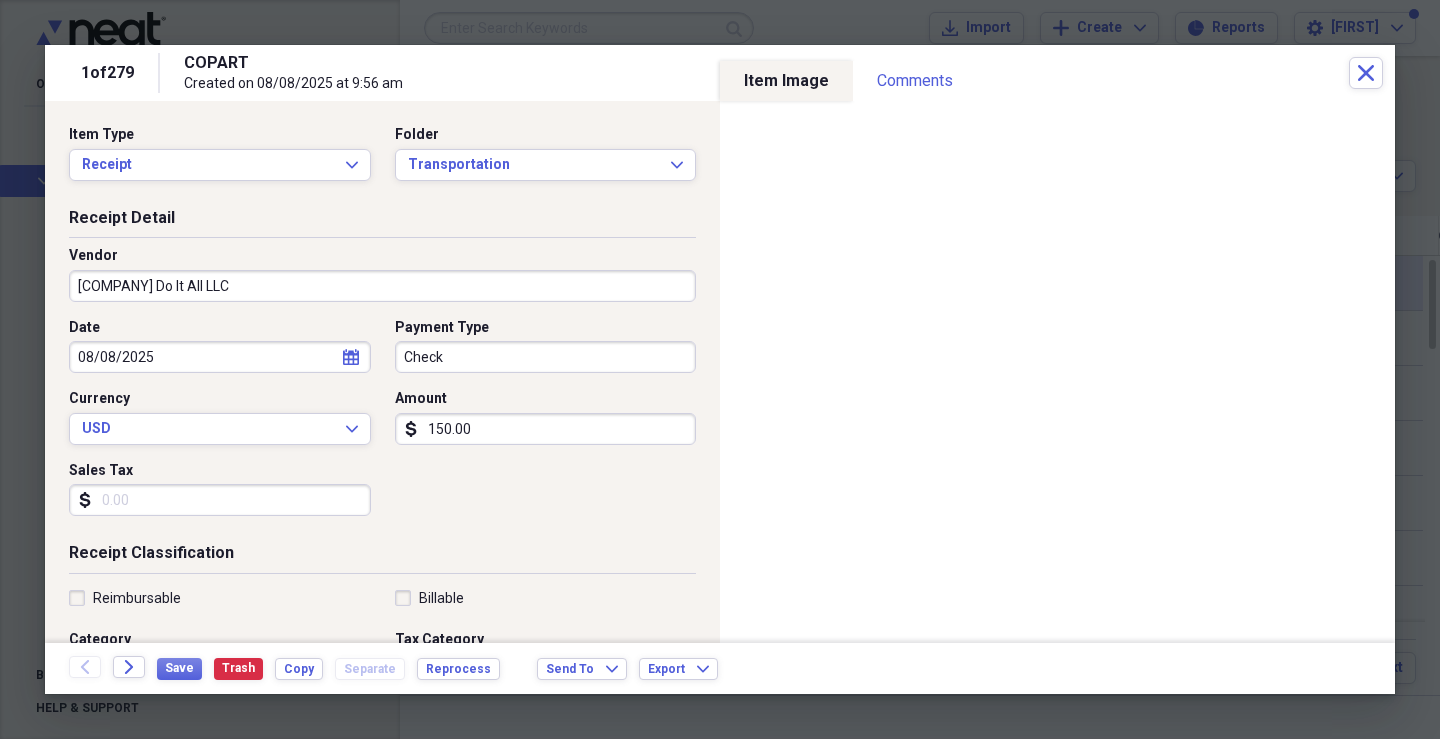 click on "150.00" at bounding box center [546, 429] 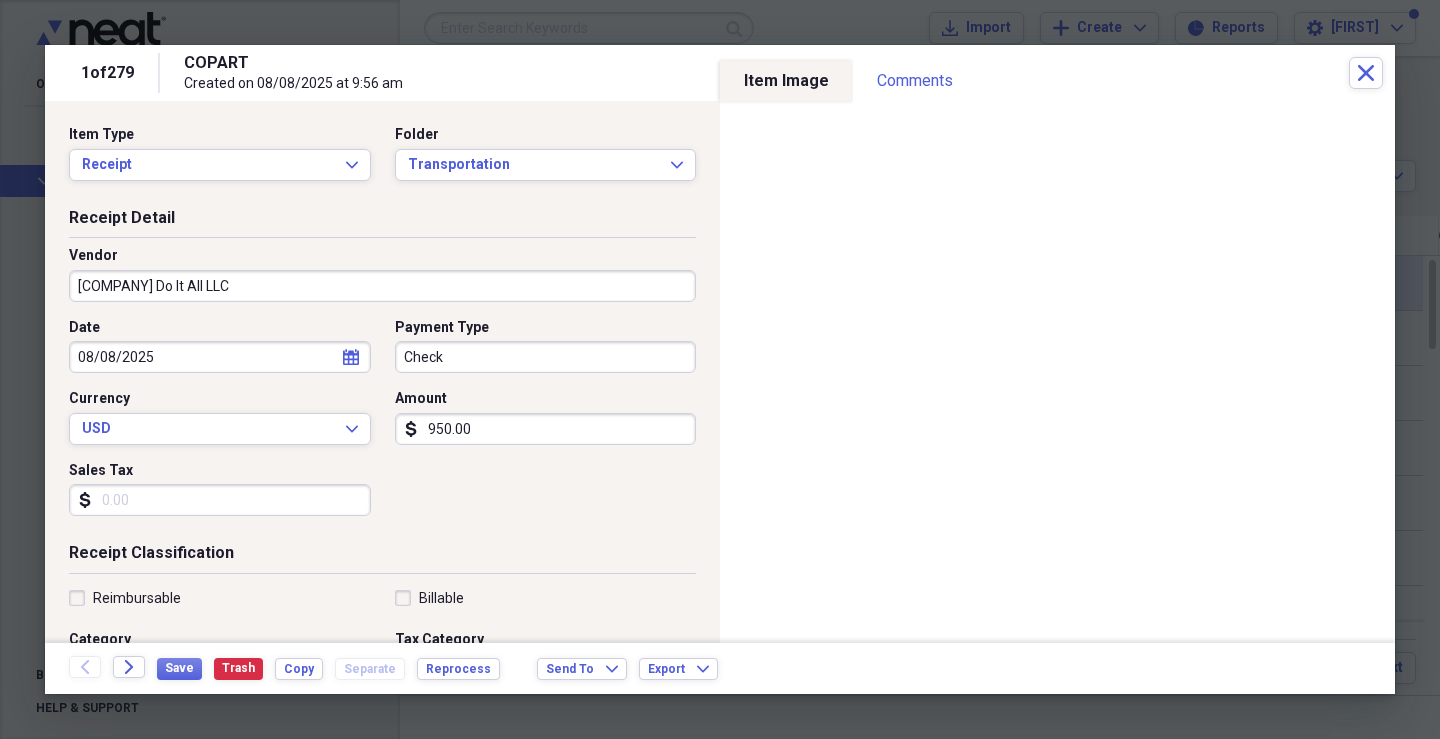 type on "950.00" 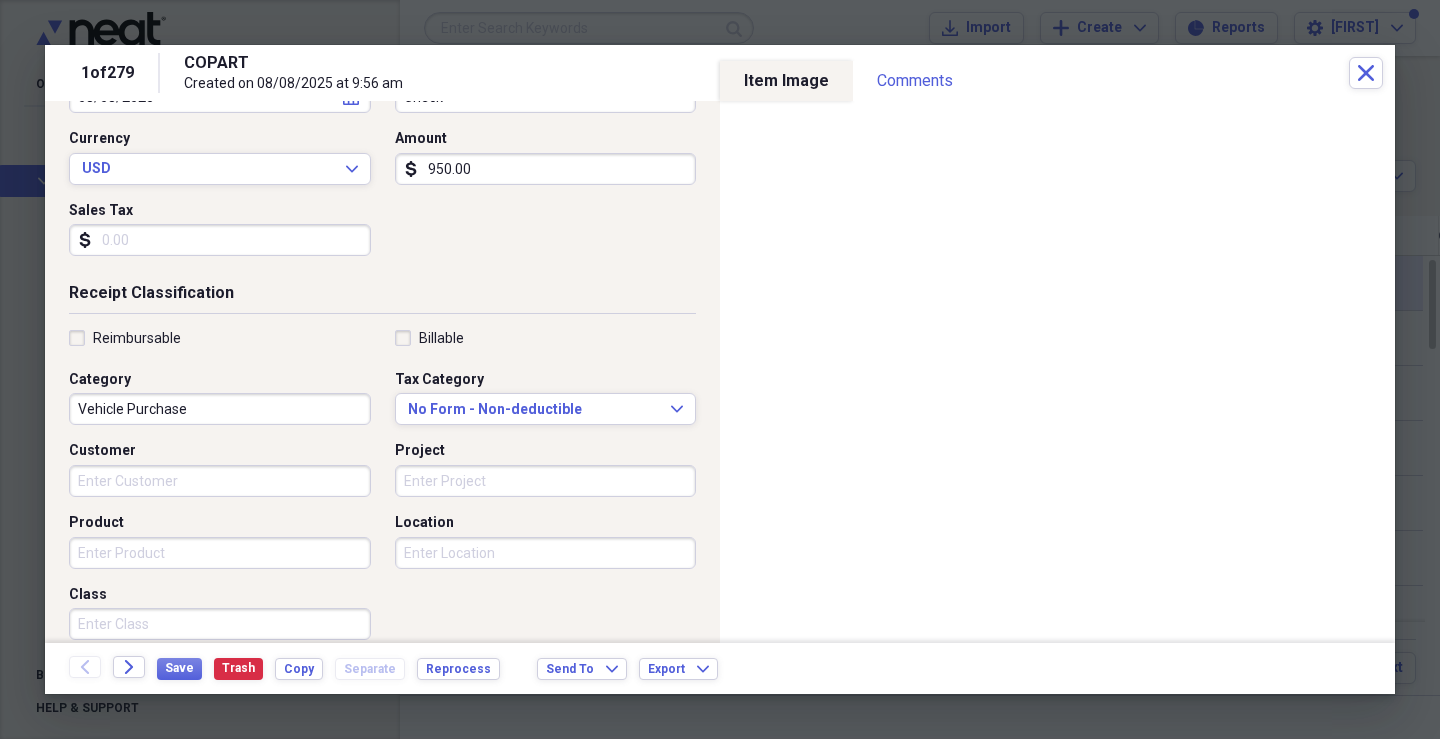 scroll, scrollTop: 300, scrollLeft: 0, axis: vertical 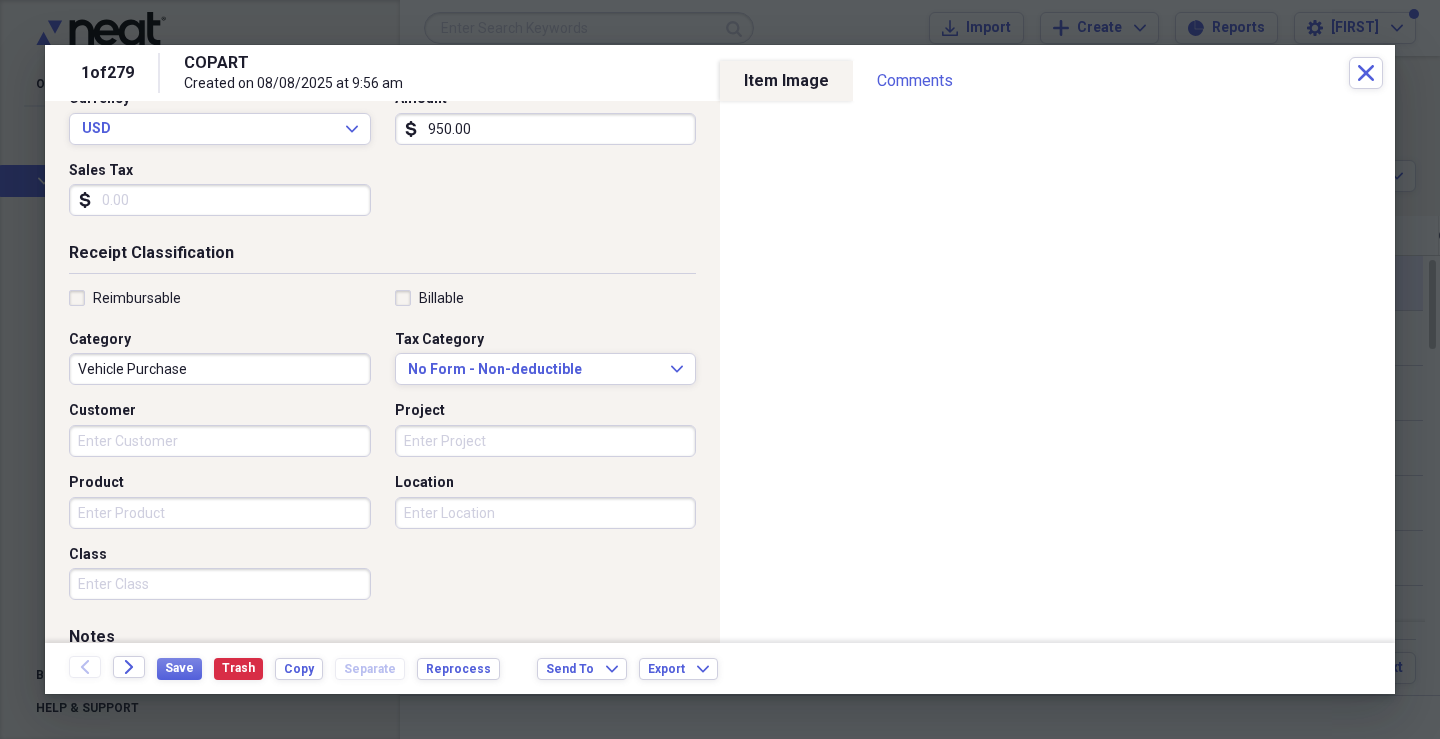 click on "Vehicle Purchase" at bounding box center [220, 369] 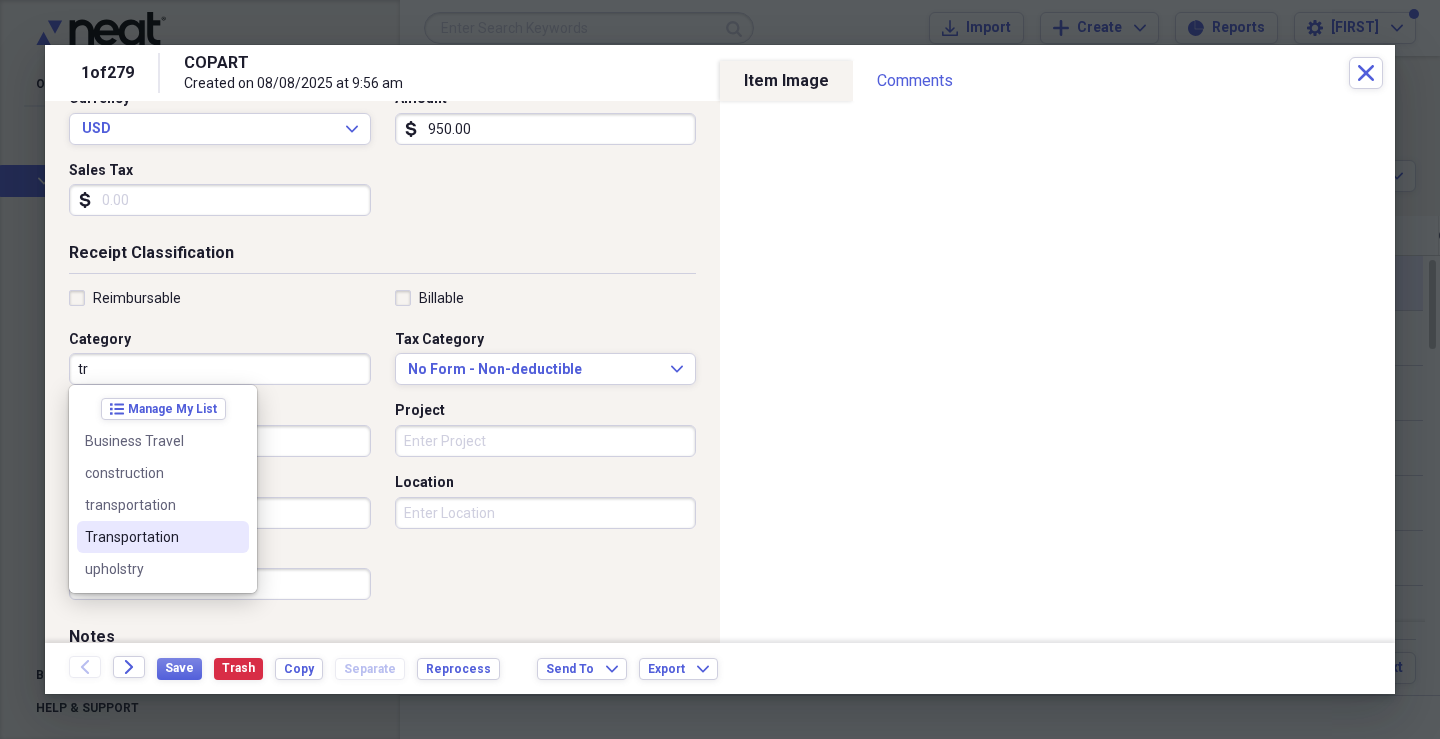 click on "Transportation" at bounding box center [151, 537] 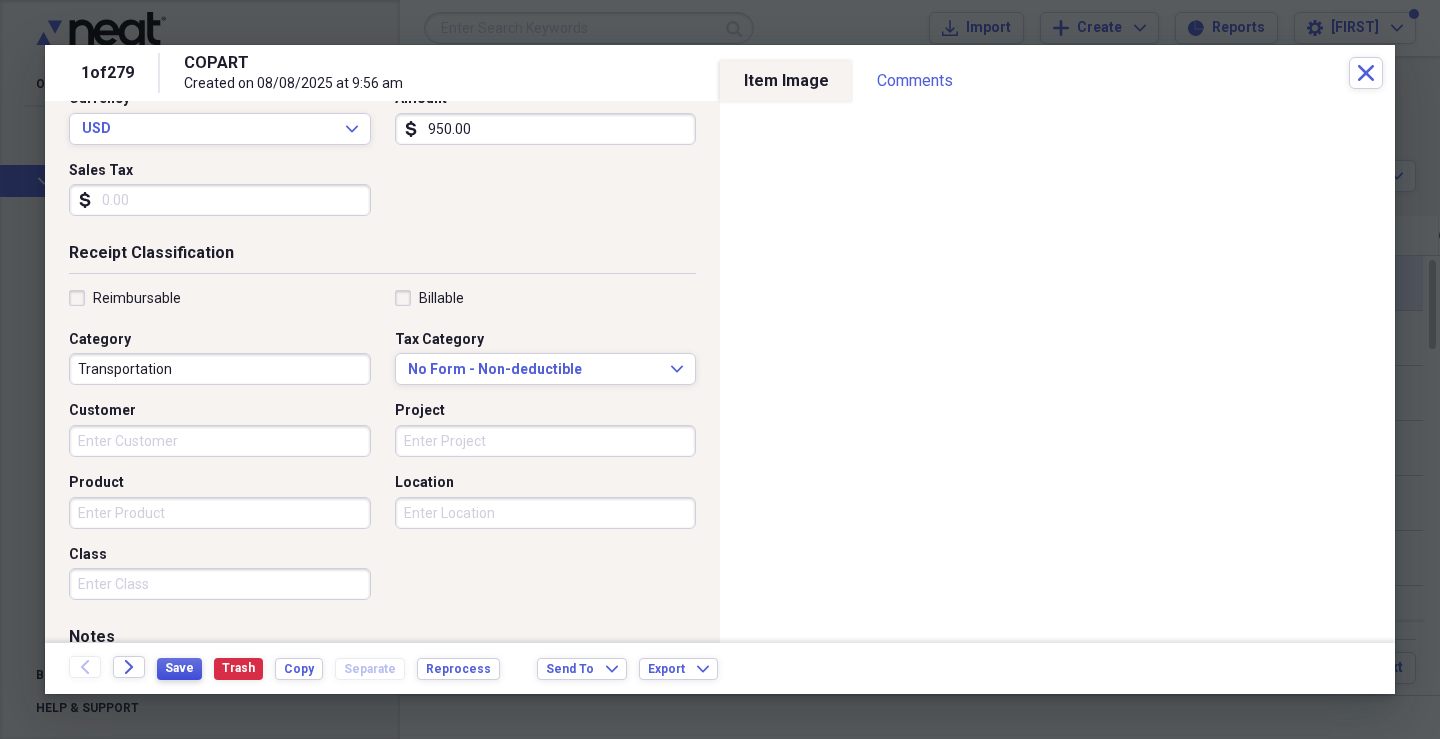 click on "Save" at bounding box center [179, 668] 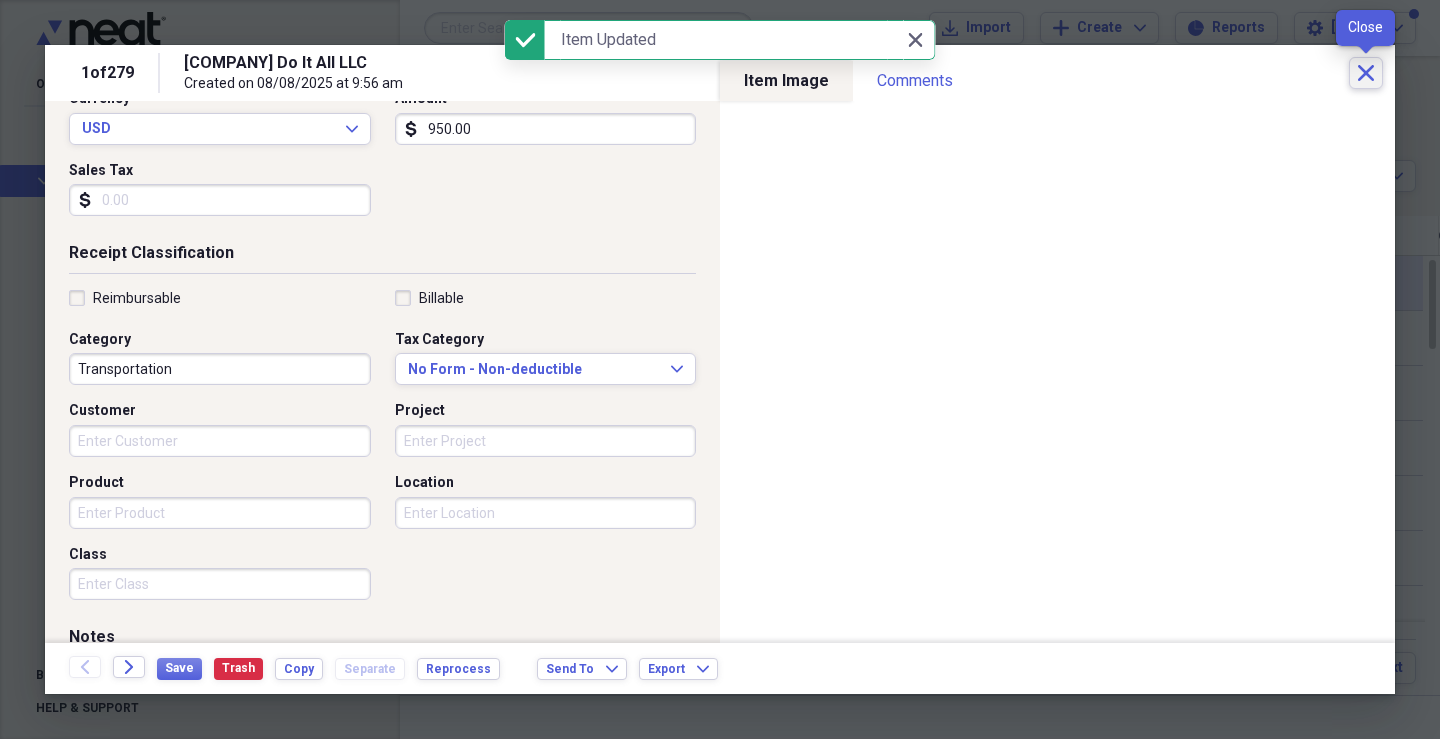 click on "Close" 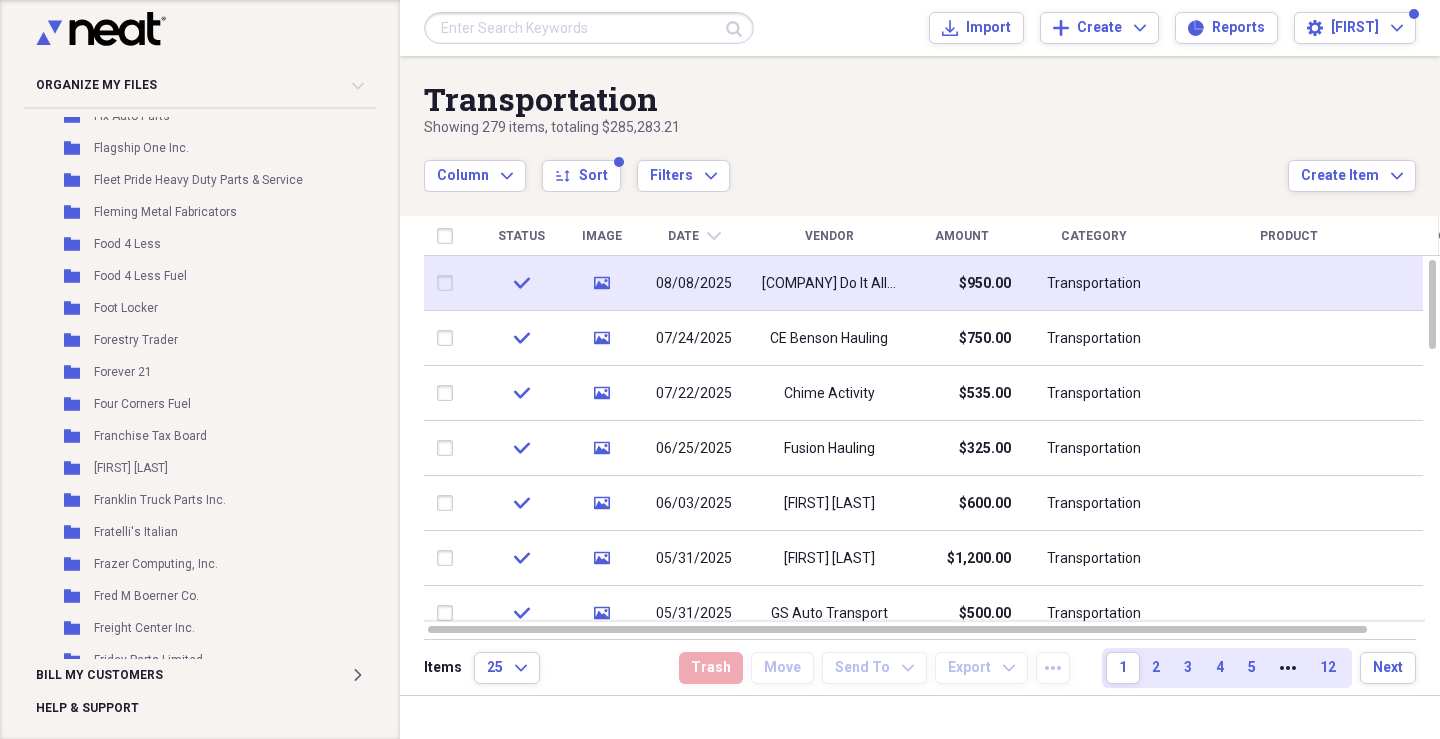 scroll, scrollTop: 11026, scrollLeft: 0, axis: vertical 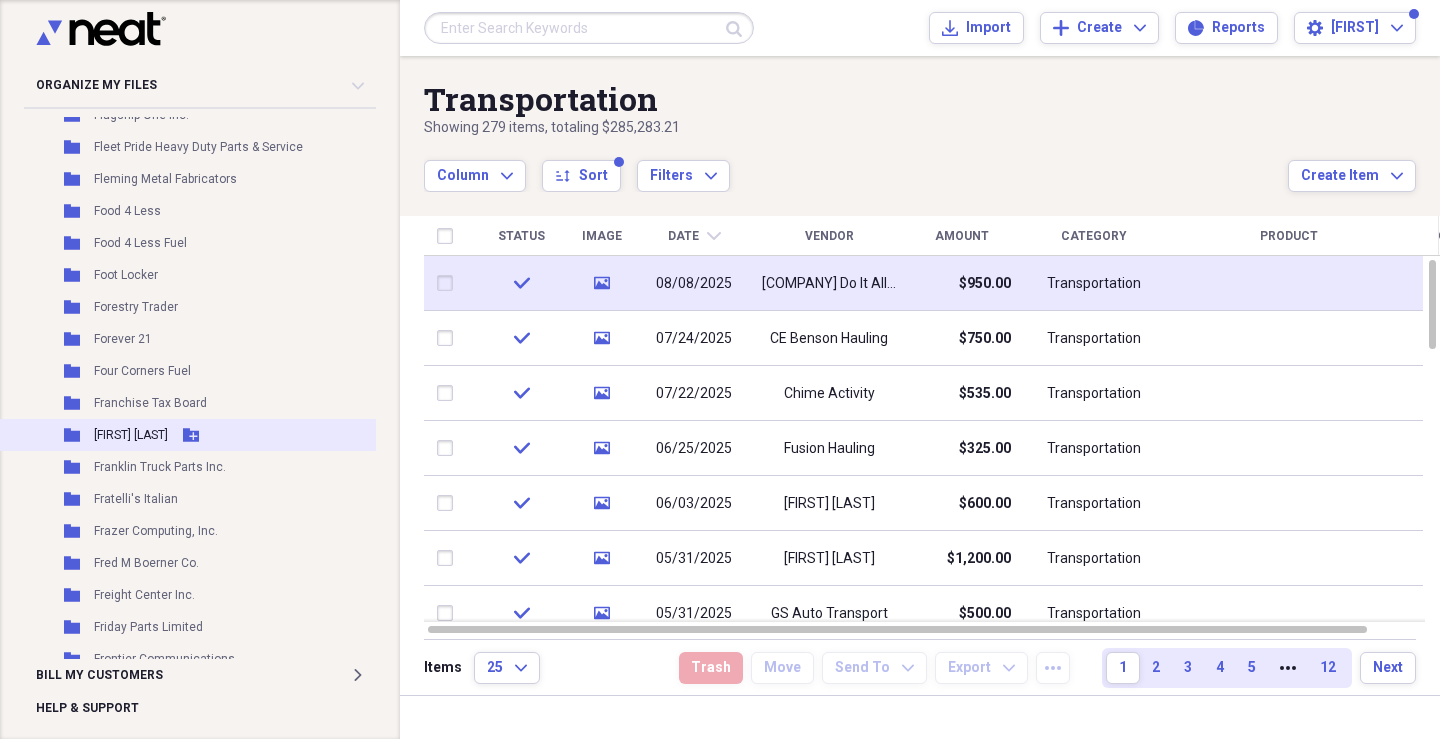 click on "[FIRST] [LAST]" at bounding box center (131, 435) 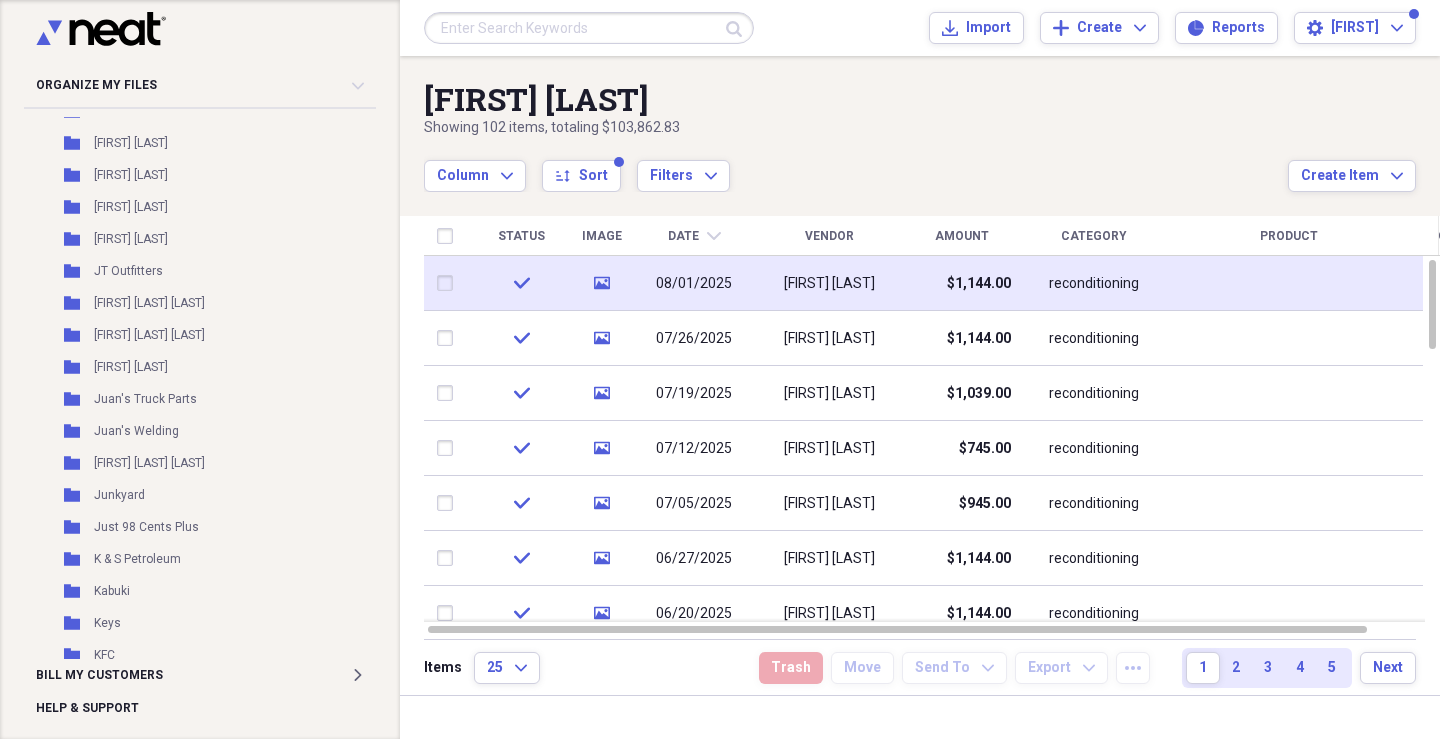 scroll, scrollTop: 15729, scrollLeft: 0, axis: vertical 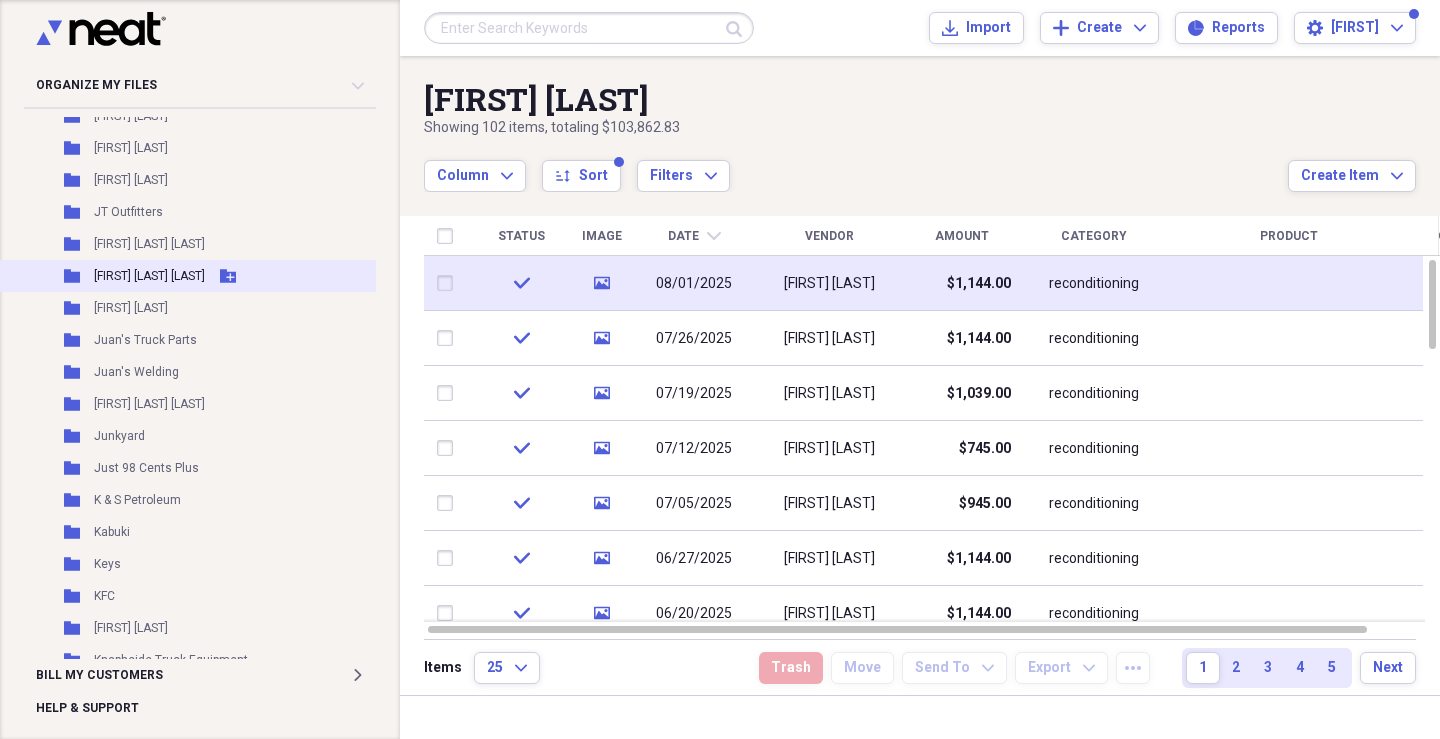 click on "[FIRST] [LAST] [LAST]" at bounding box center [149, 276] 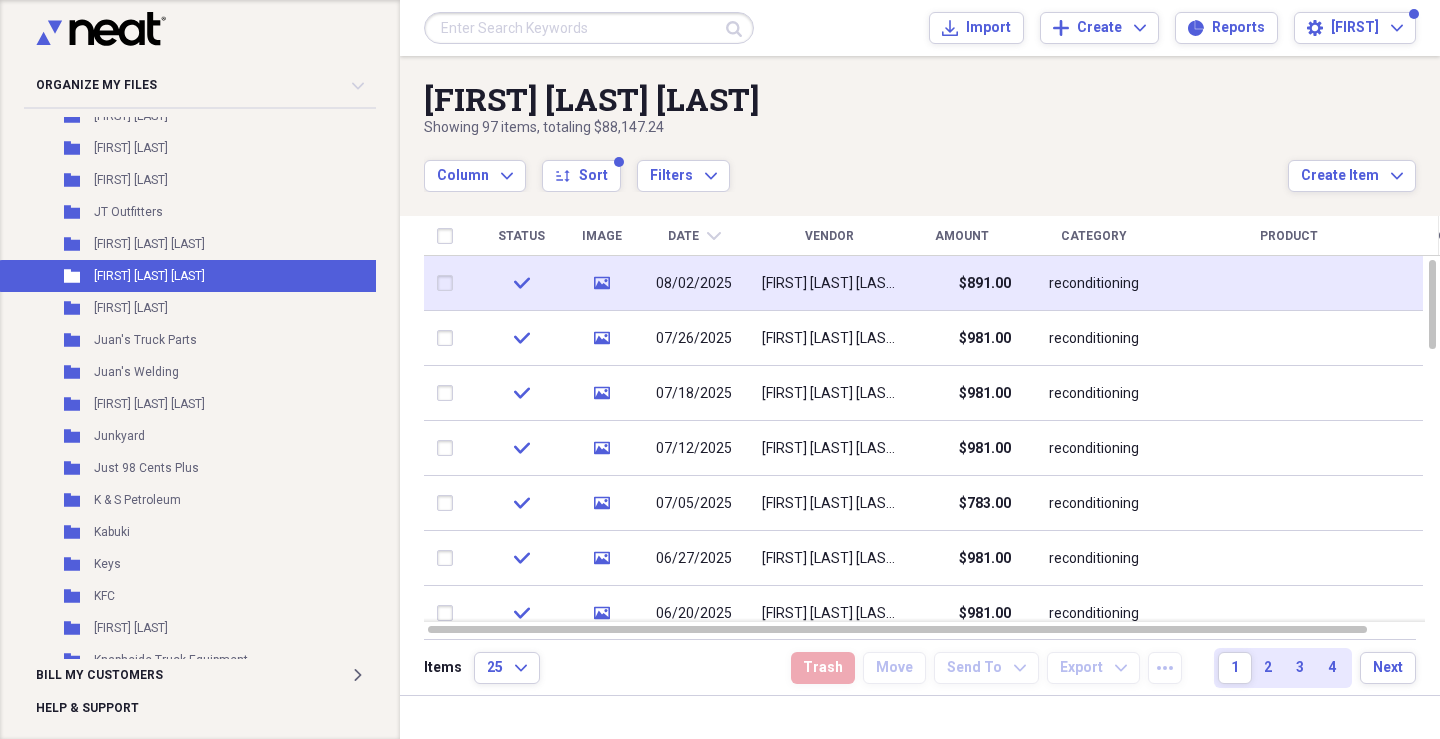 click on "chevron-down" 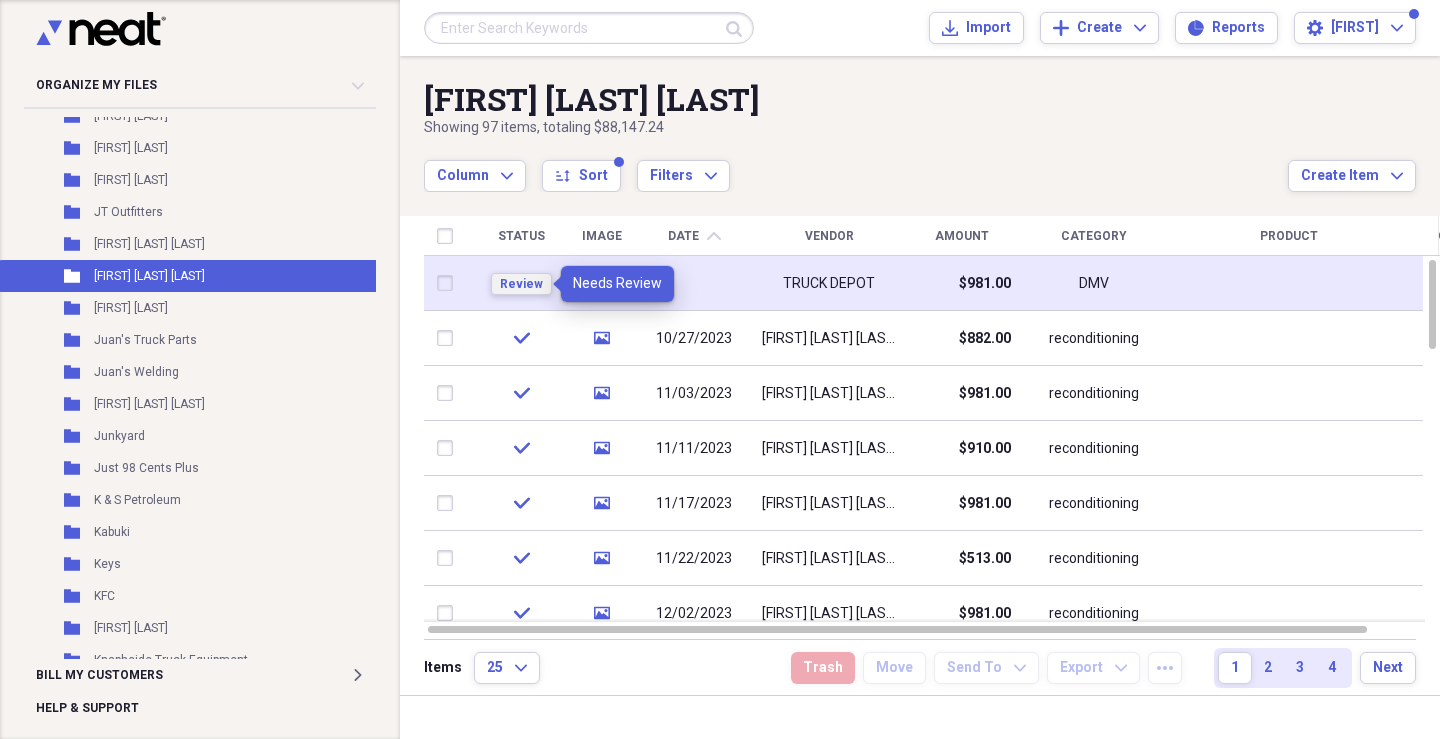 click on "Review" at bounding box center [521, 284] 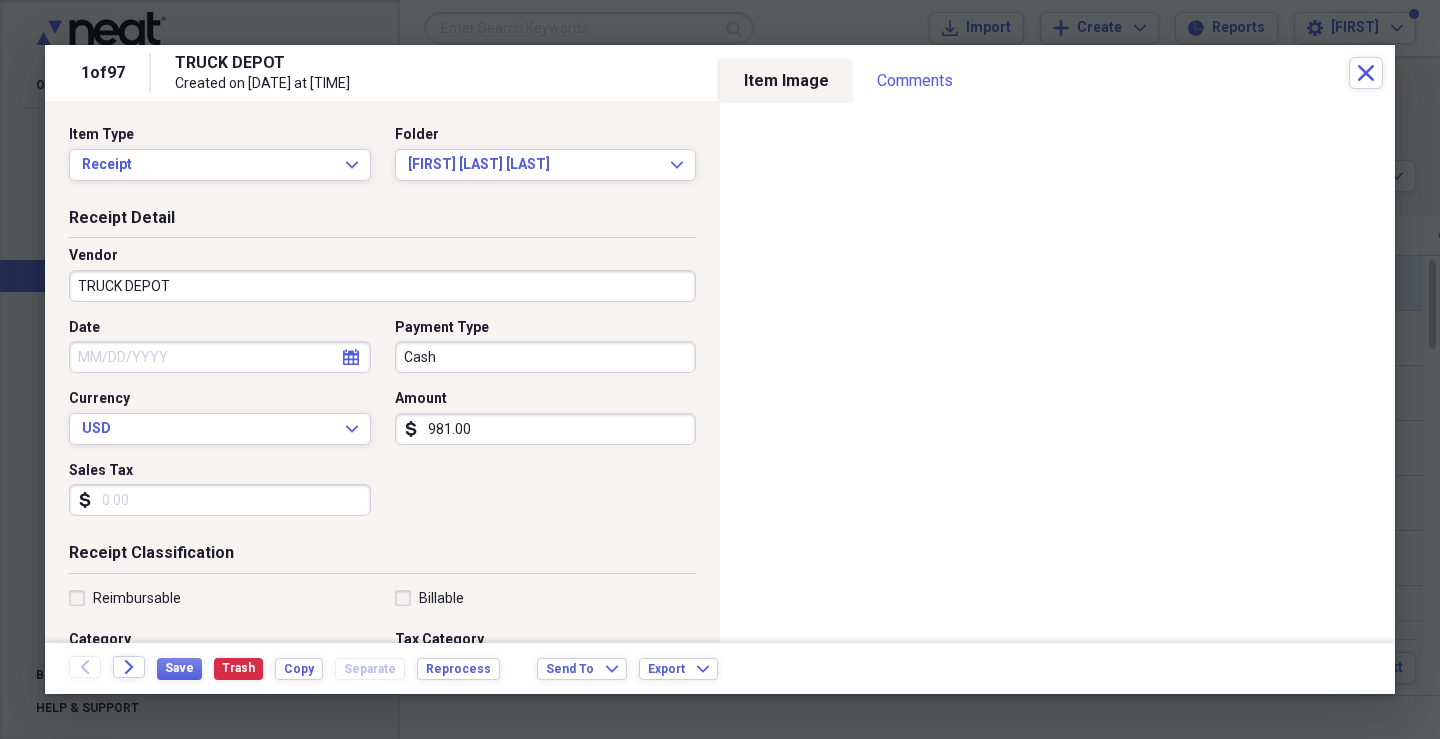 click on "TRUCK DEPOT" at bounding box center (382, 286) 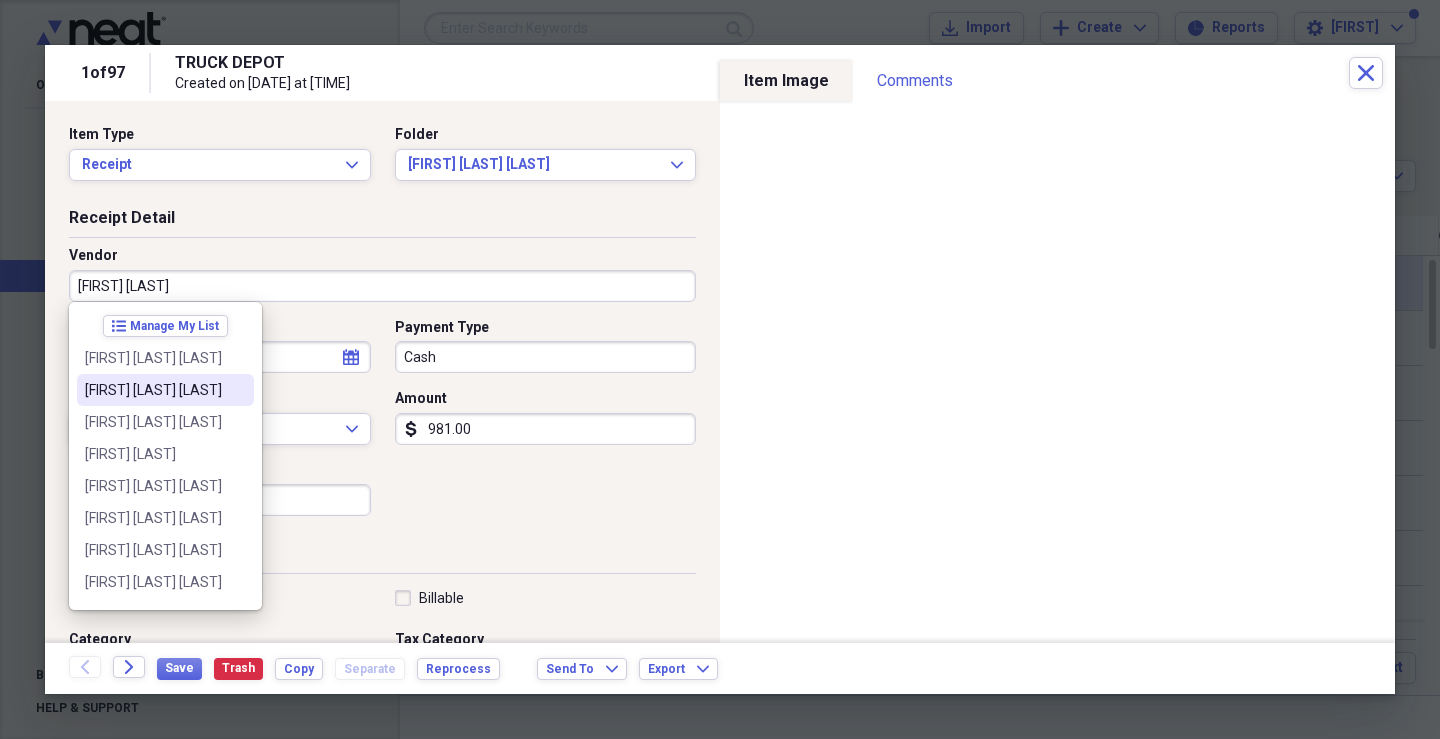 click on "[FIRST] [LAST] [LAST]" at bounding box center [165, 390] 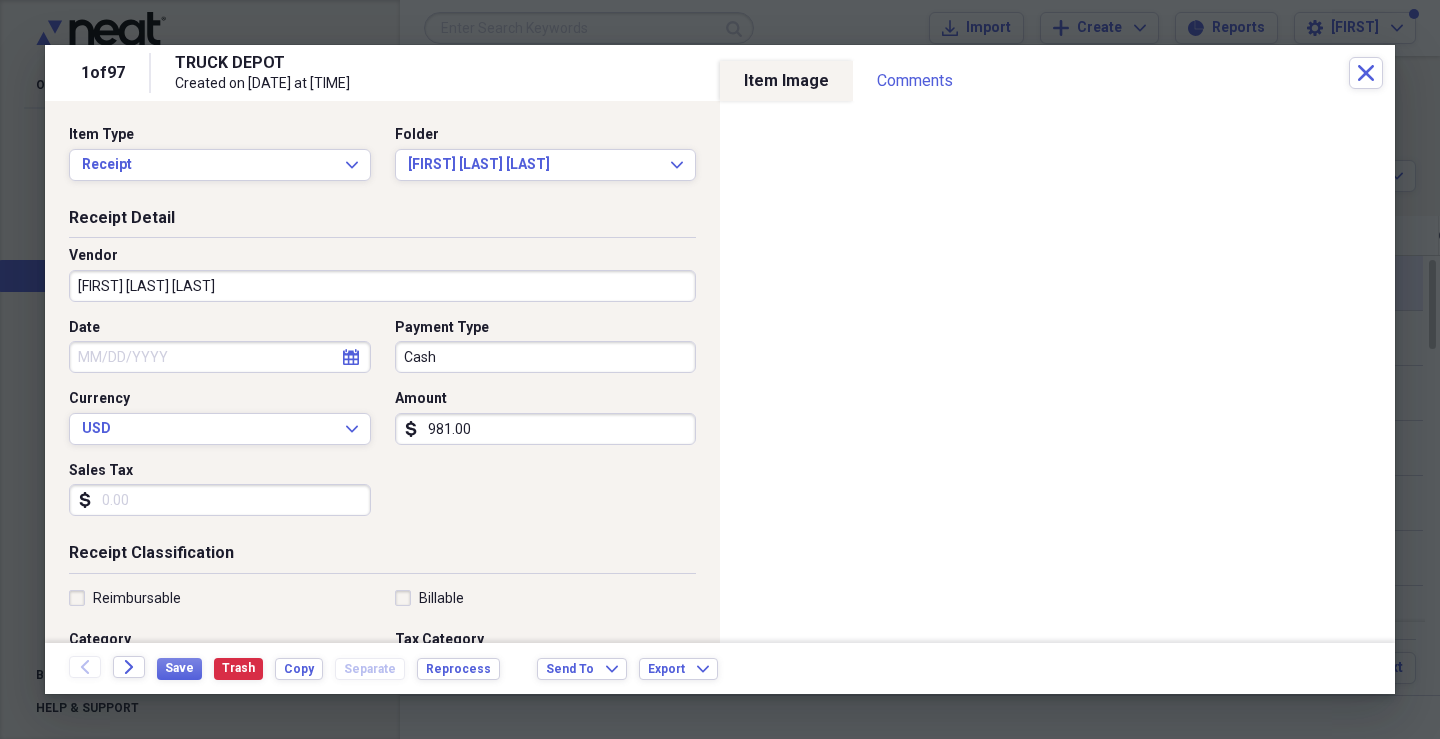 type on "reconditioning" 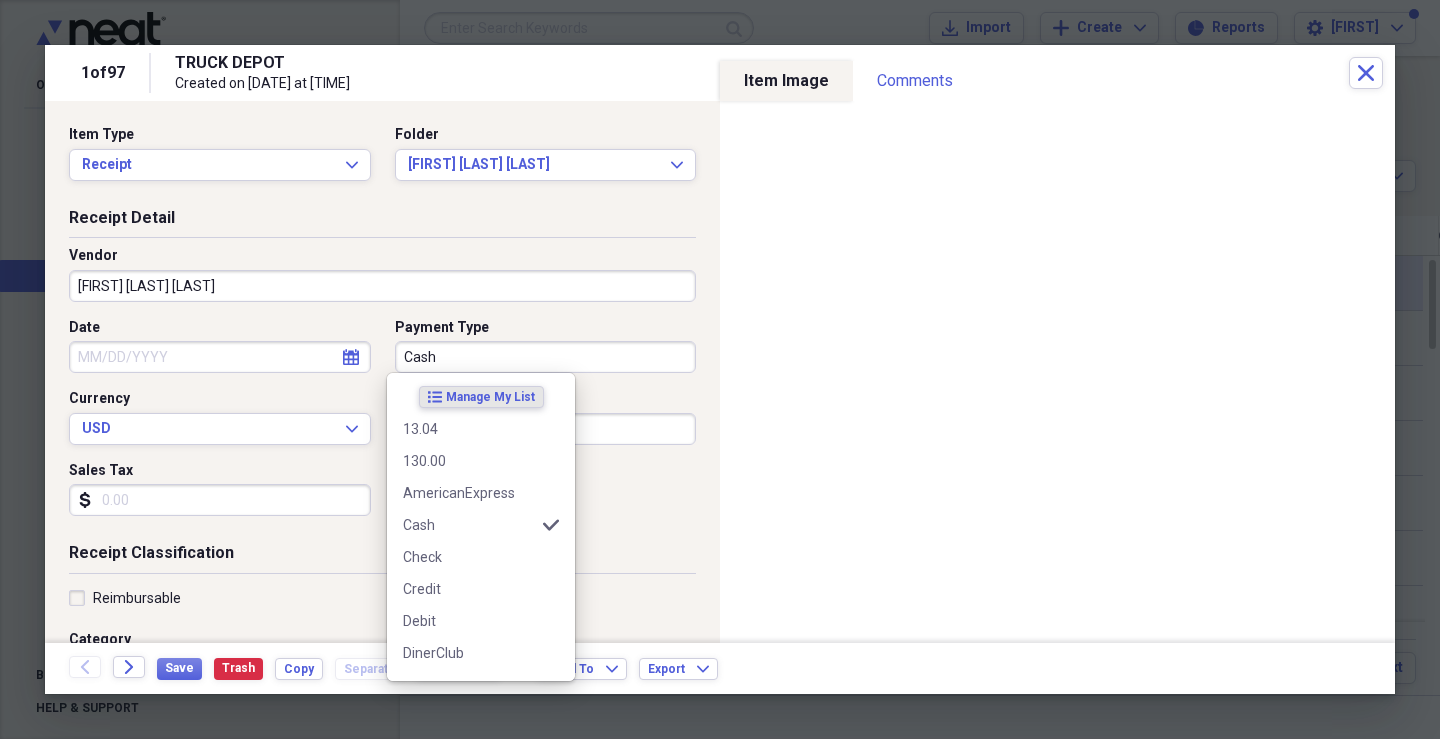 click on "Cash" at bounding box center [546, 357] 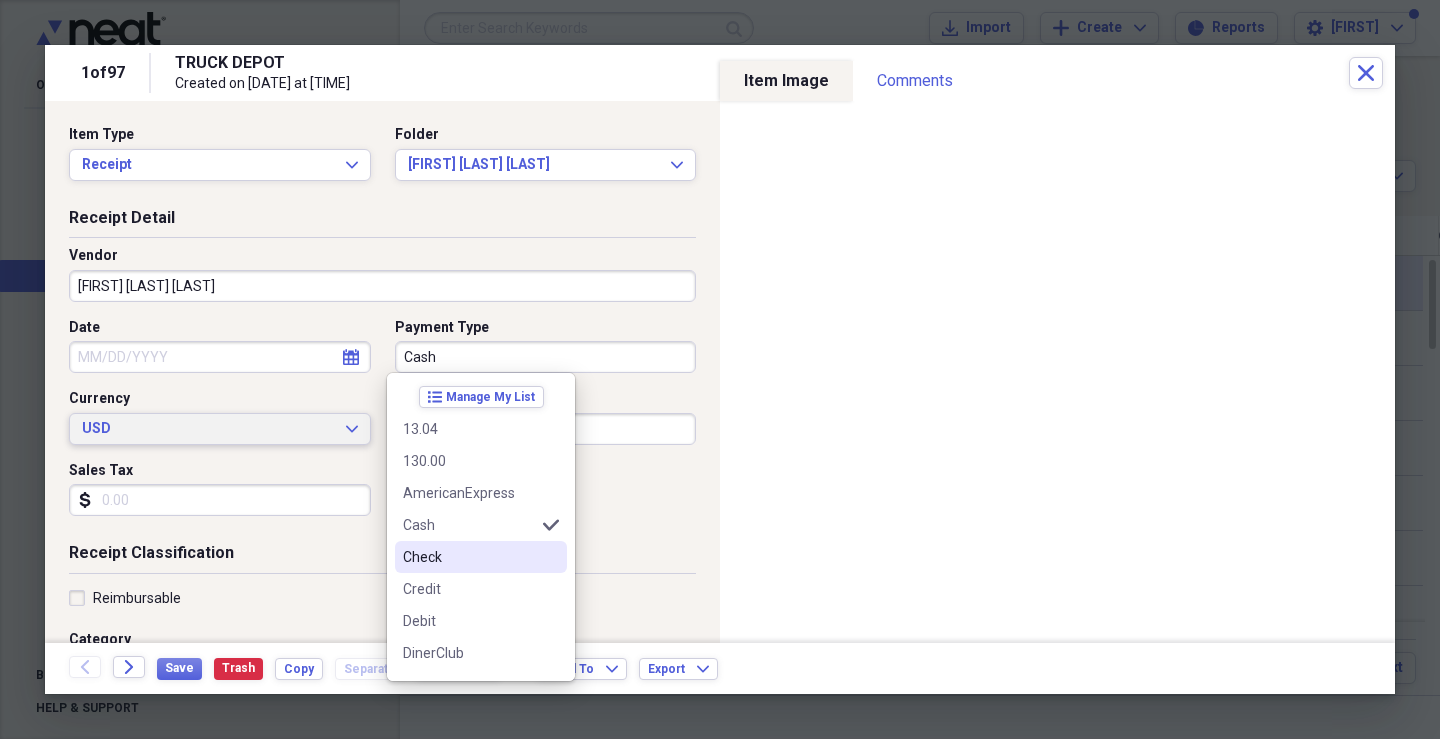 drag, startPoint x: 412, startPoint y: 557, endPoint x: 307, endPoint y: 428, distance: 166.331 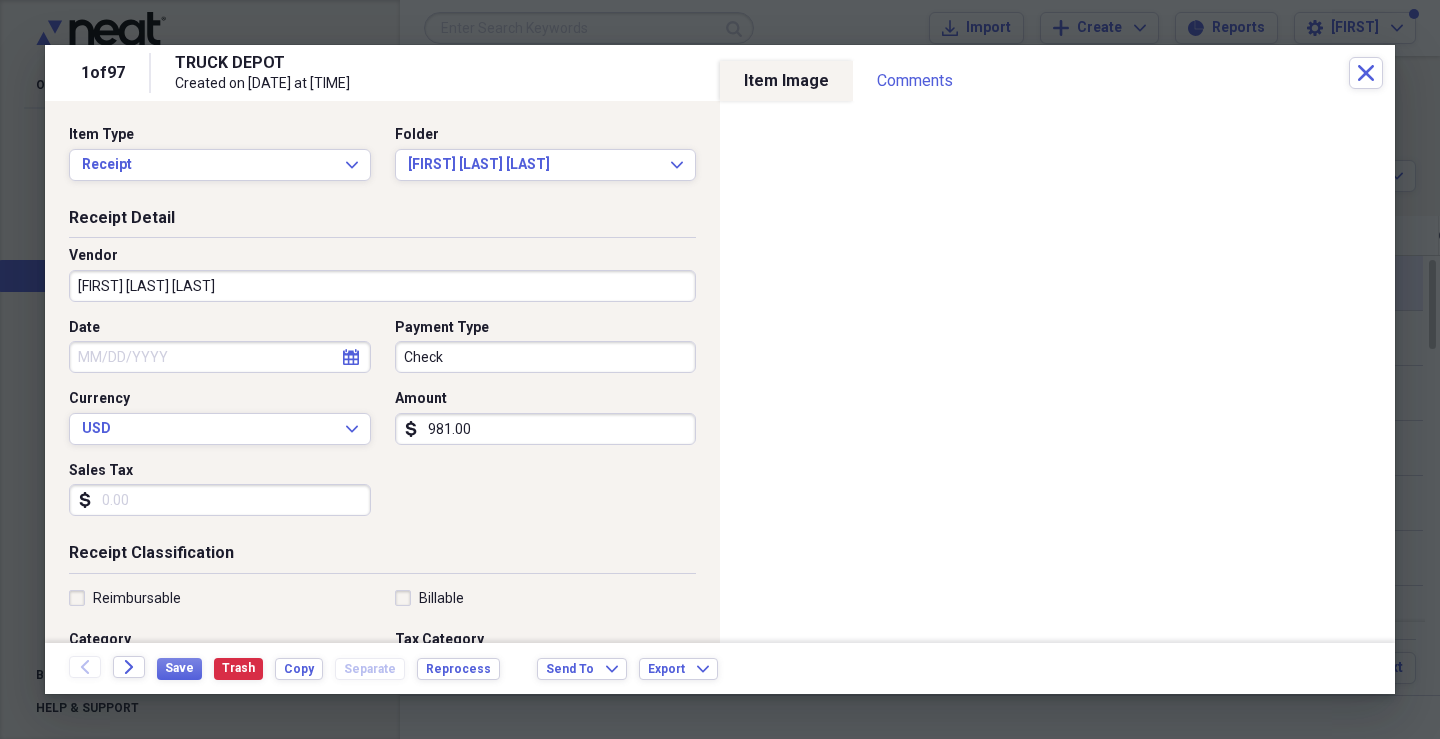 click 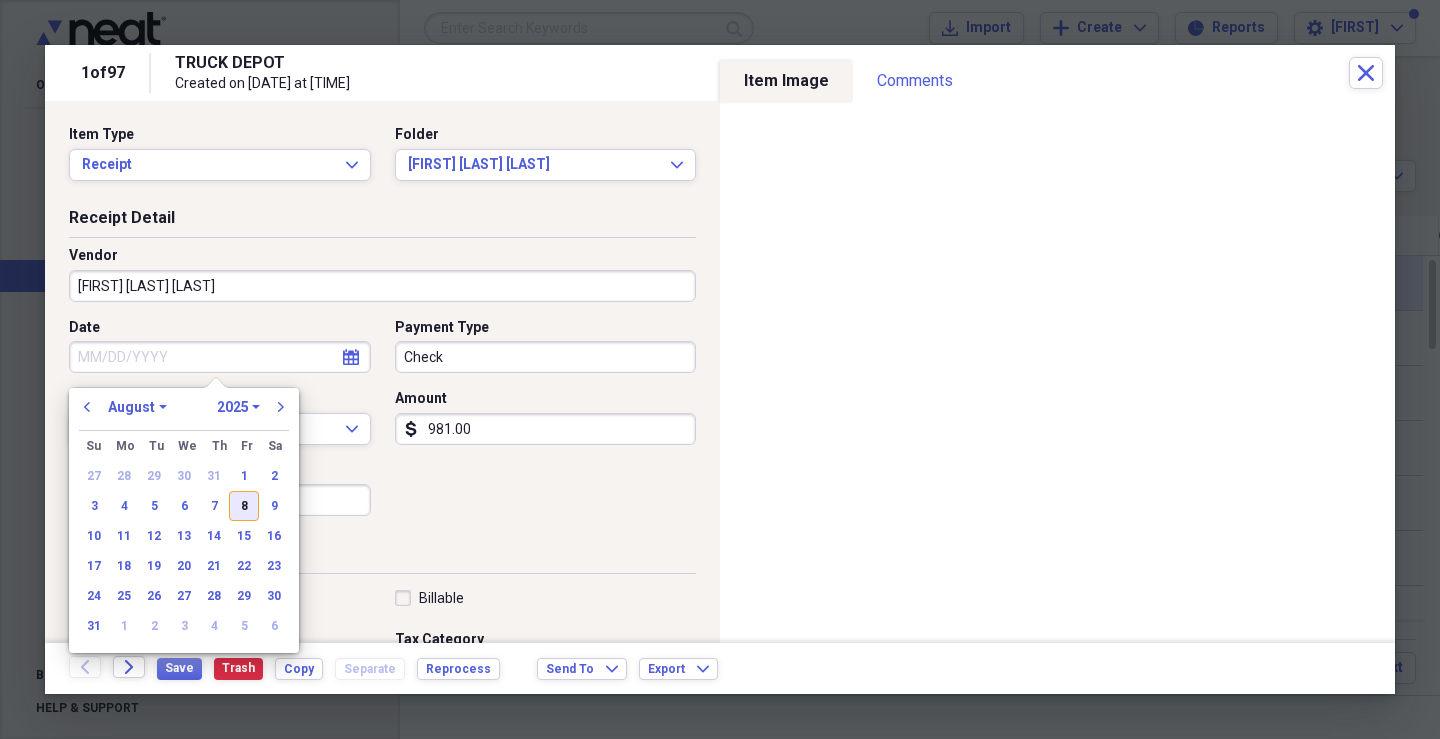 click on "8" at bounding box center [244, 506] 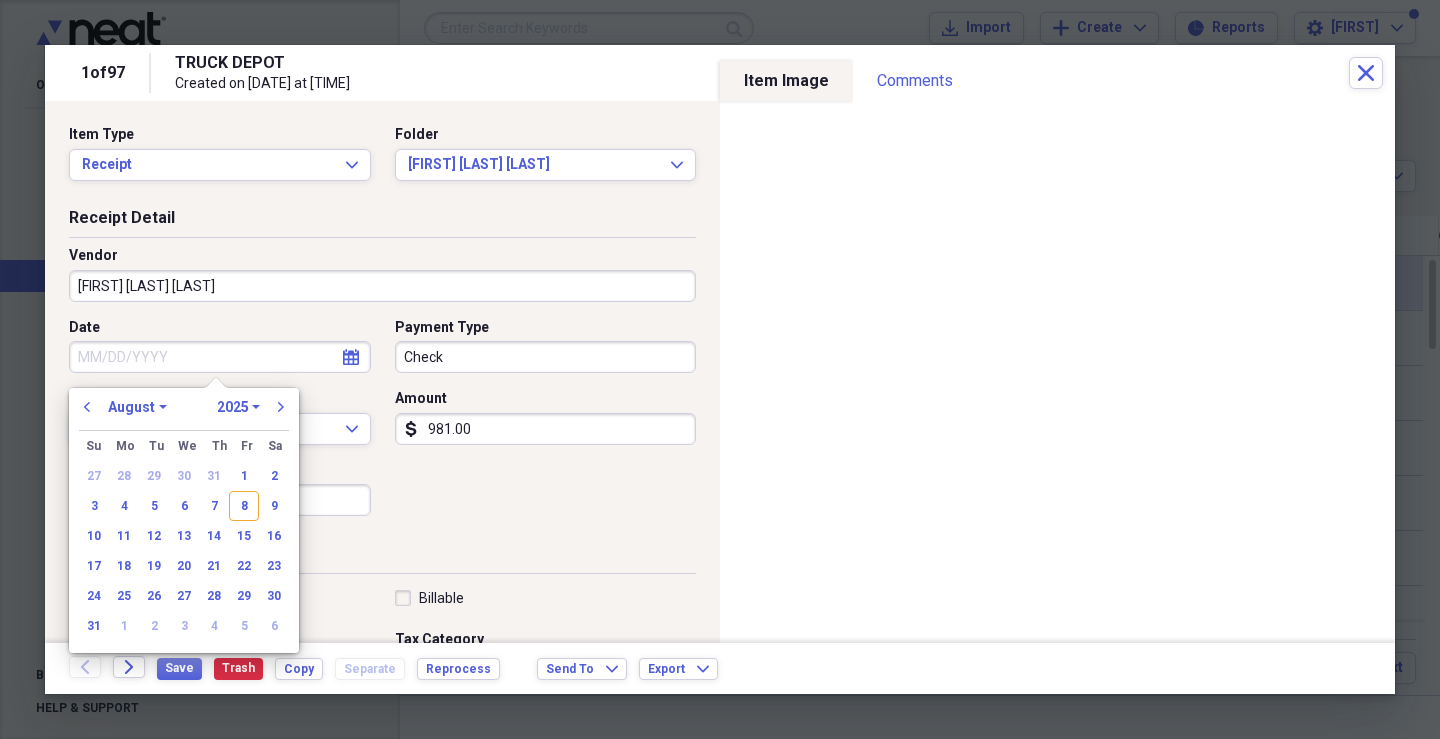 type on "08/08/2025" 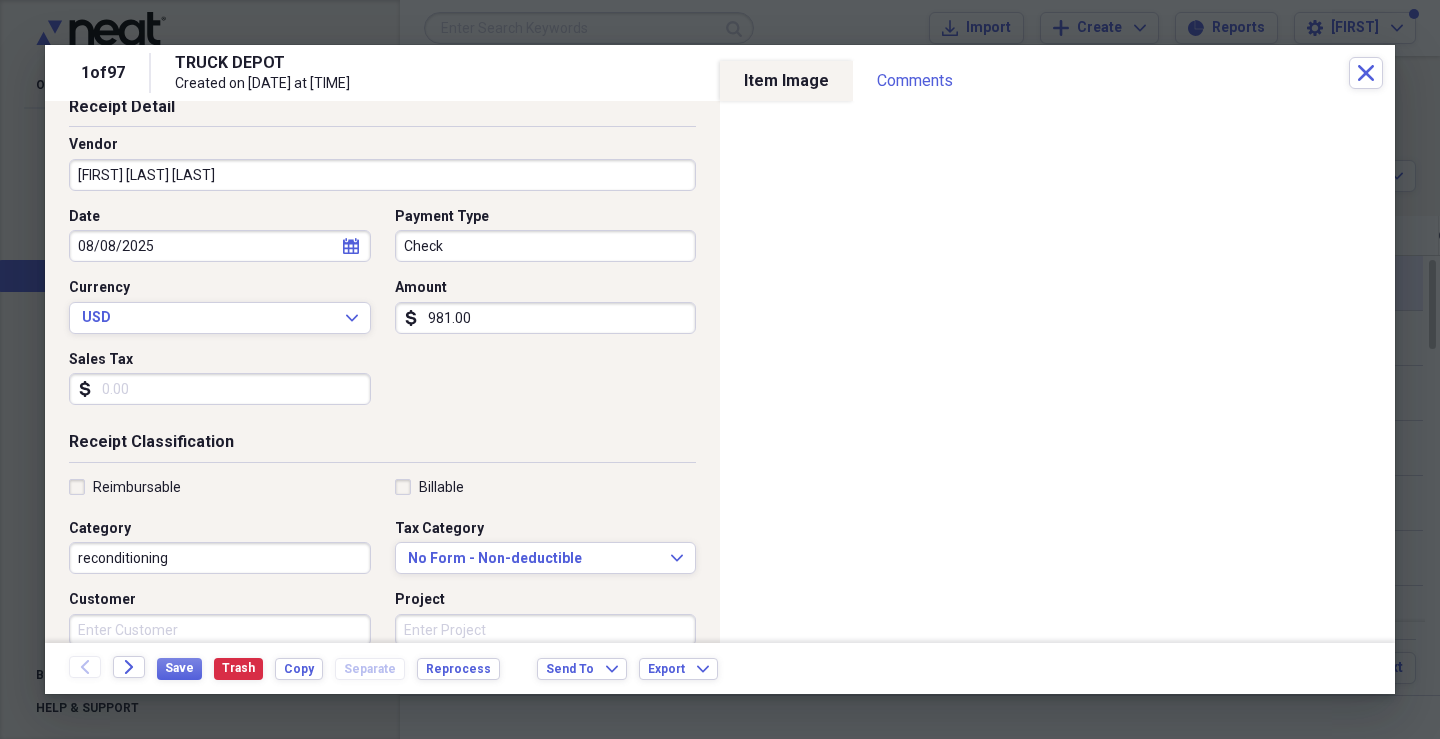 scroll, scrollTop: 200, scrollLeft: 0, axis: vertical 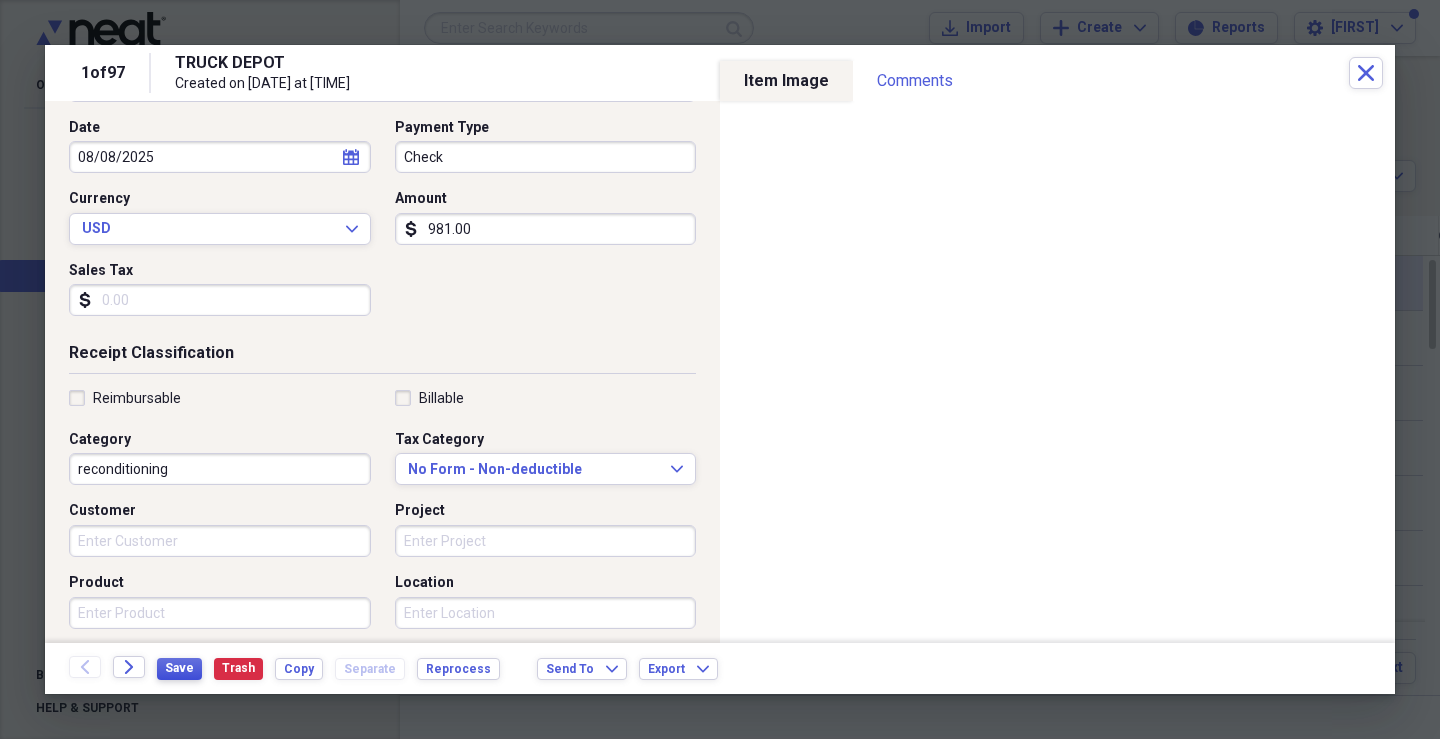 click on "Save" at bounding box center [179, 669] 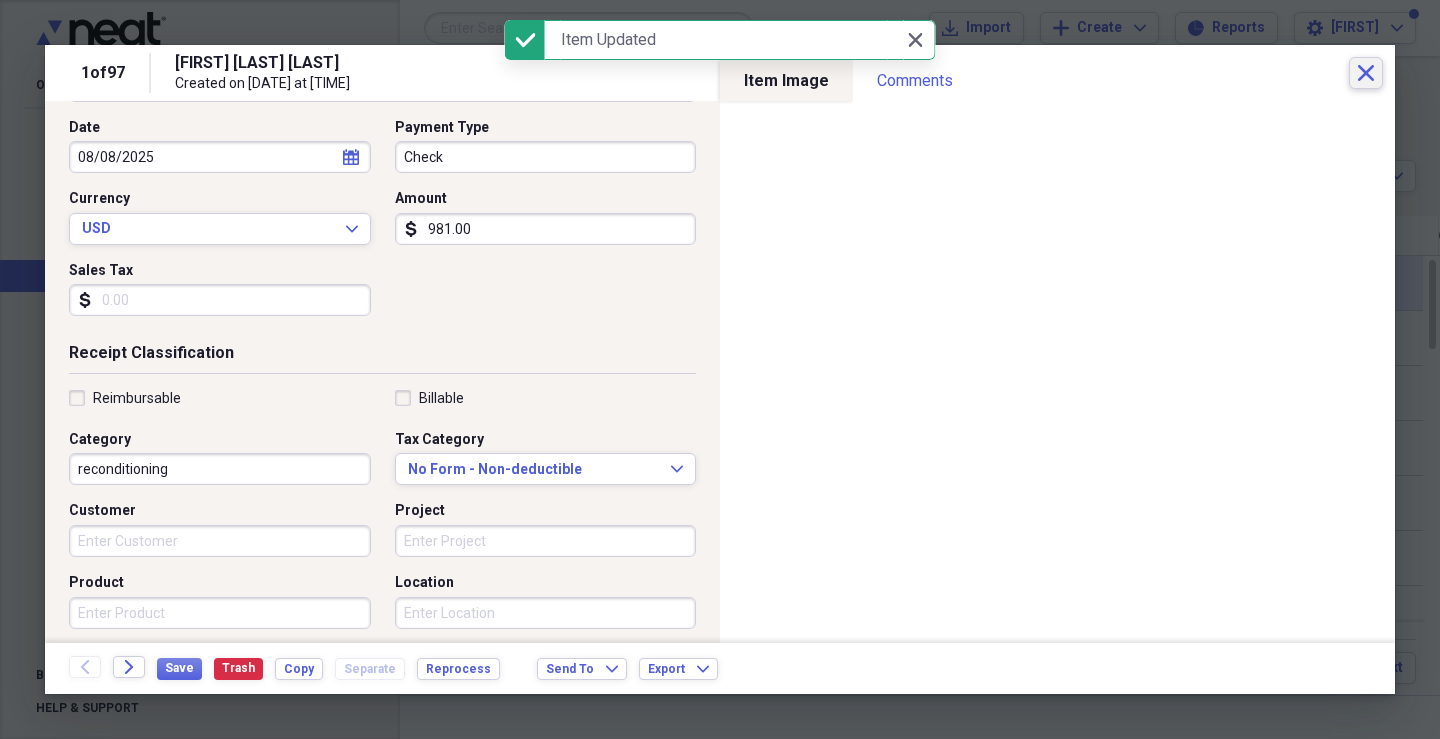 click on "Close" 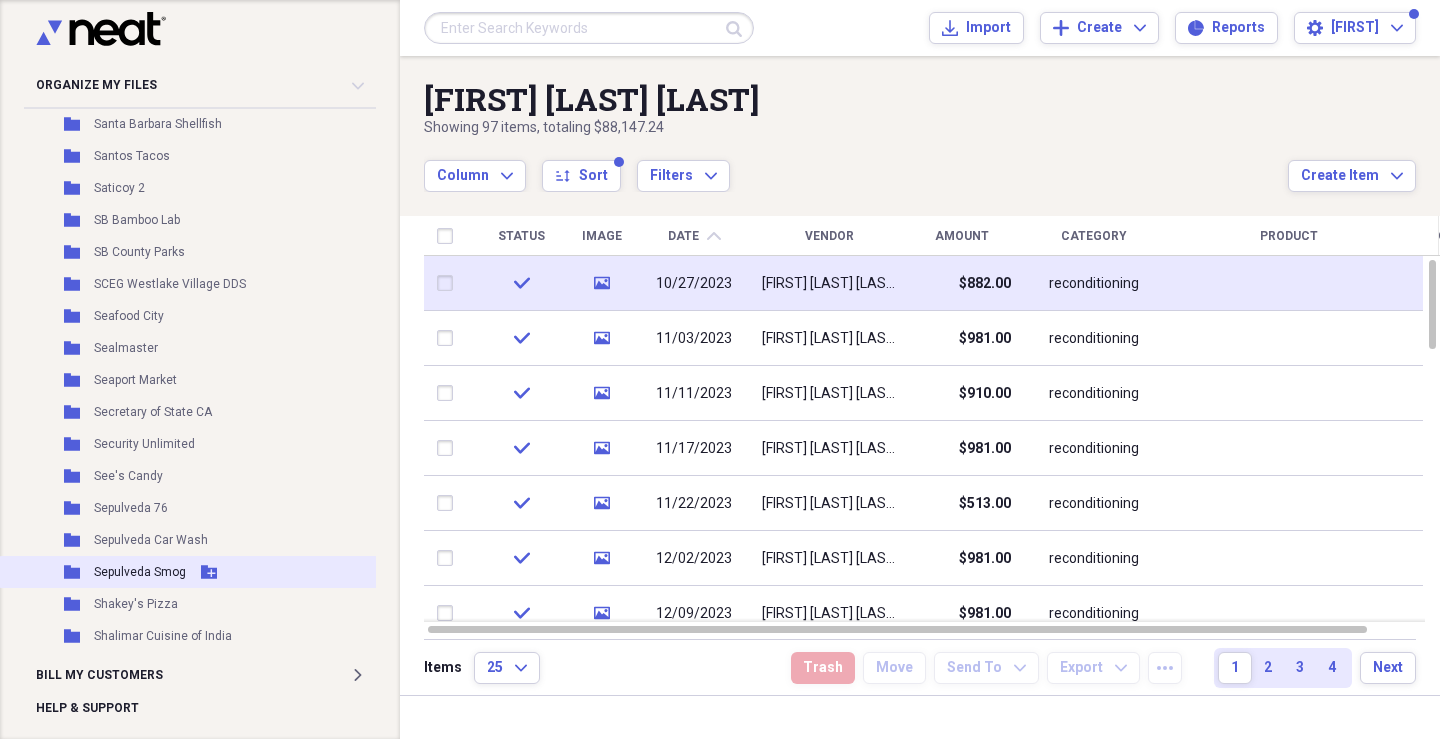 scroll, scrollTop: 26273, scrollLeft: 0, axis: vertical 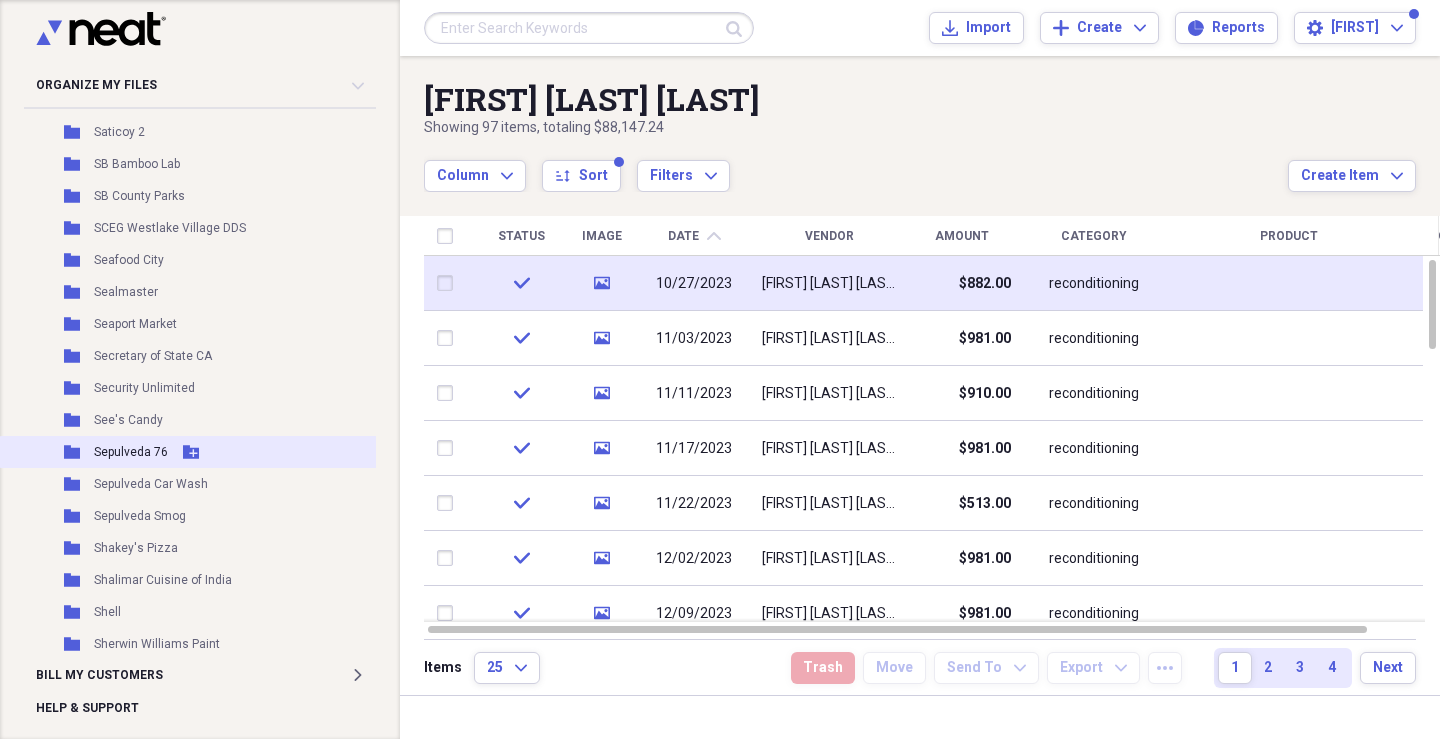 click on "Sepulveda 76" at bounding box center [131, 452] 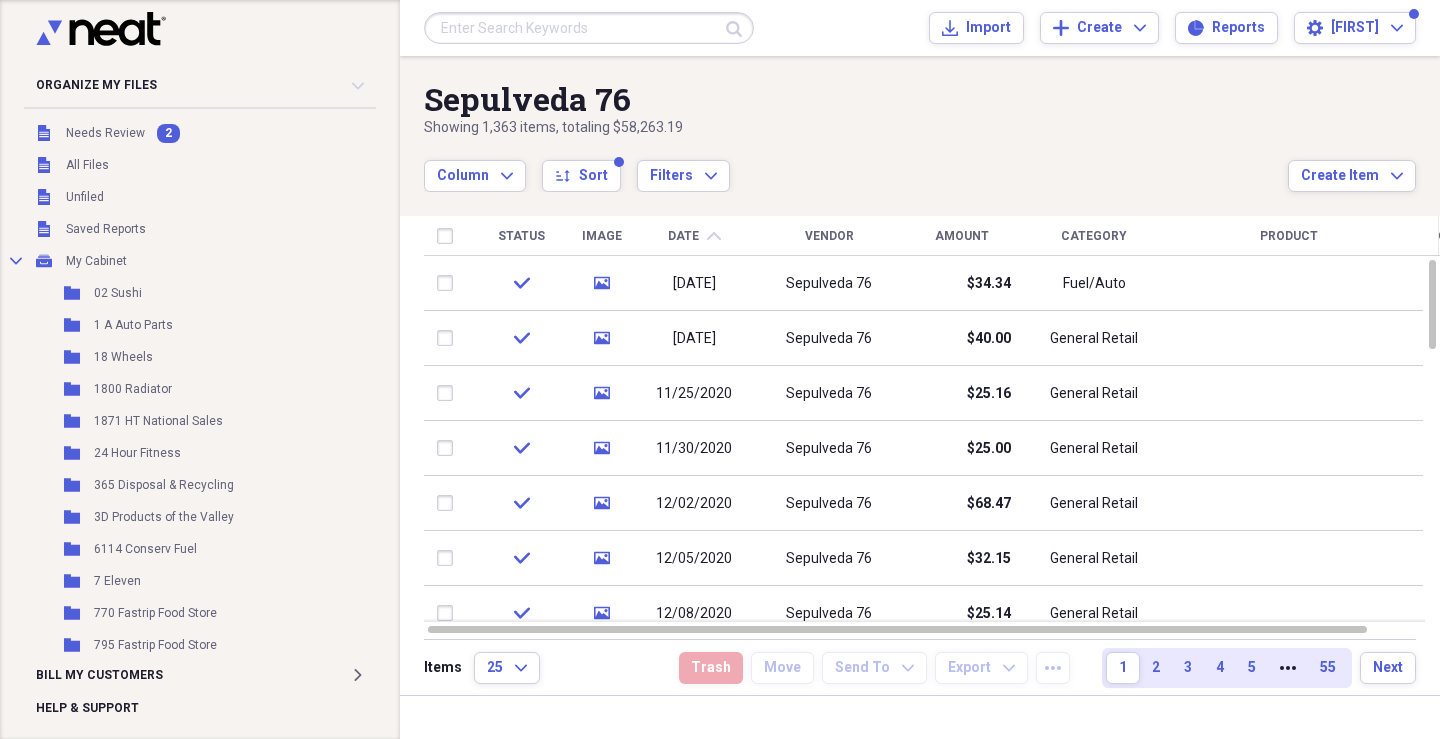 scroll, scrollTop: 0, scrollLeft: 0, axis: both 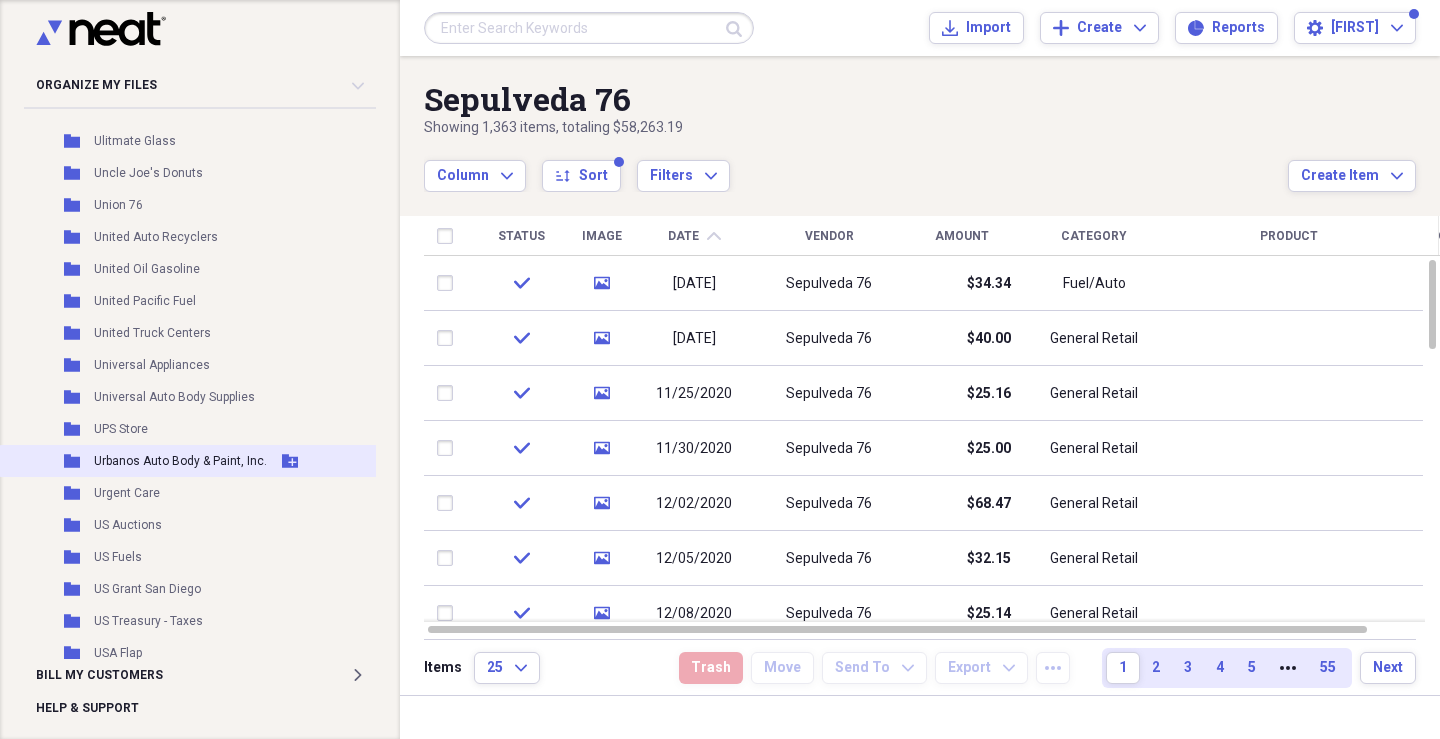 click on "Urbanos Auto Body & Paint, Inc." at bounding box center (180, 461) 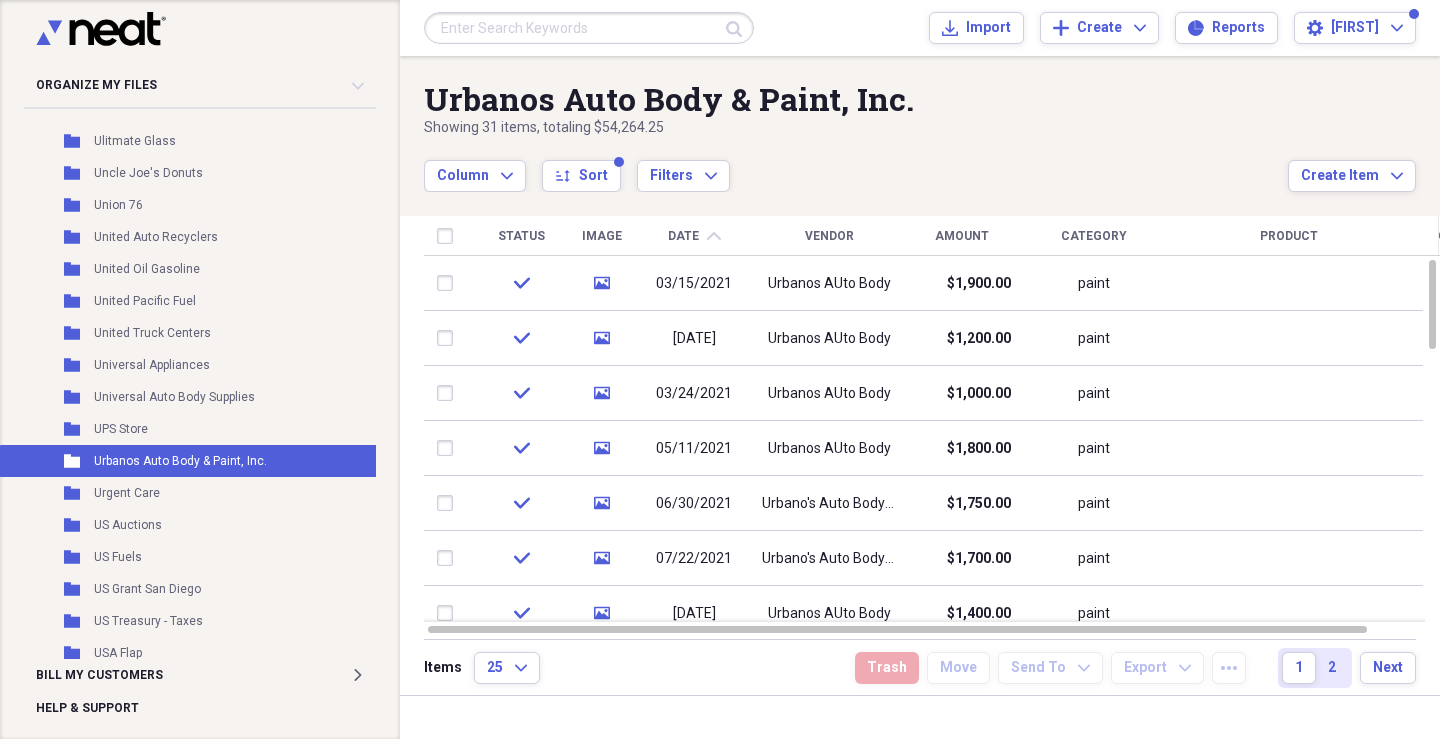 click on "chevron-up" 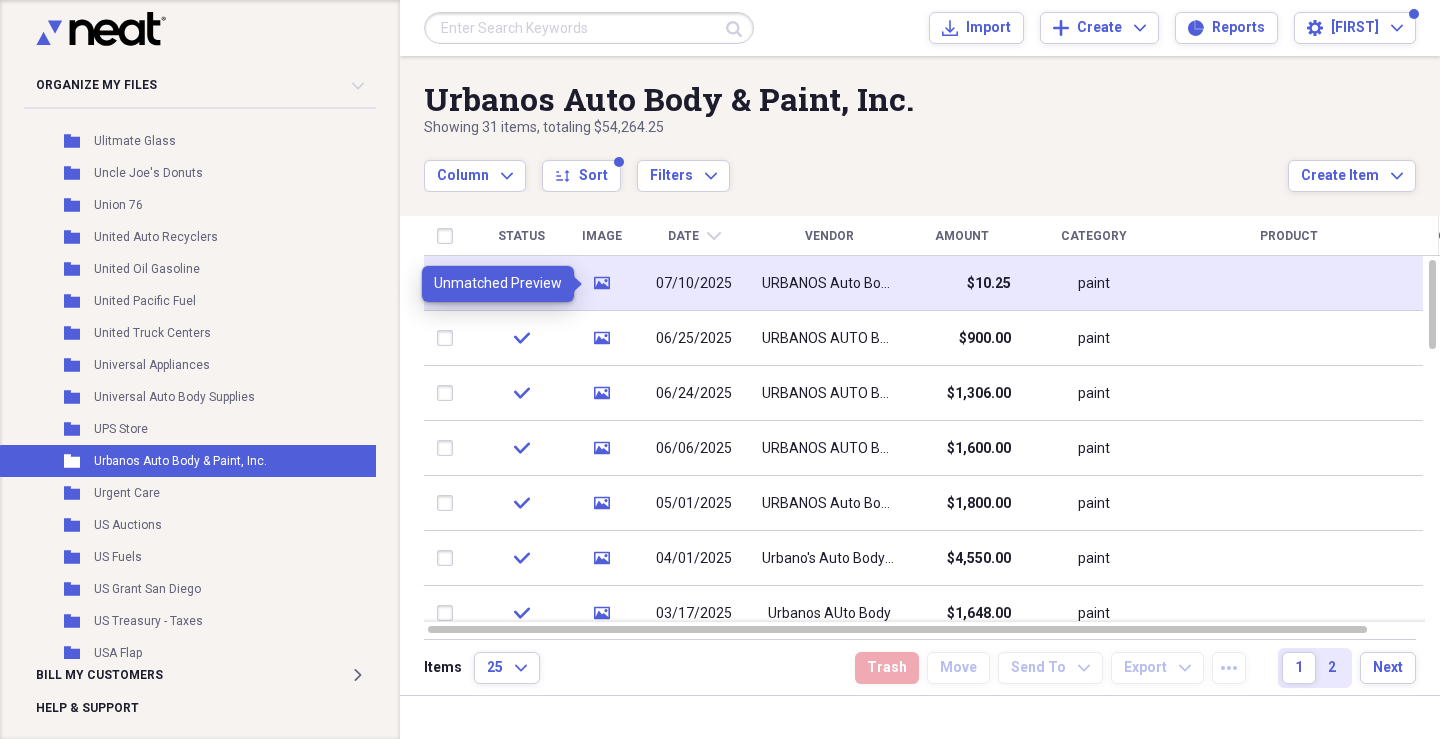 click on "media" 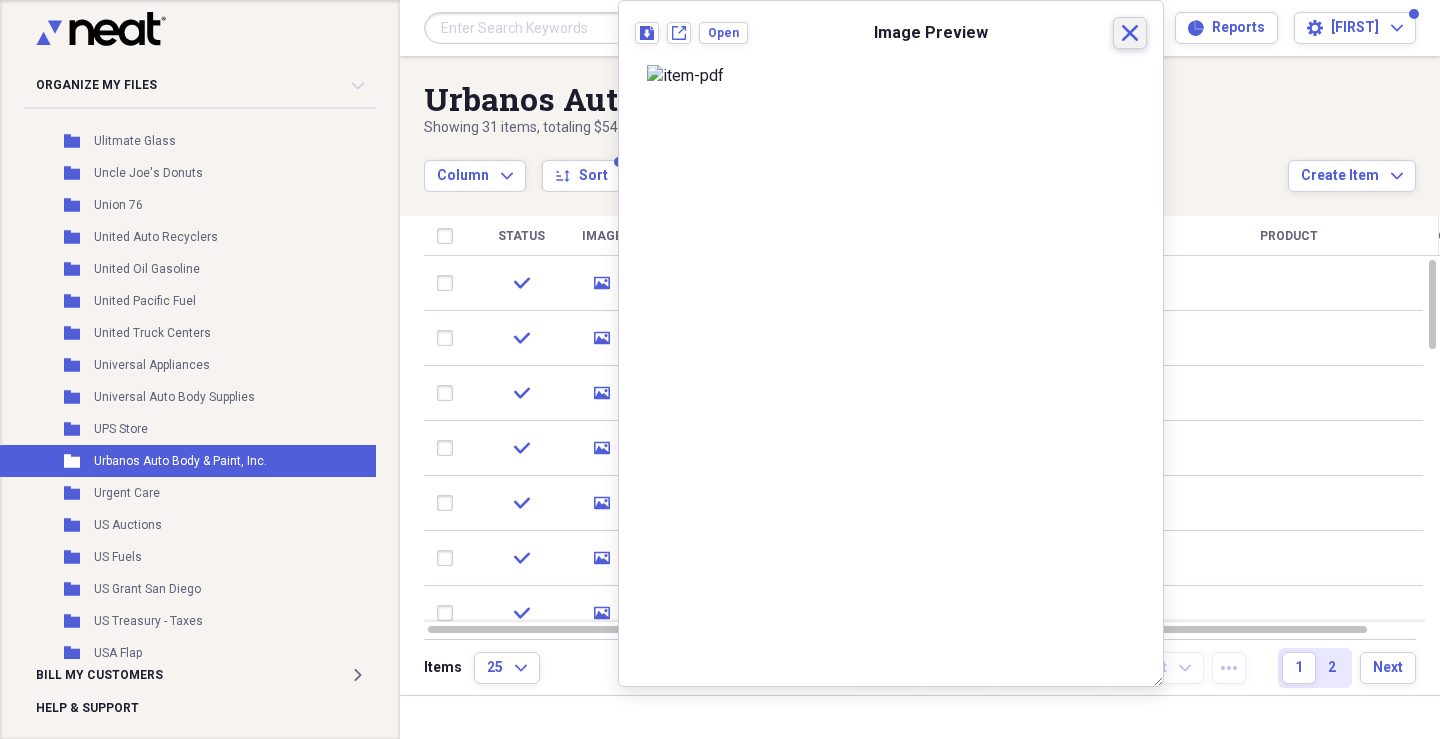 click 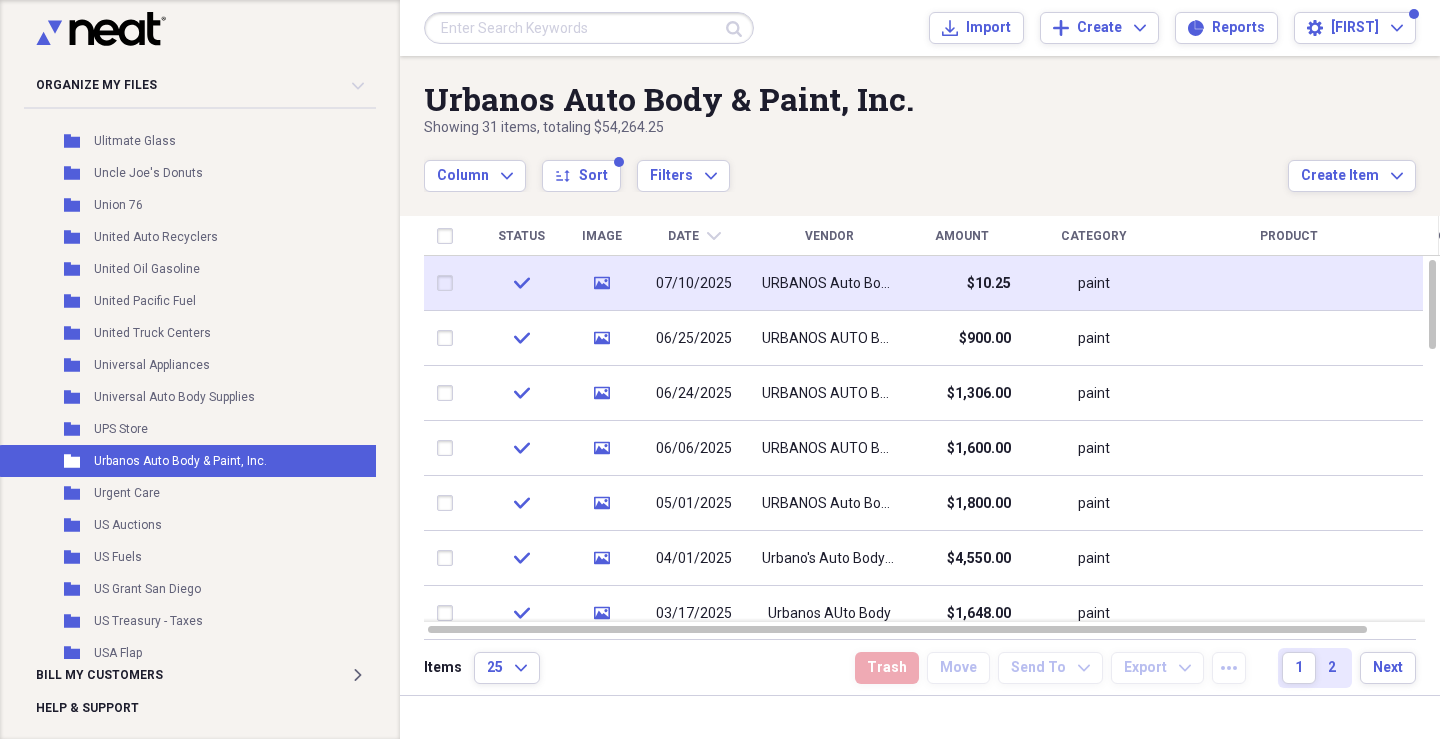 click on "check" at bounding box center [521, 283] 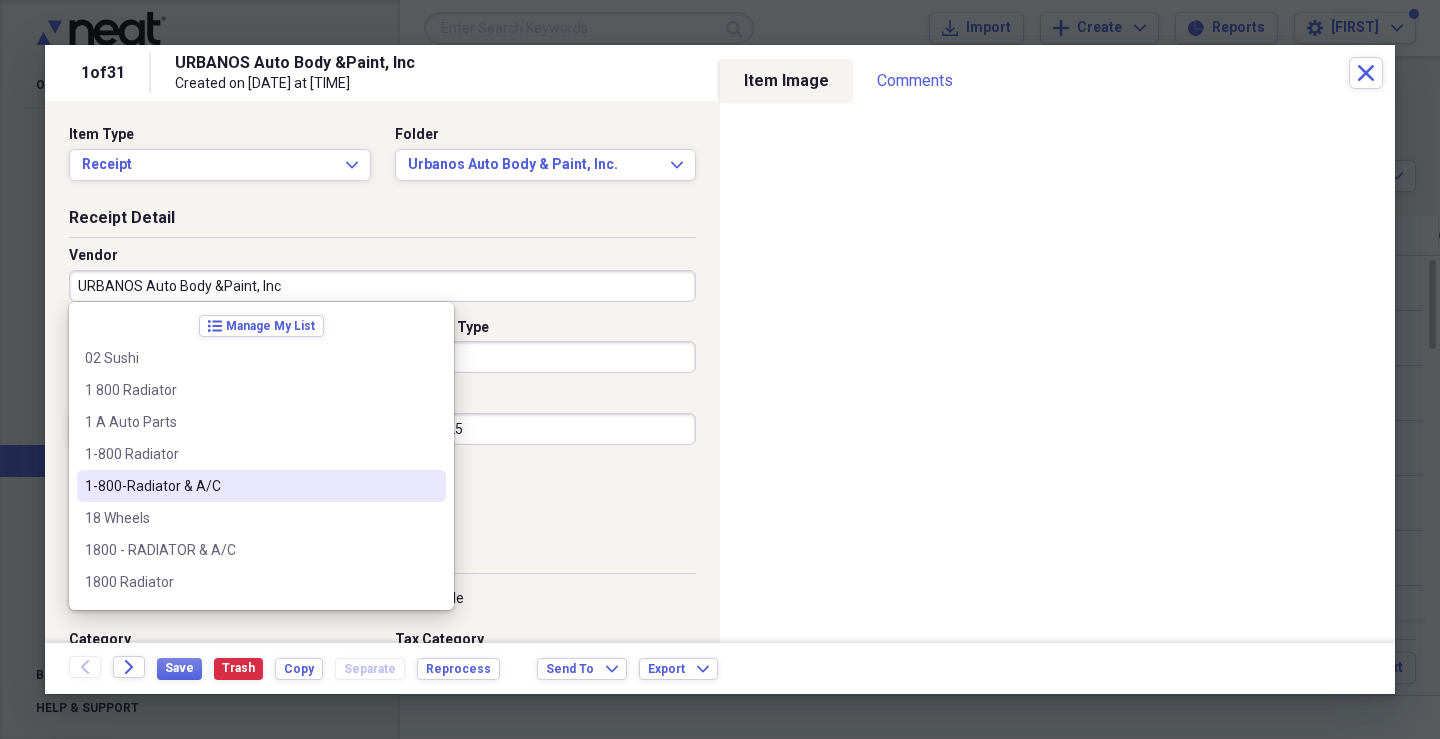 click on "Date 07/10/2025 calendar Calendar Payment Type Check Currency USD Expand Amount dollar-sign 10.25 Sales Tax dollar-sign" at bounding box center [382, 425] 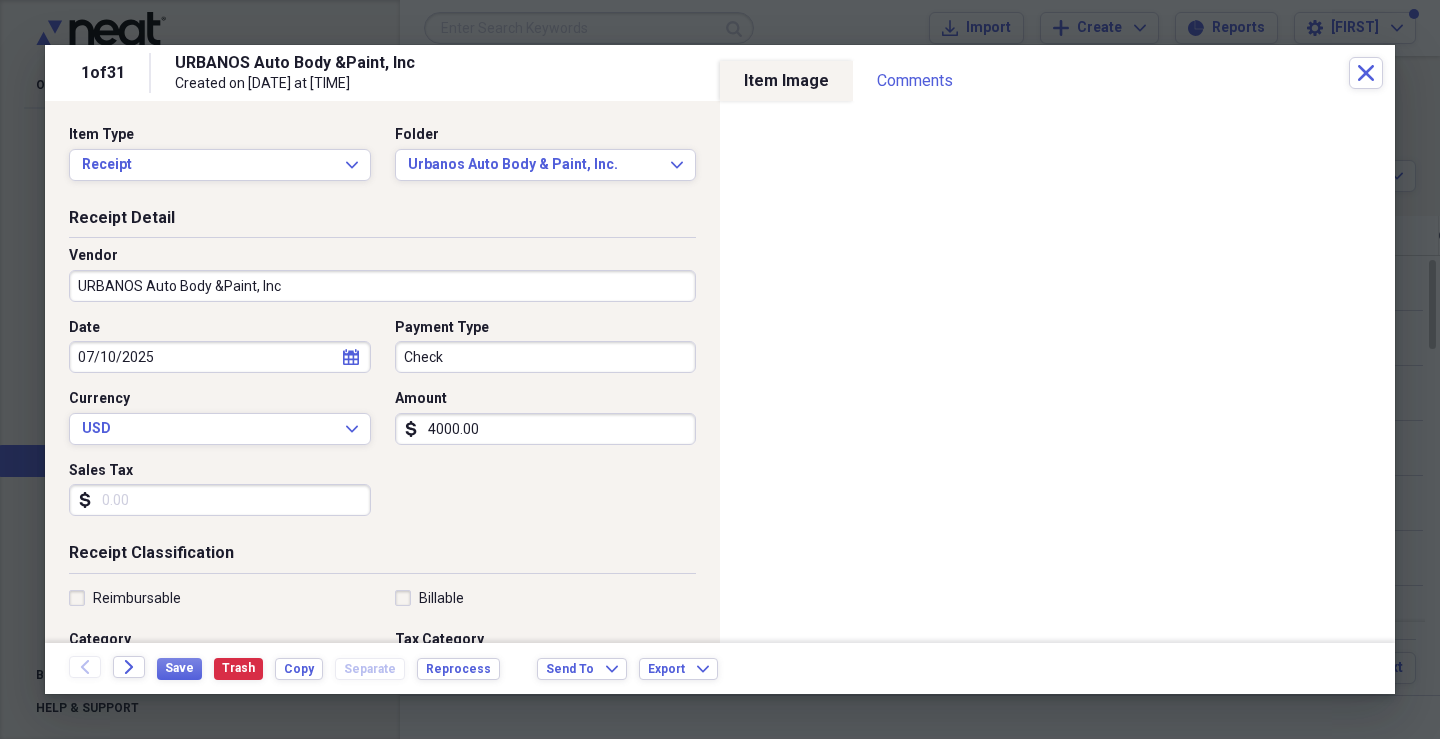 type on "4000.00" 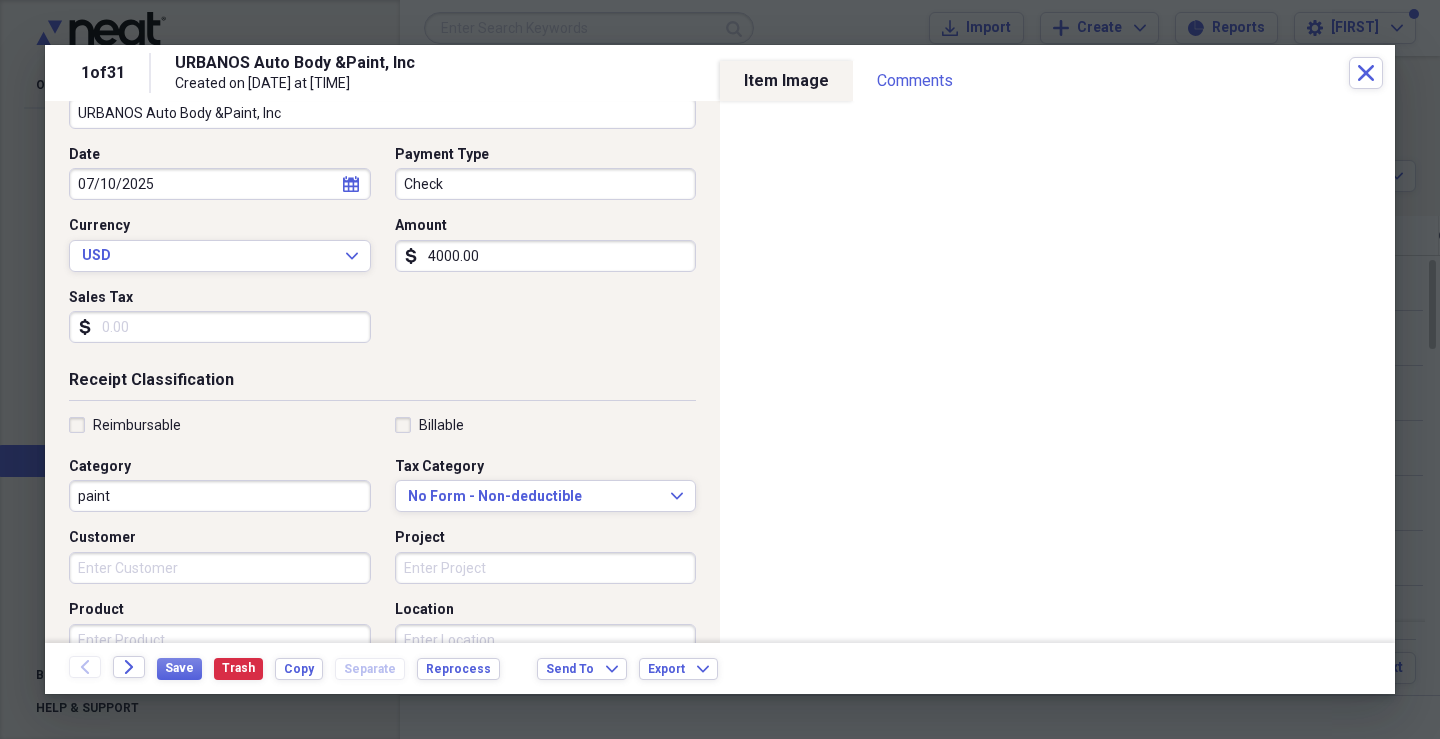 scroll, scrollTop: 200, scrollLeft: 0, axis: vertical 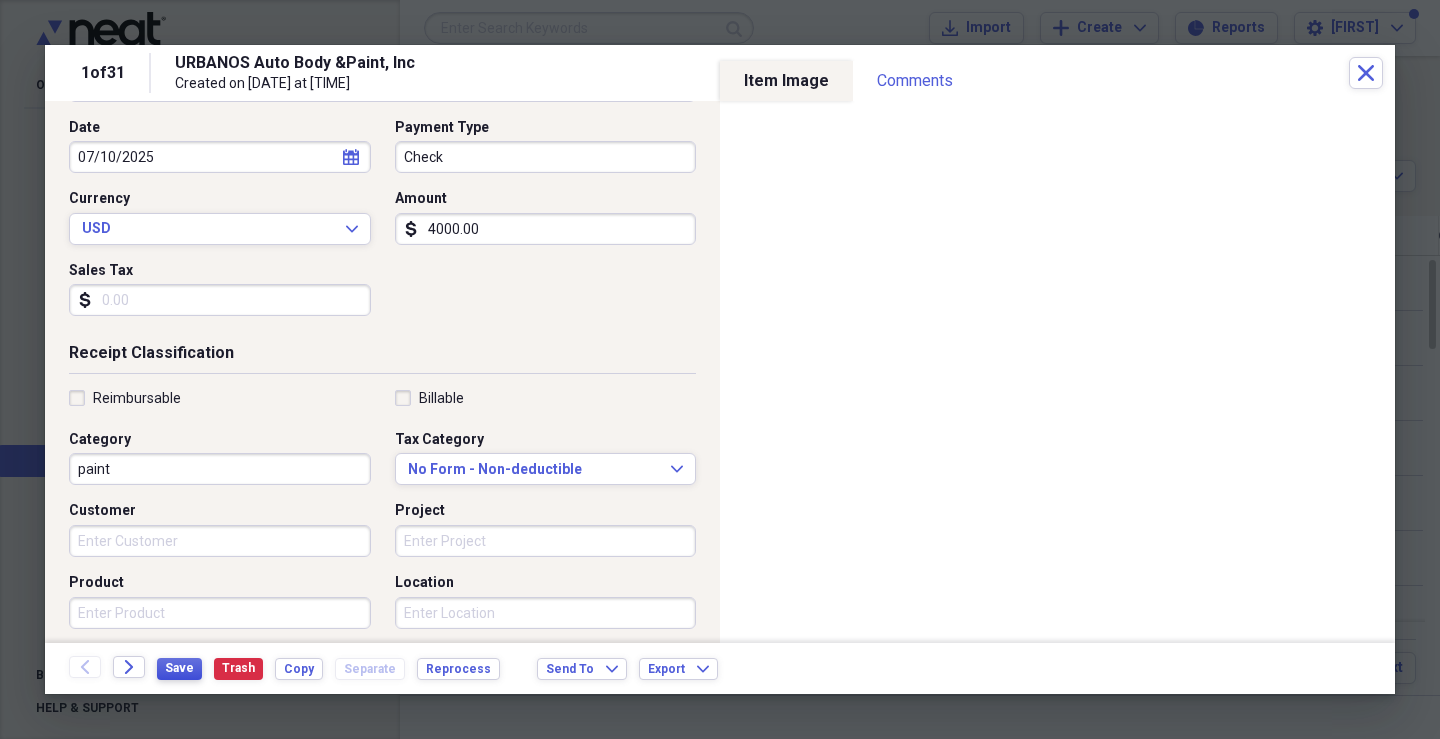 click on "Save" at bounding box center [179, 668] 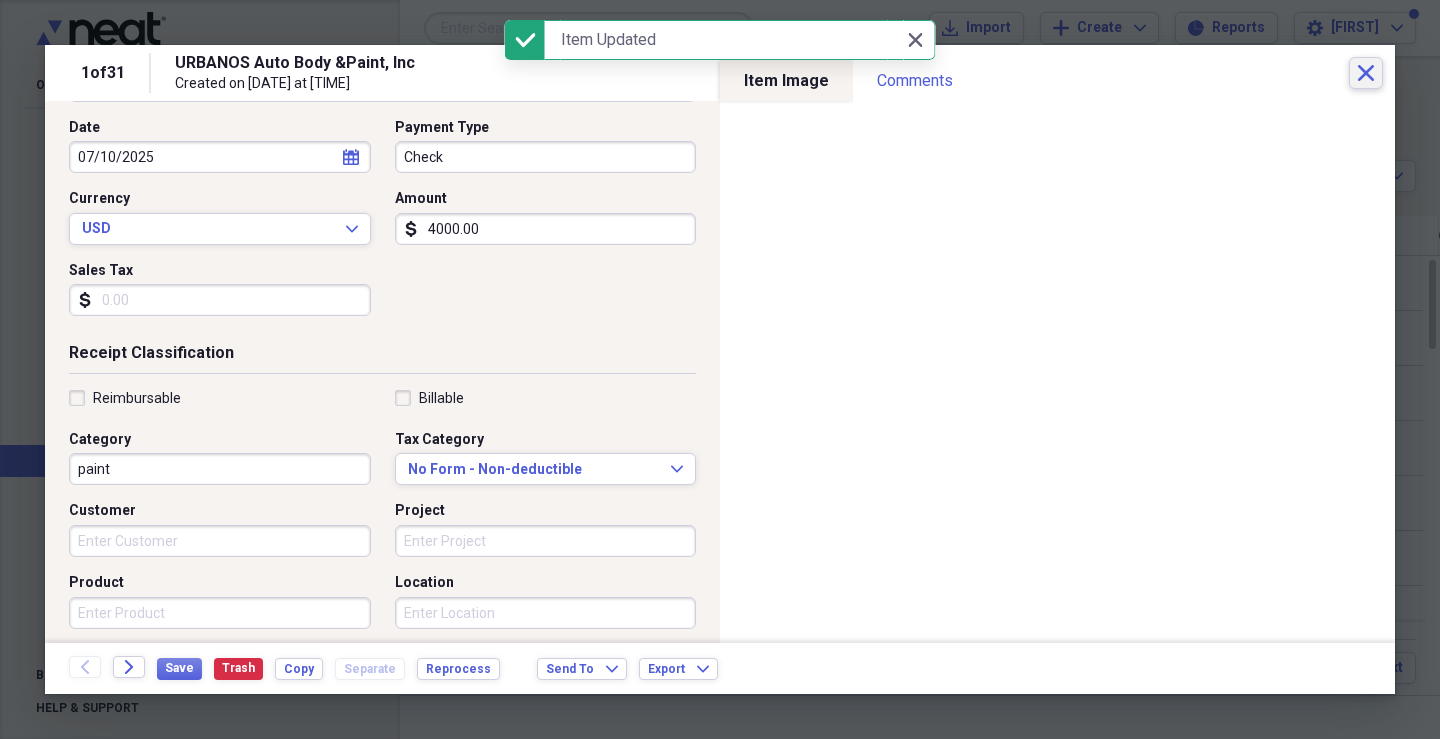 click on "Close" at bounding box center (1366, 73) 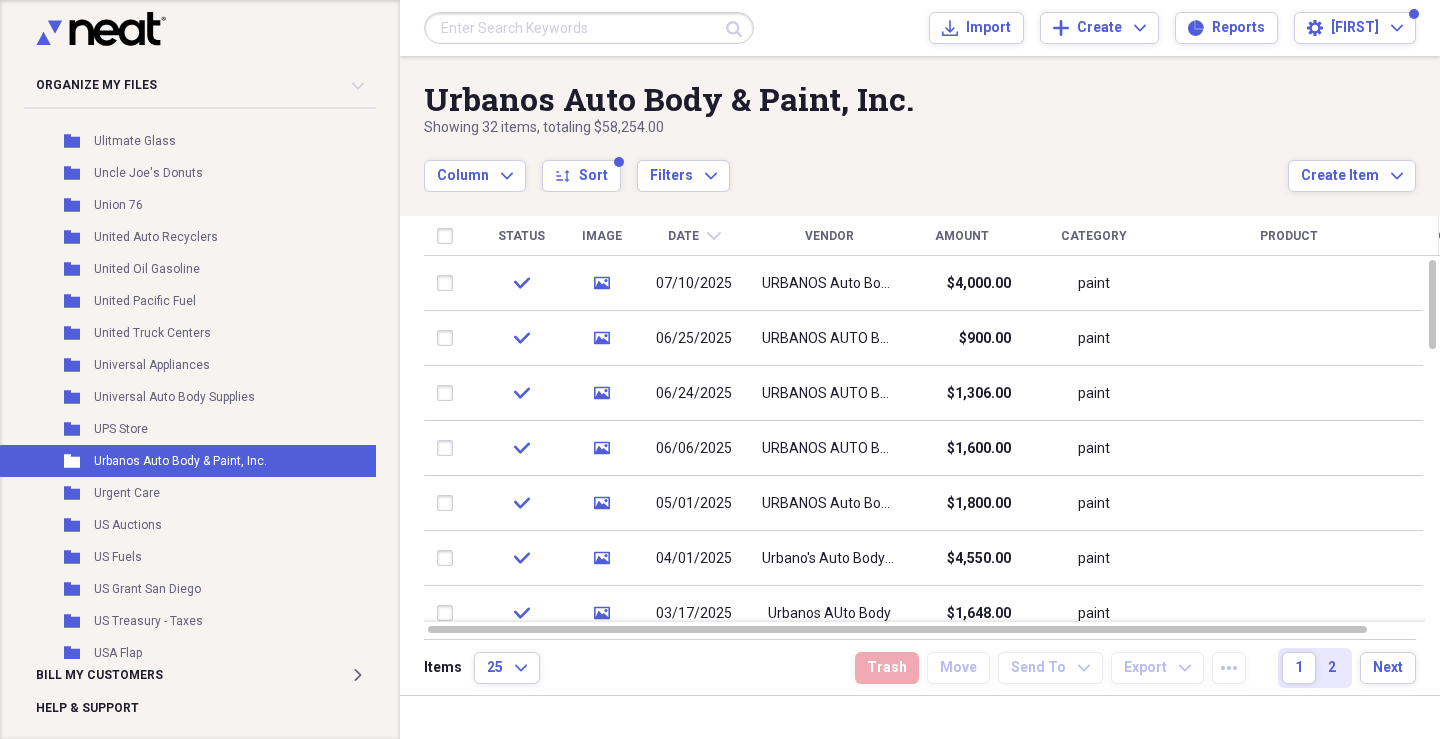 click on "chevron-down" 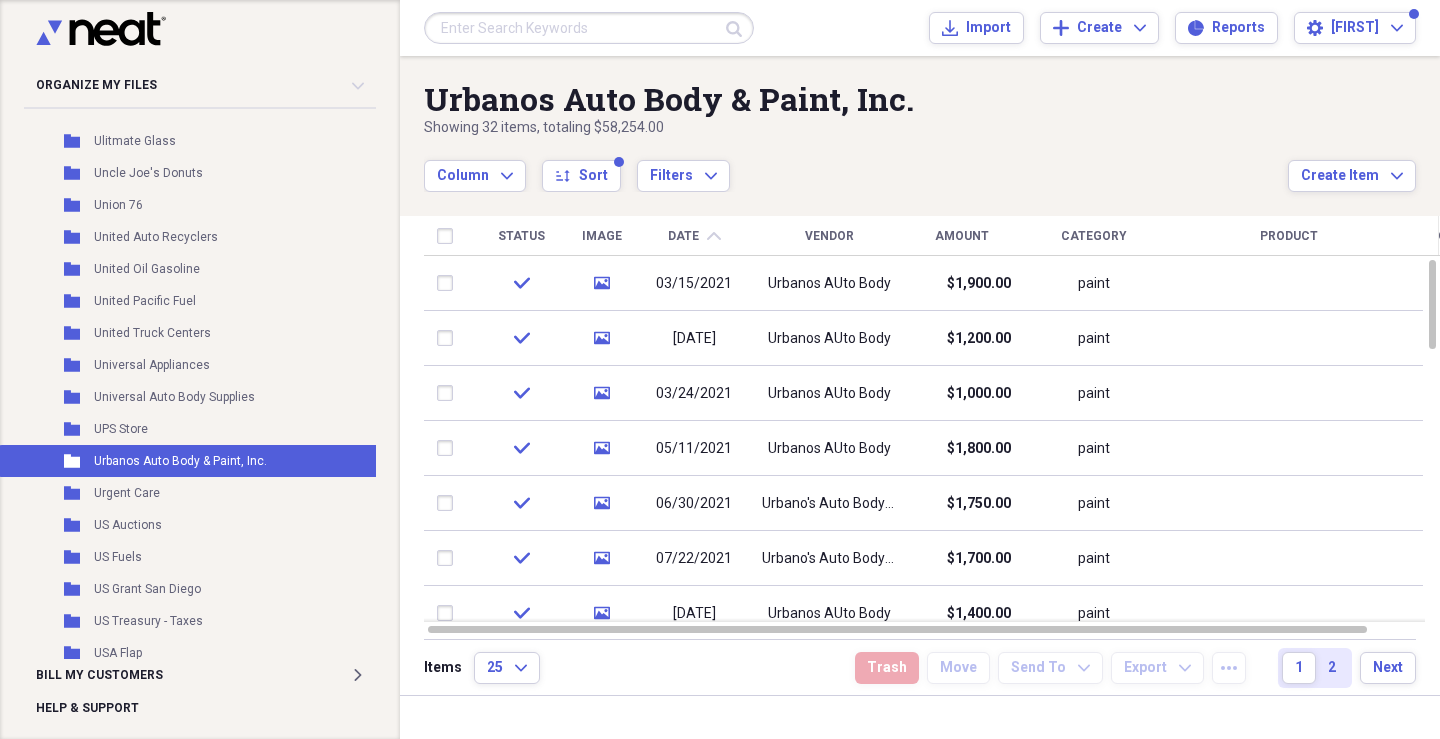 click on "chevron-up" 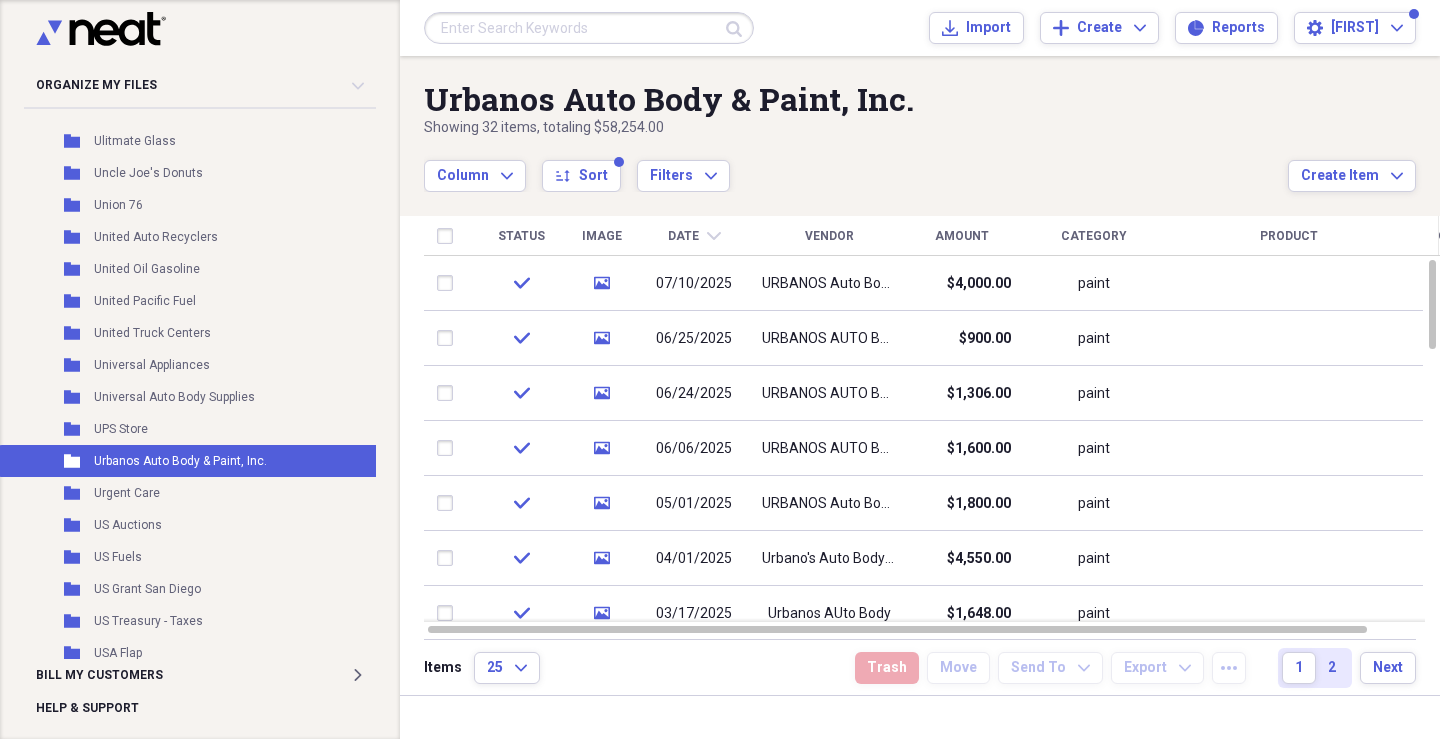 click 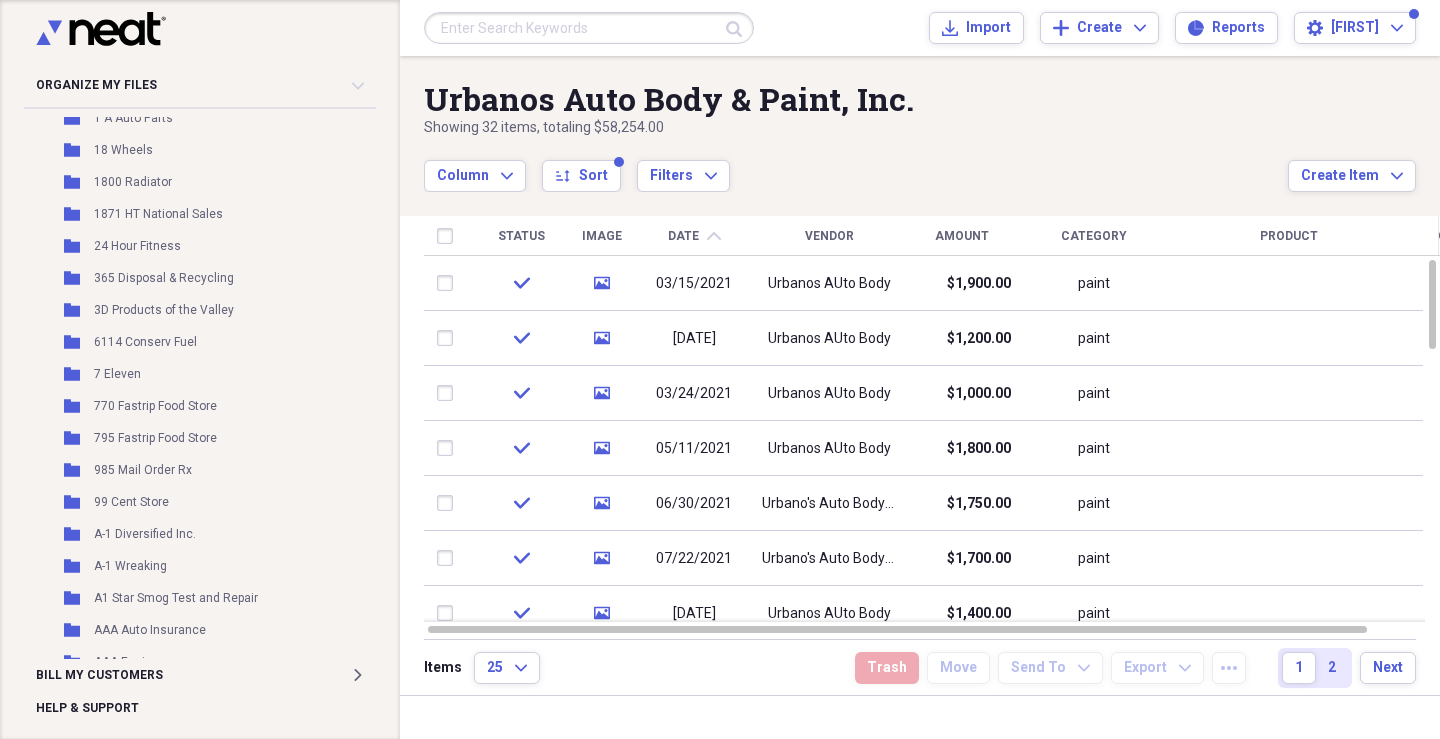 scroll, scrollTop: 0, scrollLeft: 0, axis: both 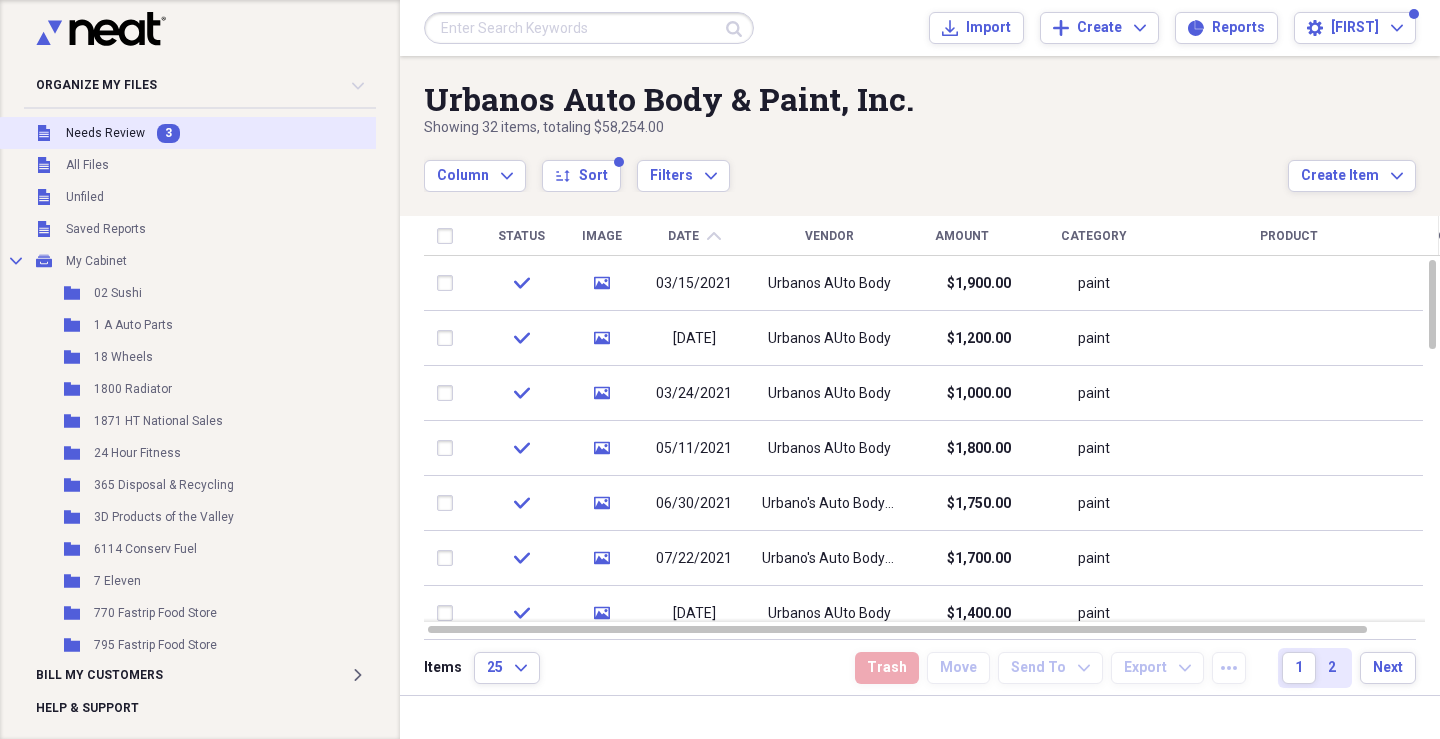 click on "Needs Review" at bounding box center [105, 133] 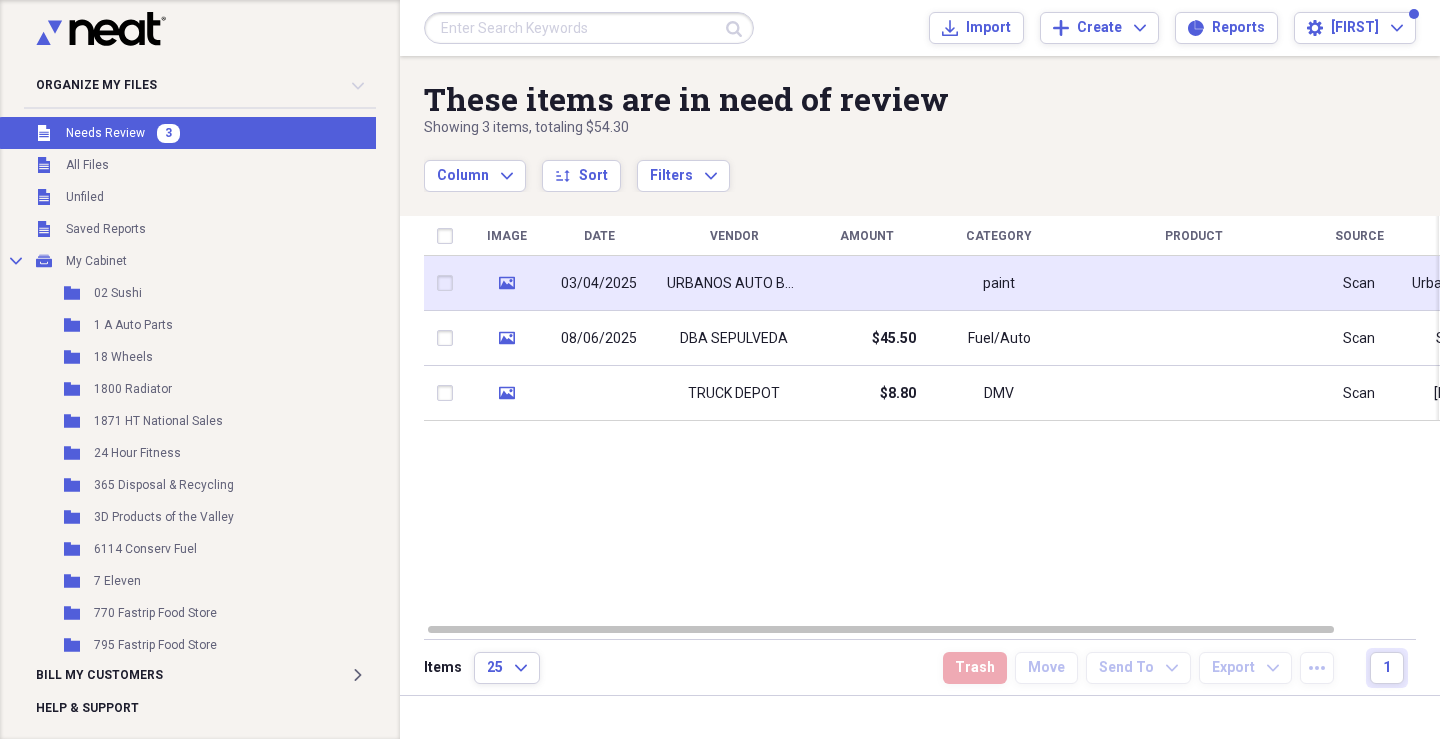 click on "media" 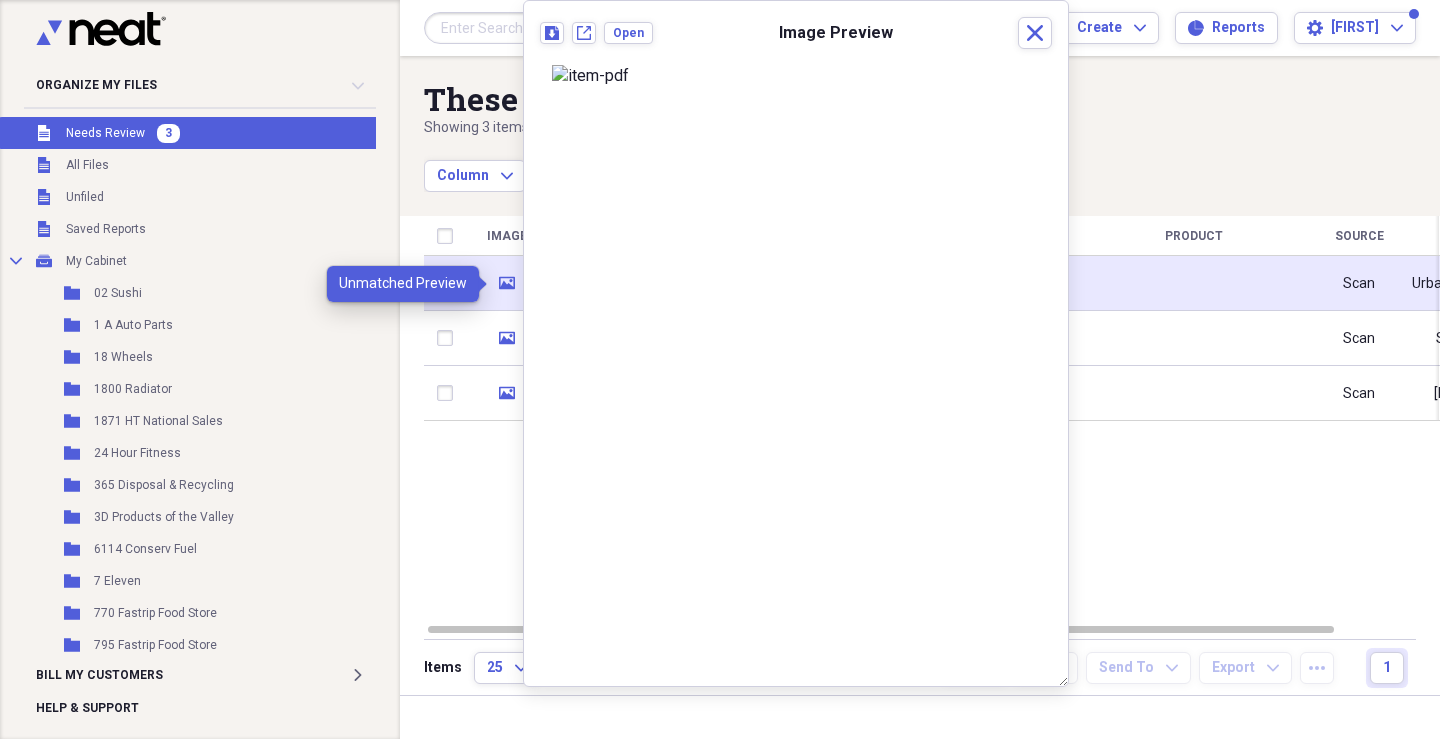 click on "media" 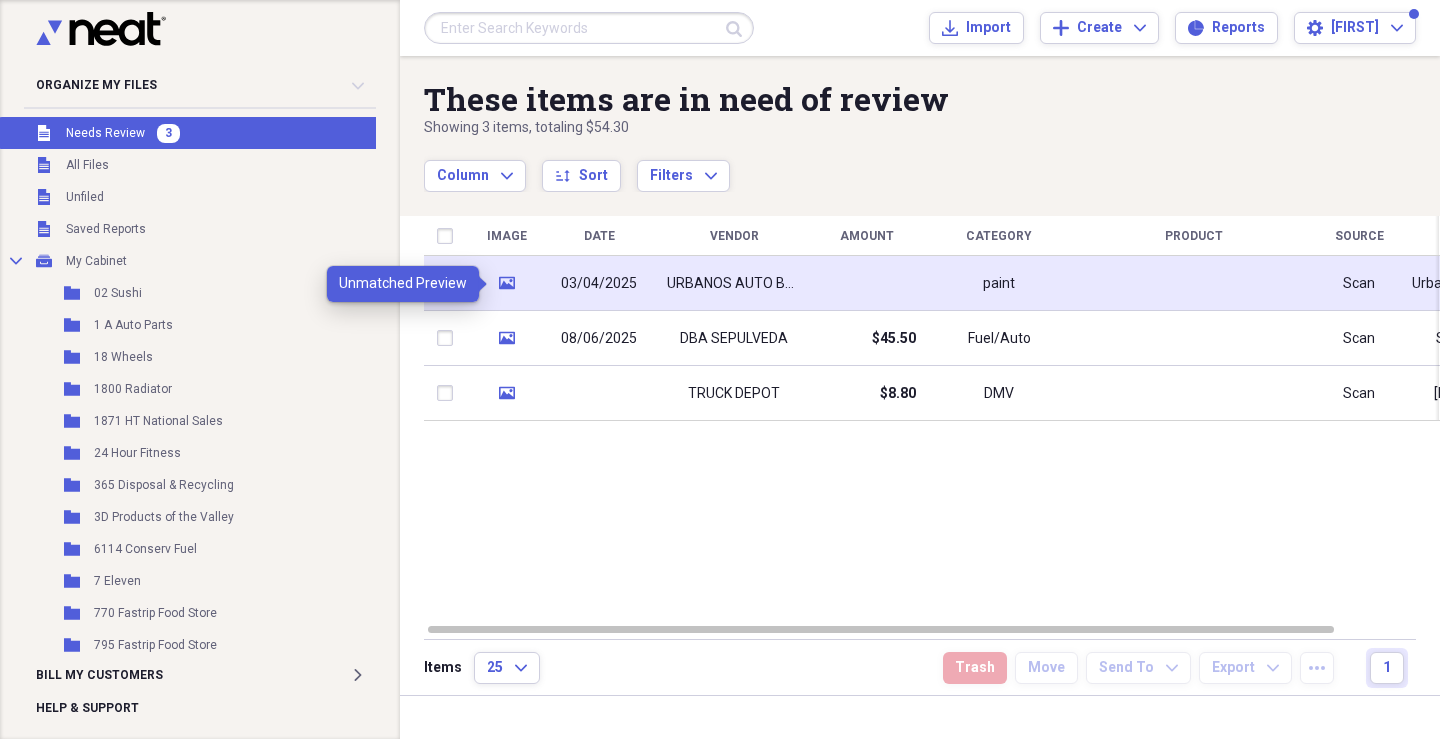 click on "media" 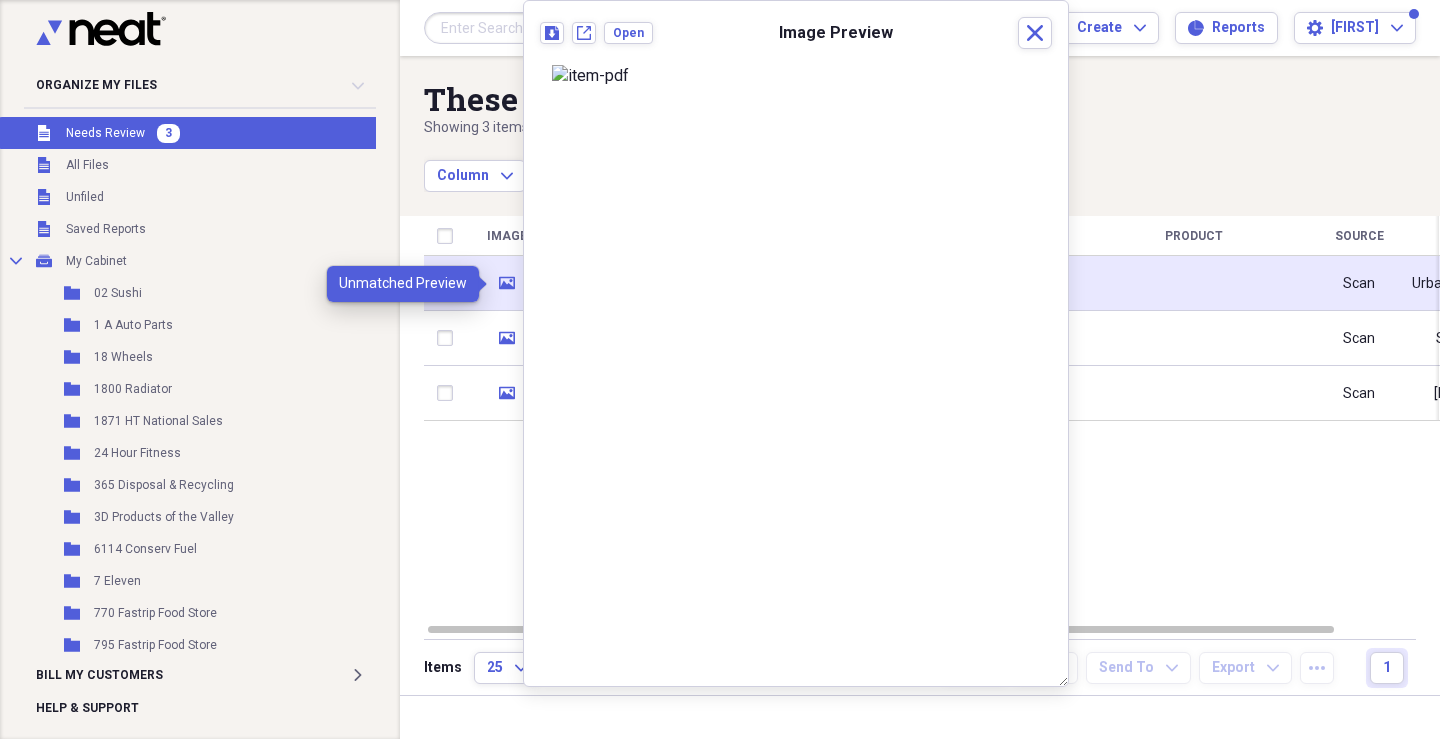 click on "media" 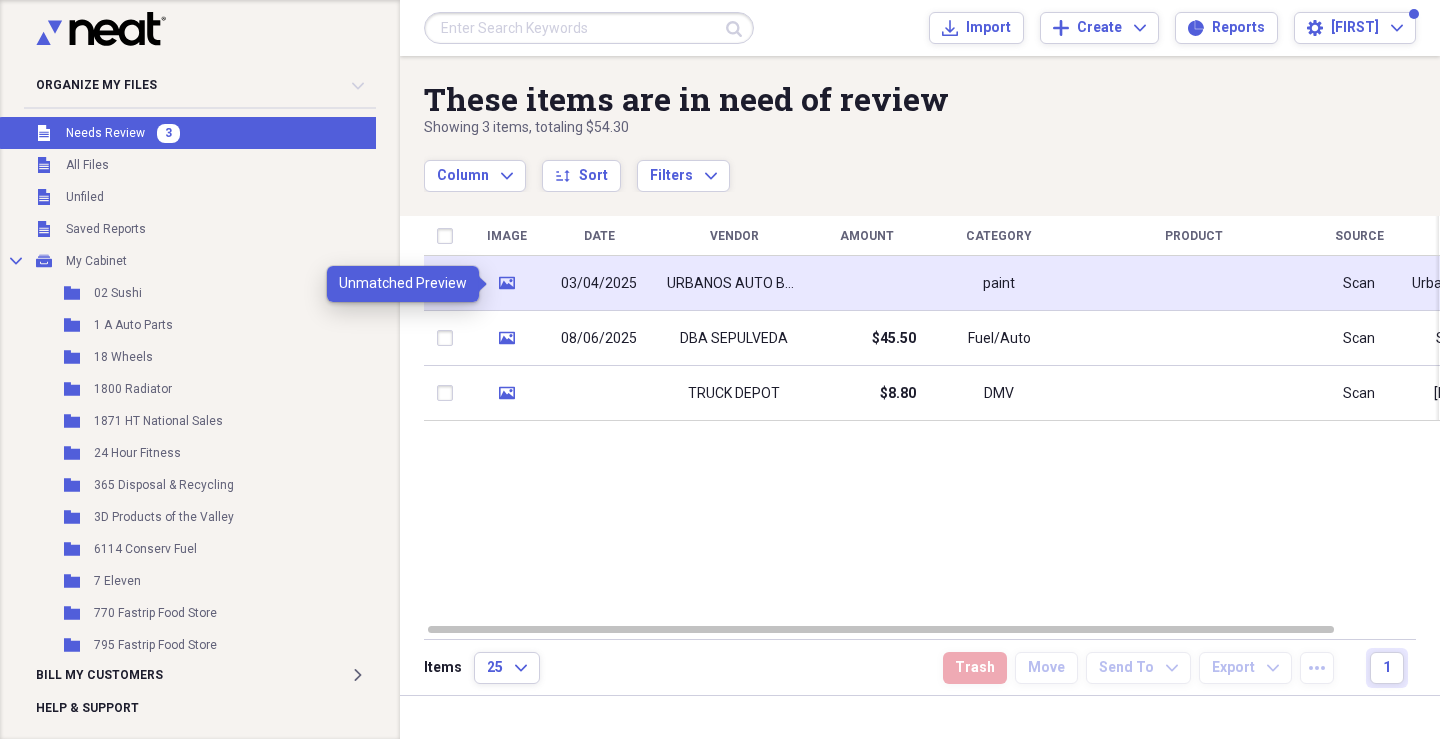 click on "media" 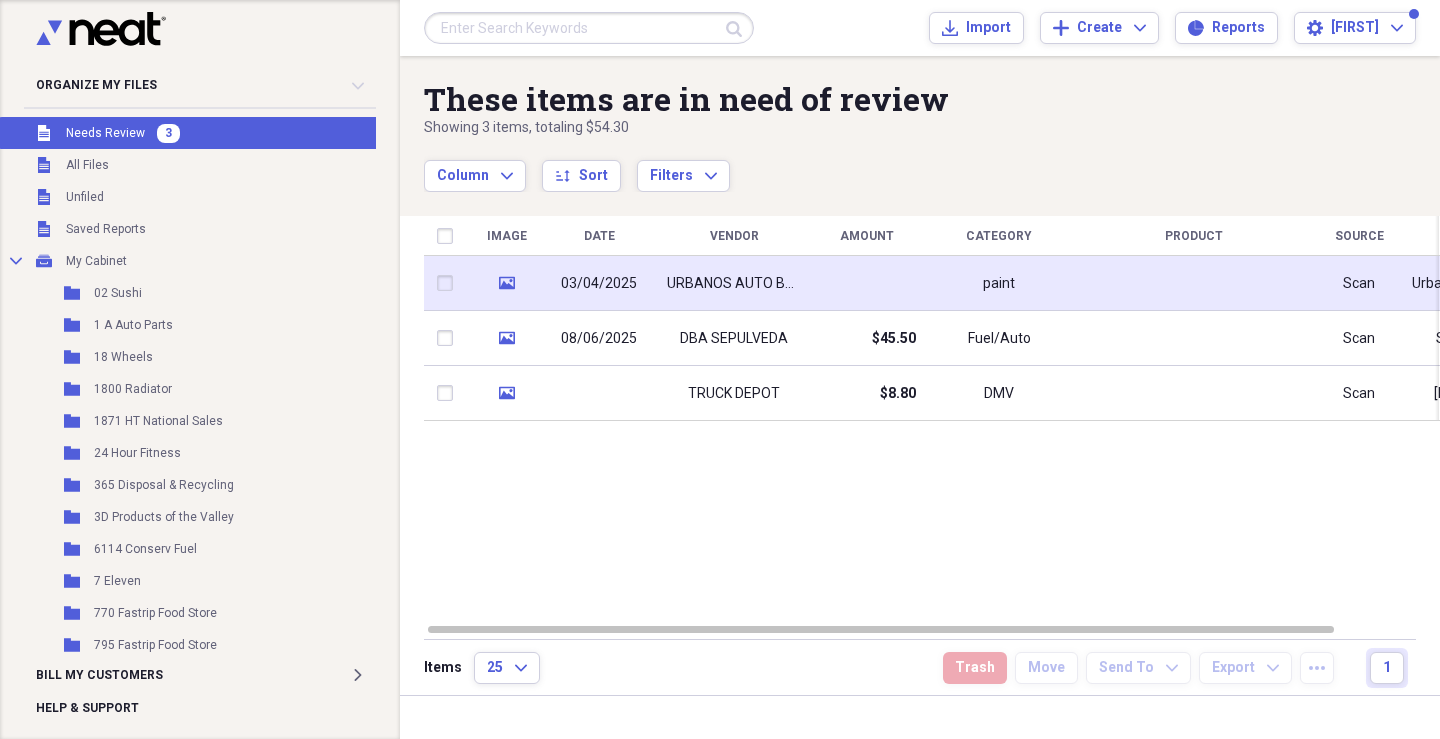 click at bounding box center [449, 283] 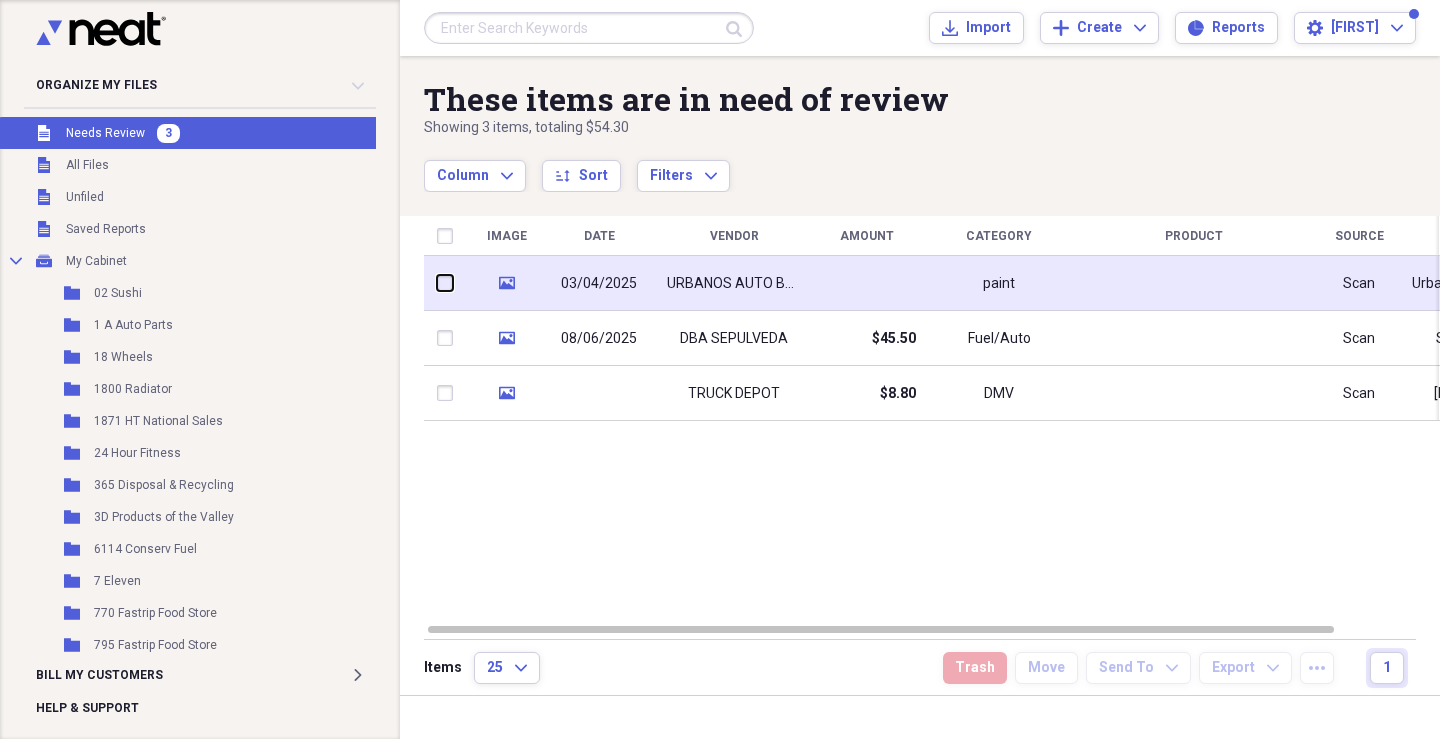 click at bounding box center [437, 283] 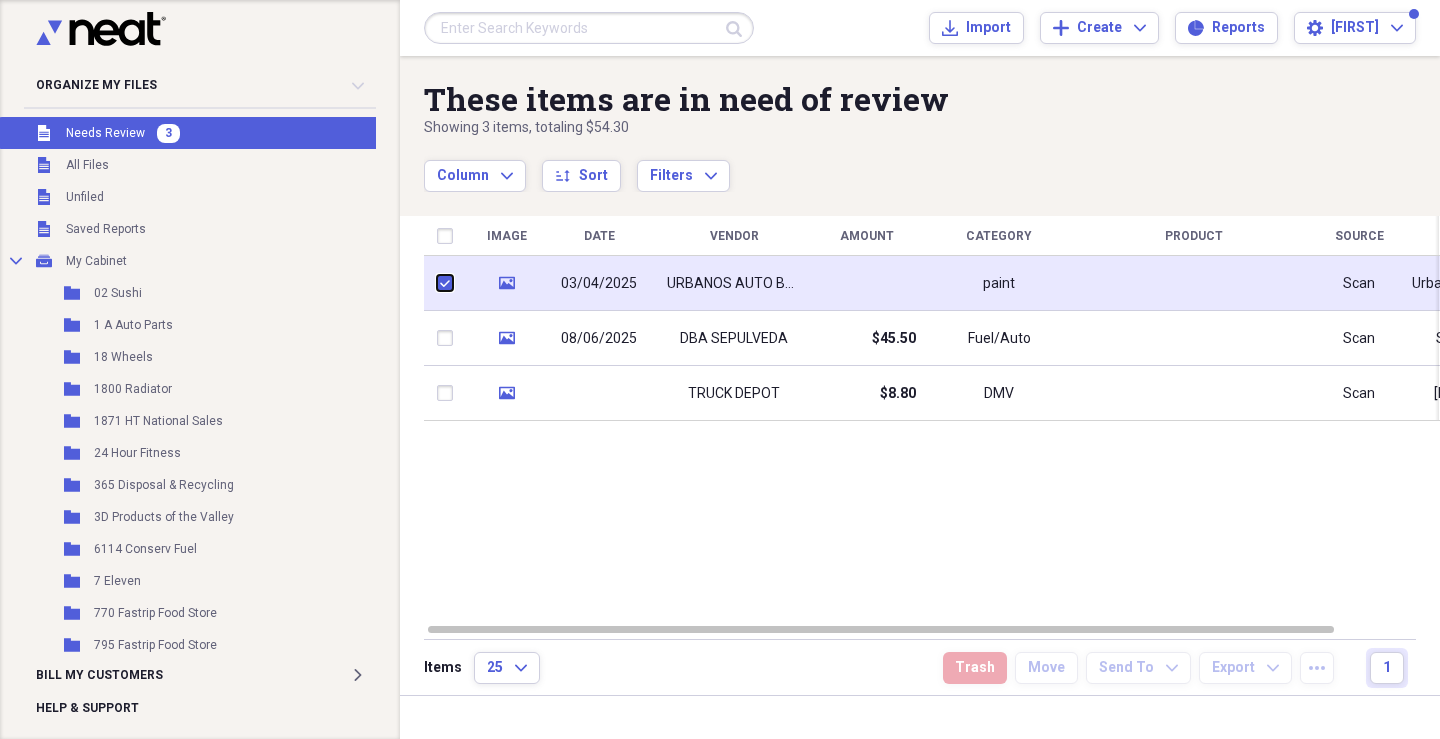 checkbox on "true" 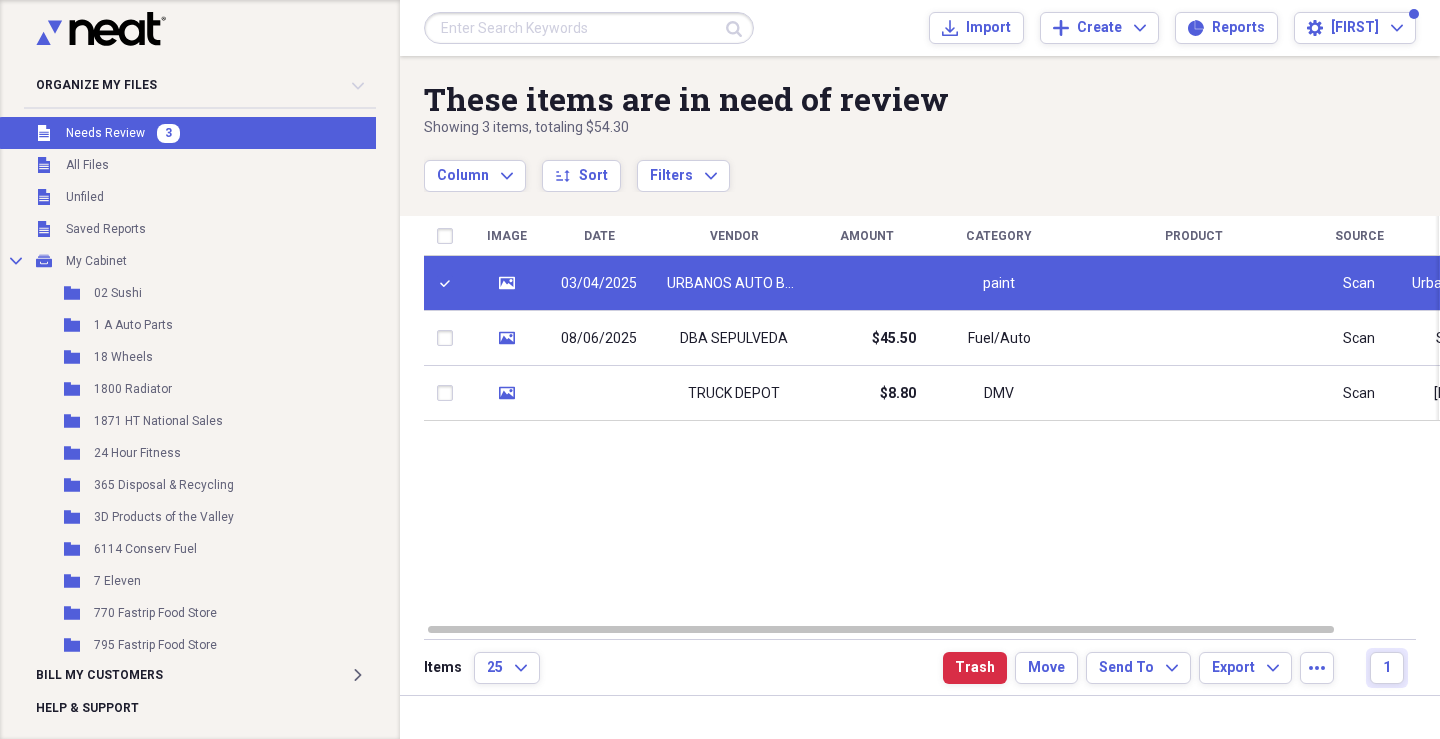 click at bounding box center [449, 283] 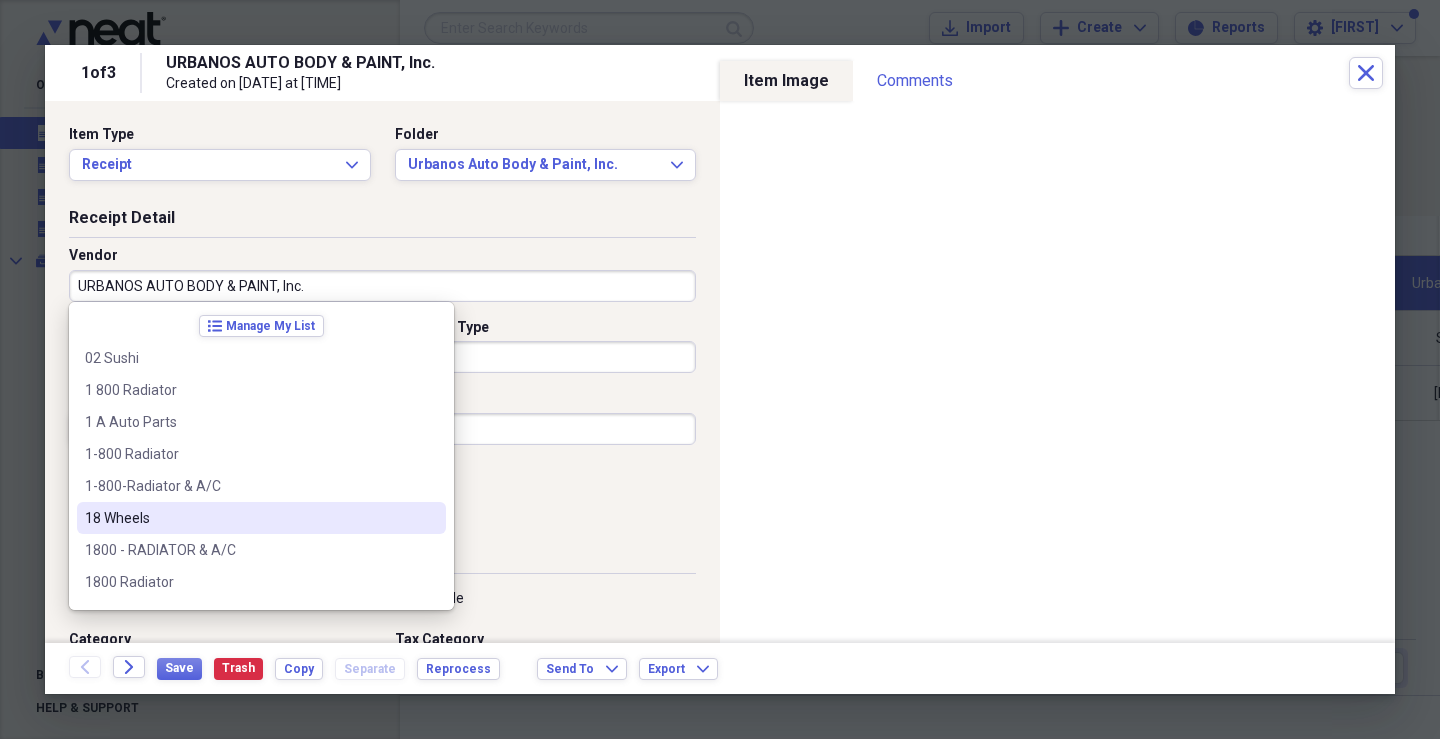 click on "Date 03/04/2025 calendar Calendar Payment Type Cash Currency USD Expand Amount dollar-sign Sales Tax dollar-sign" at bounding box center [382, 425] 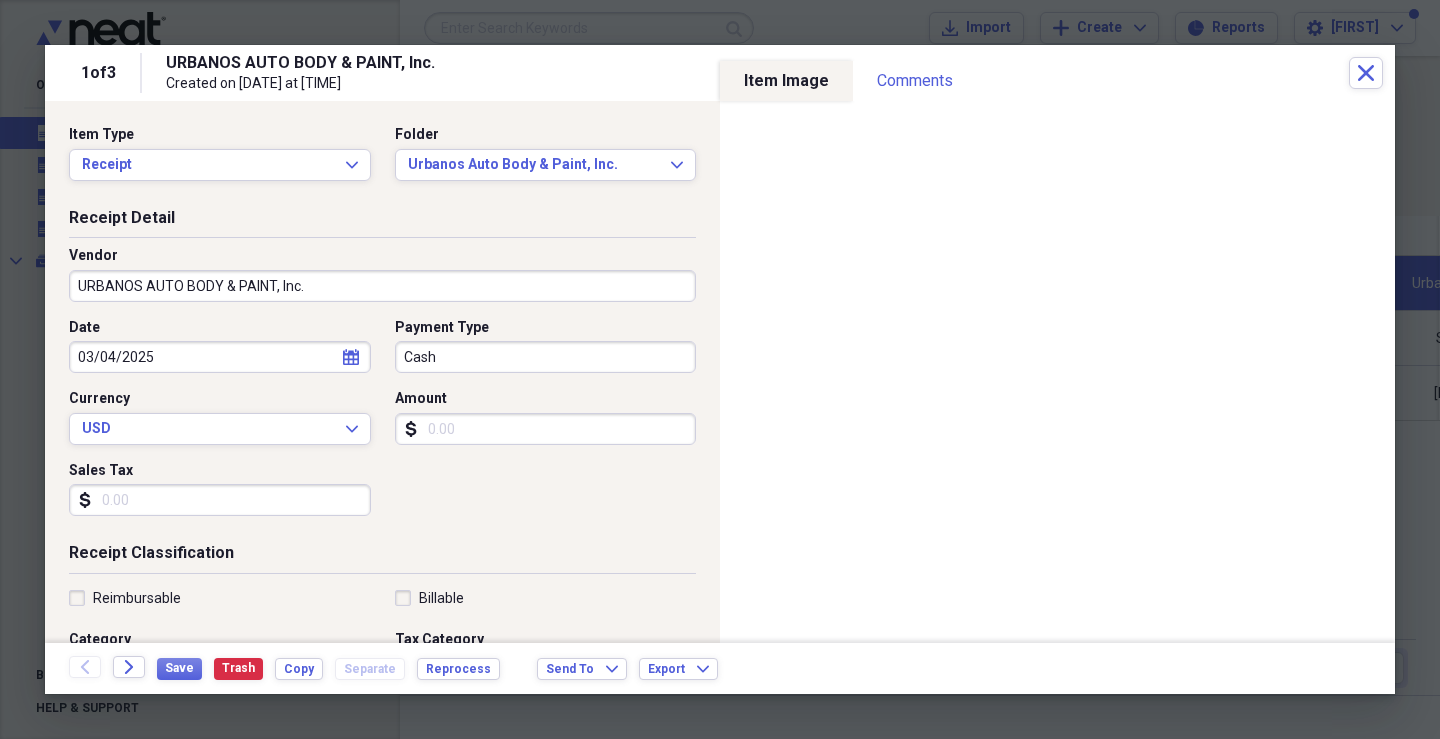 click on "Cash" at bounding box center [546, 357] 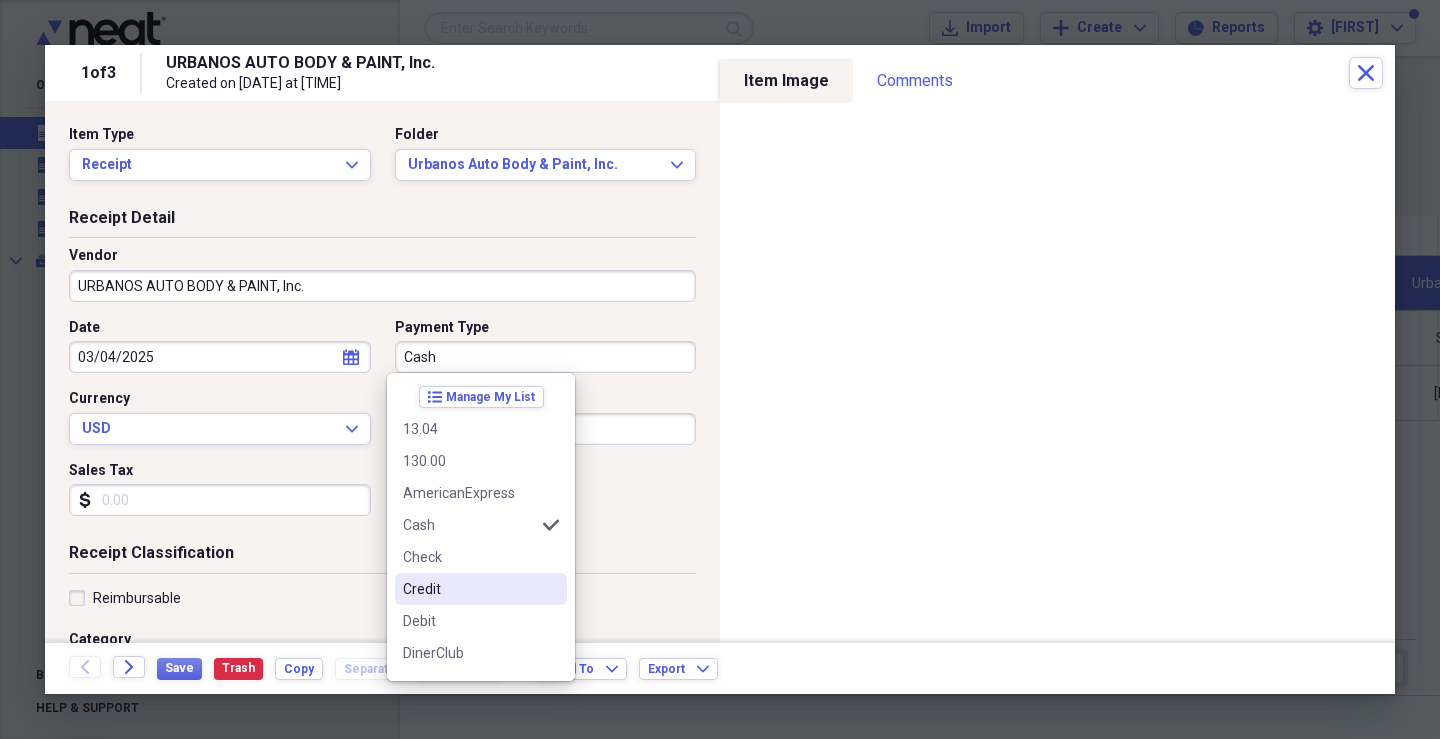 click on "Credit" at bounding box center [469, 589] 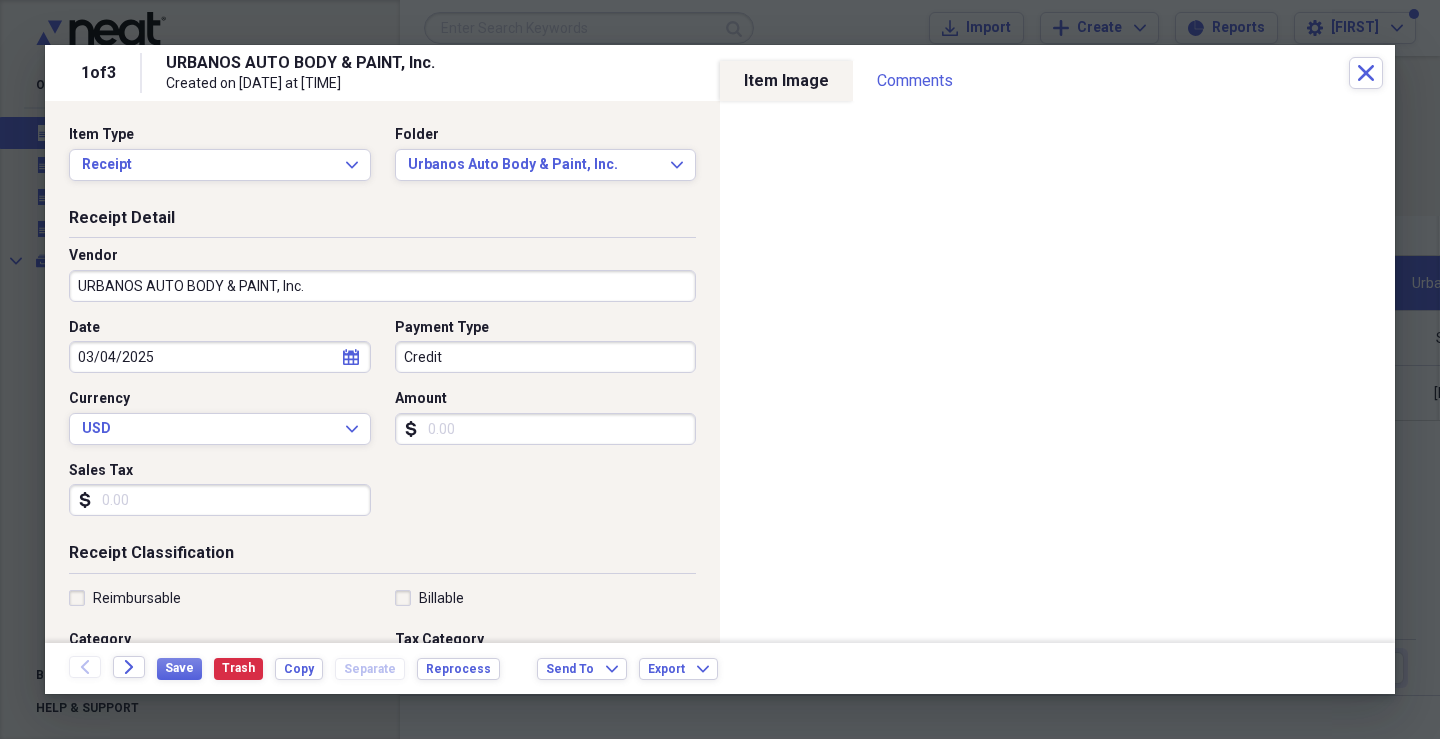 click on "calendar" 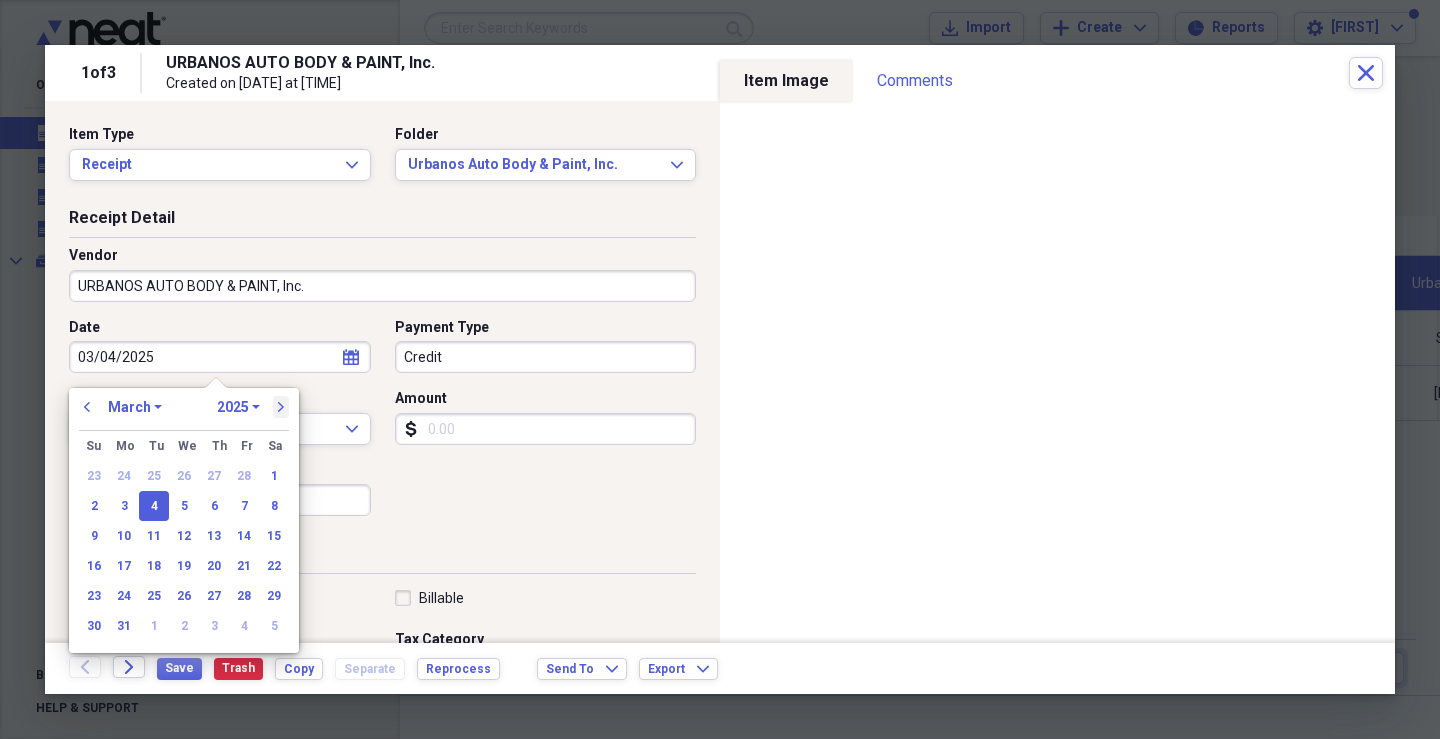click on "next" at bounding box center [281, 407] 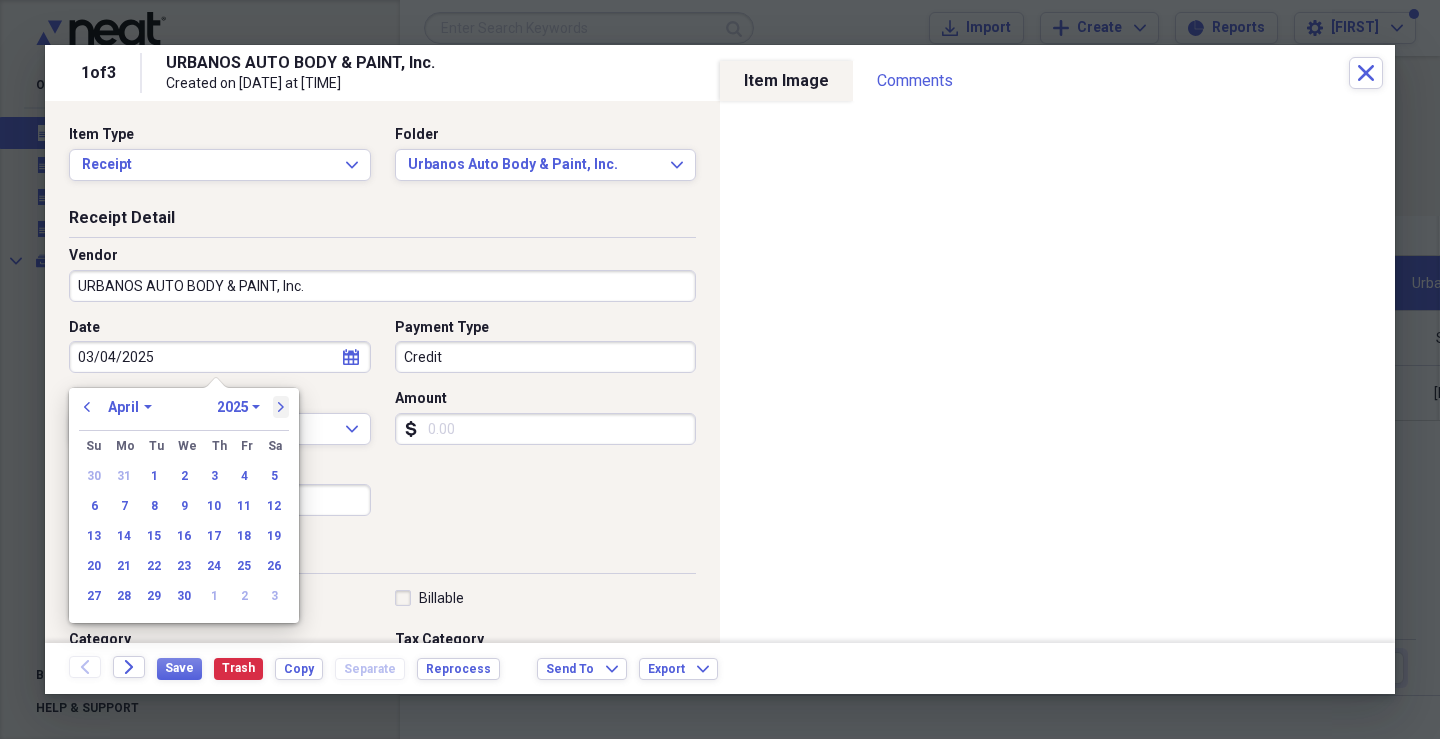 click on "next" at bounding box center (281, 407) 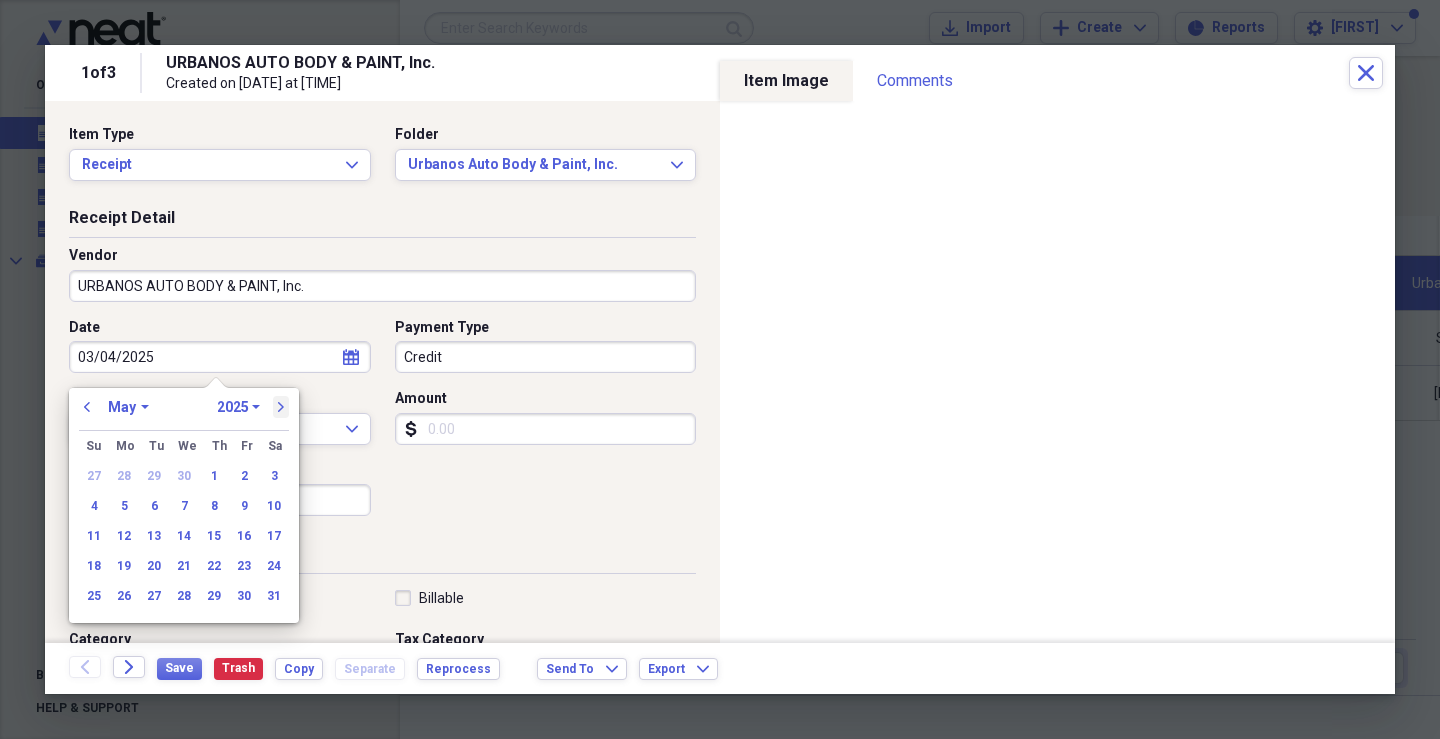 click on "next" at bounding box center [281, 407] 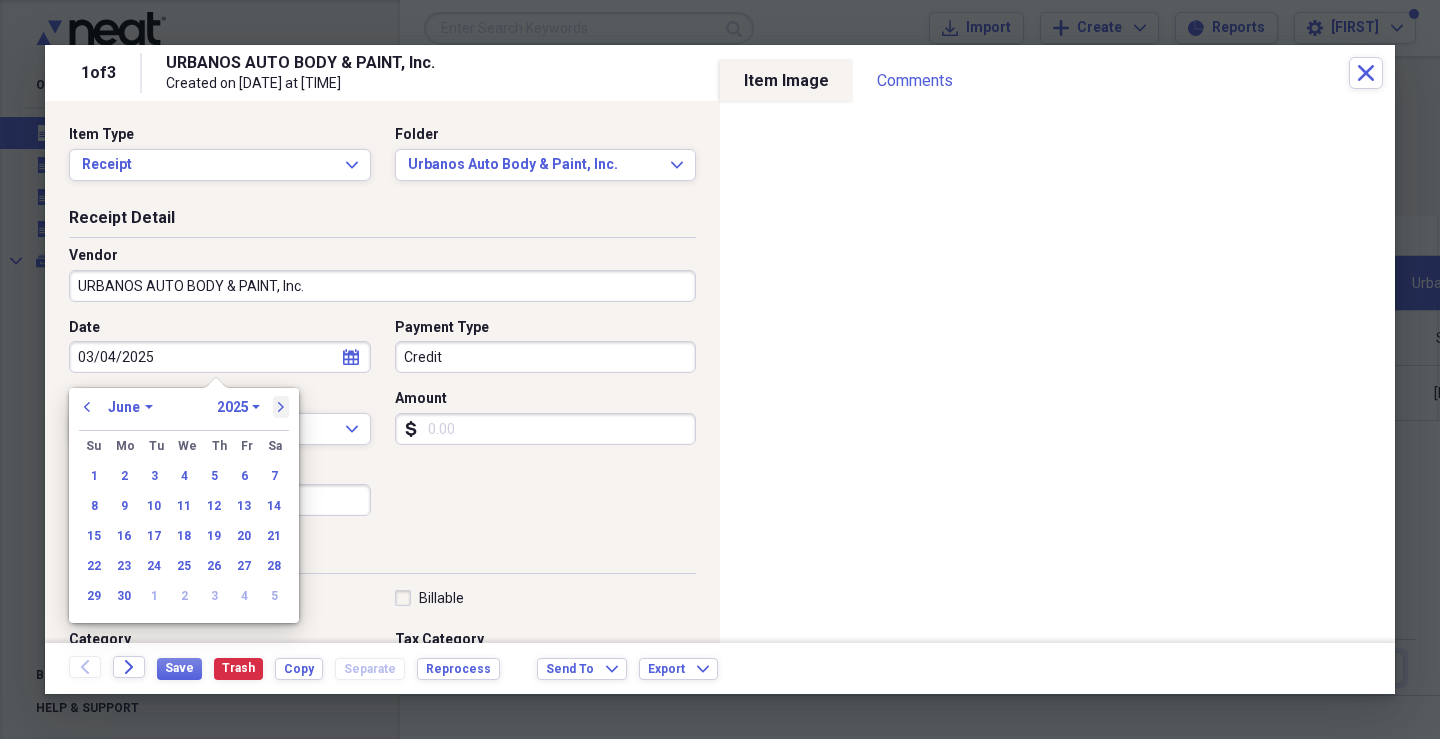 click on "next" at bounding box center [281, 407] 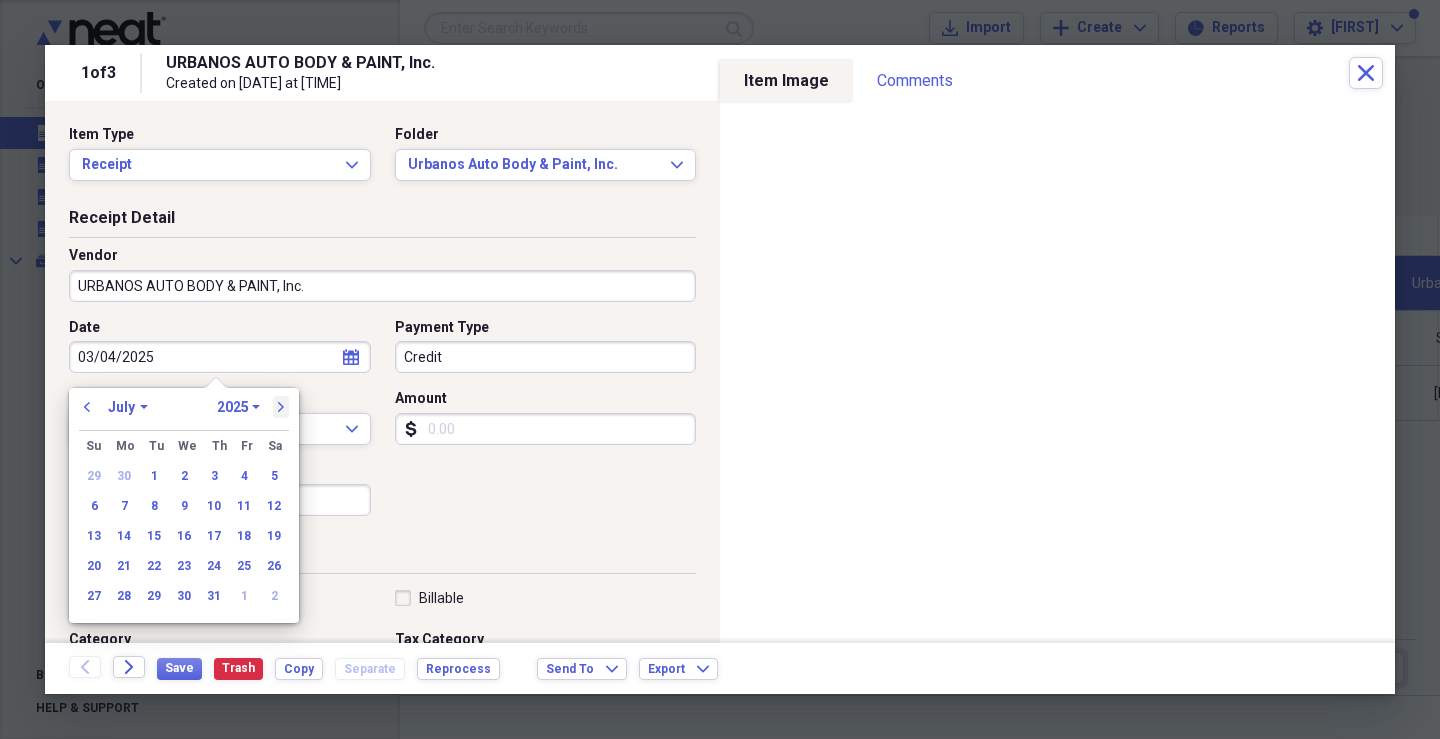 click on "next" at bounding box center [281, 407] 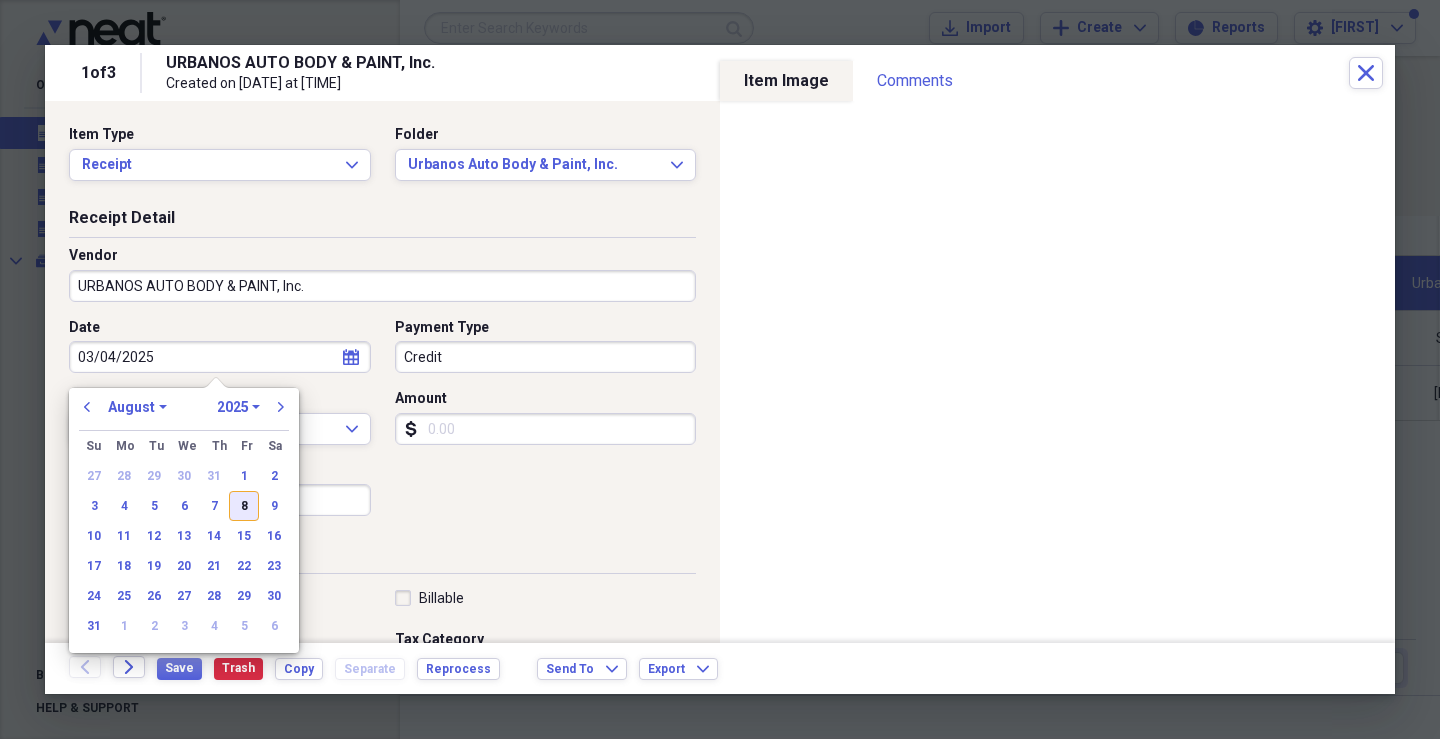 click on "8" at bounding box center (244, 506) 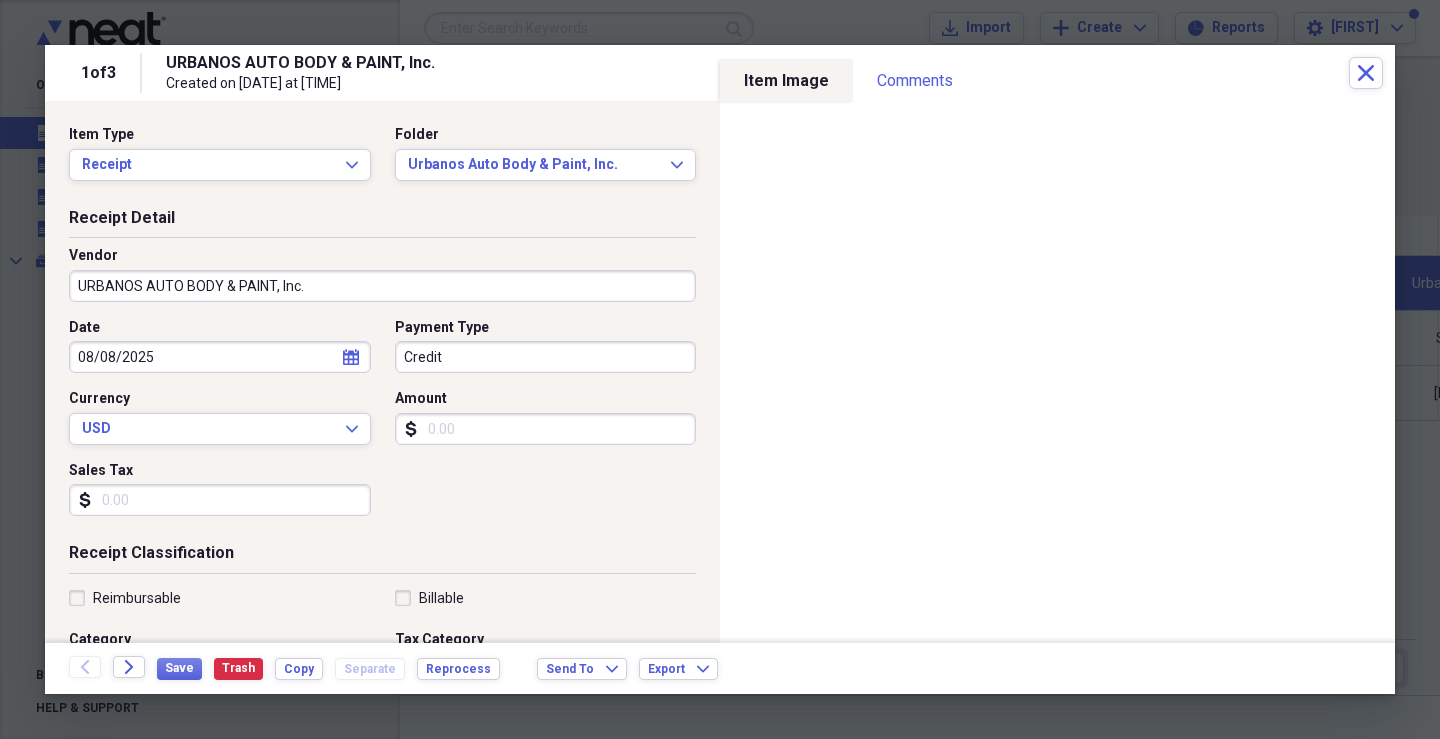 click on "Amount" at bounding box center [546, 429] 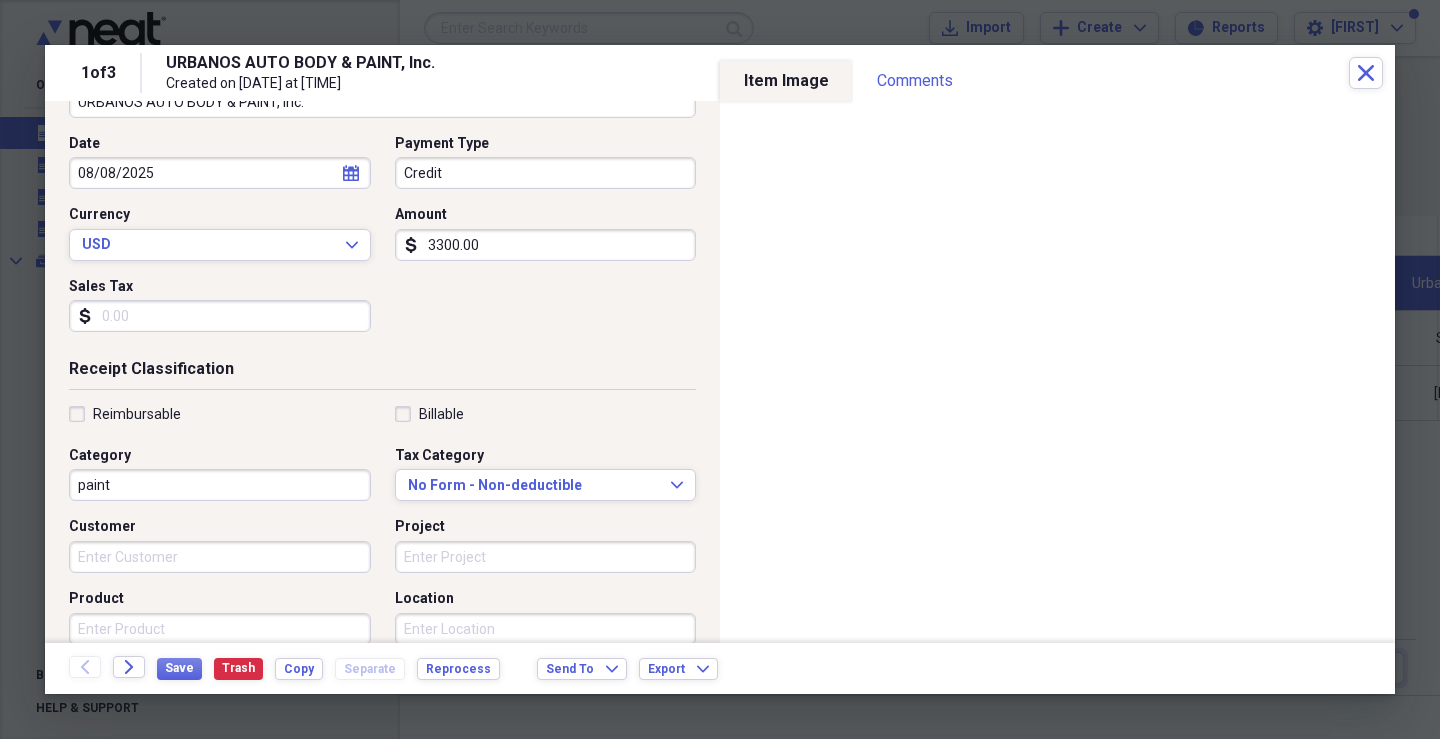 scroll, scrollTop: 200, scrollLeft: 0, axis: vertical 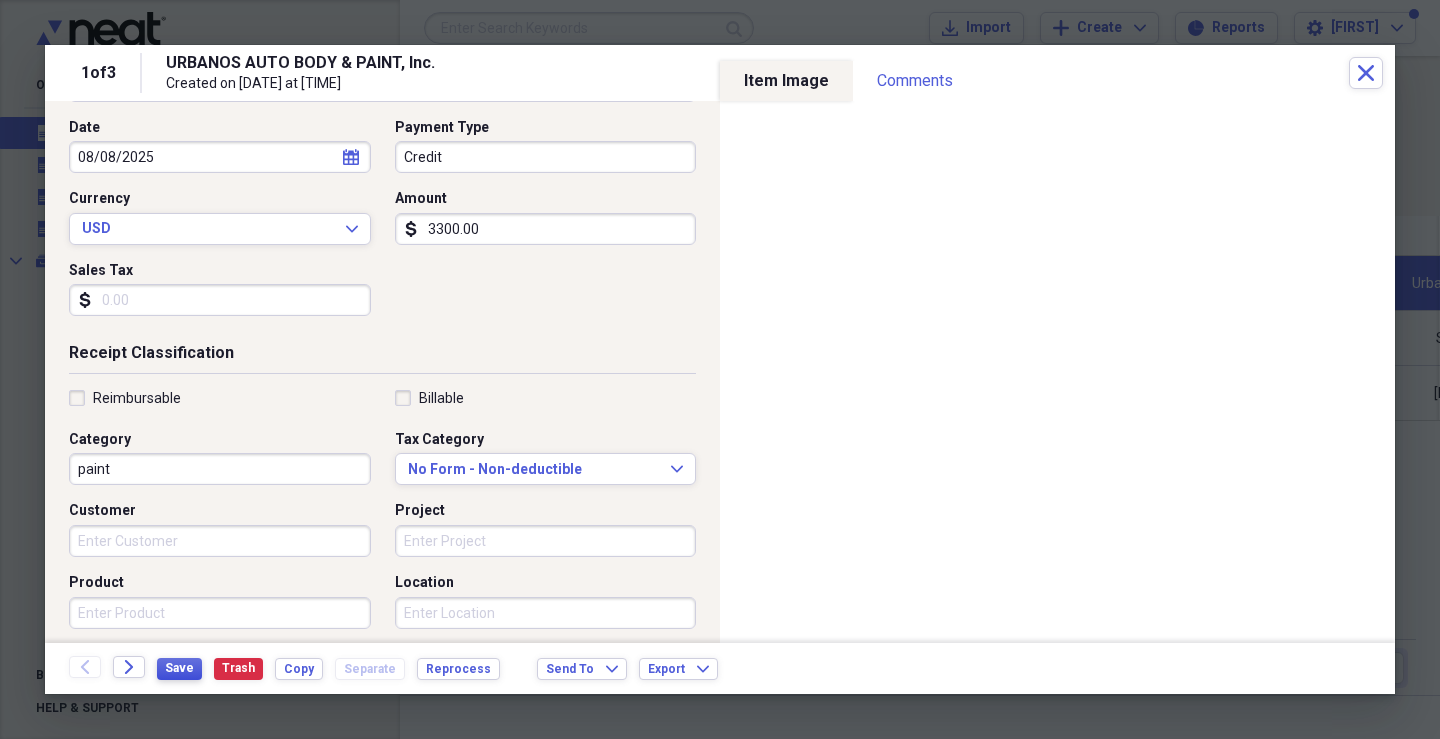 type on "3300.00" 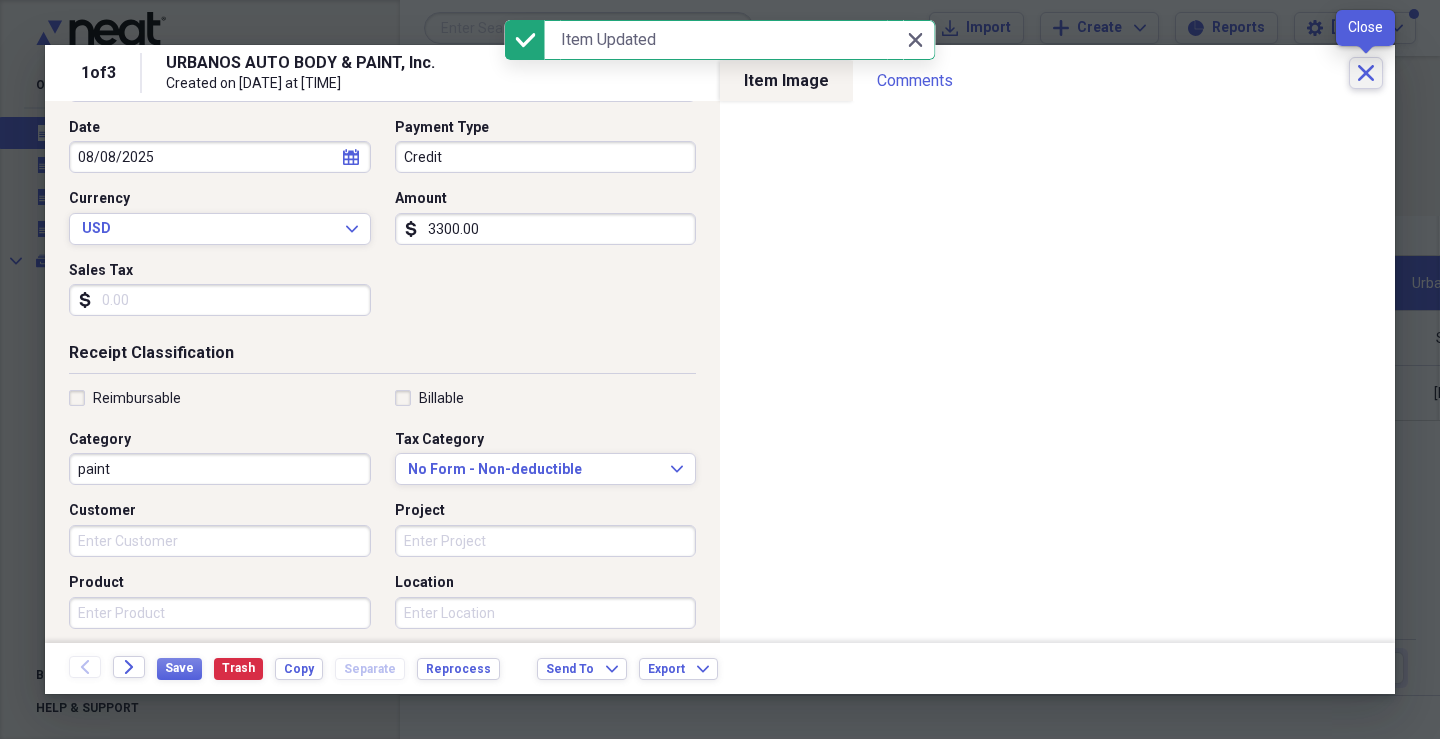 click 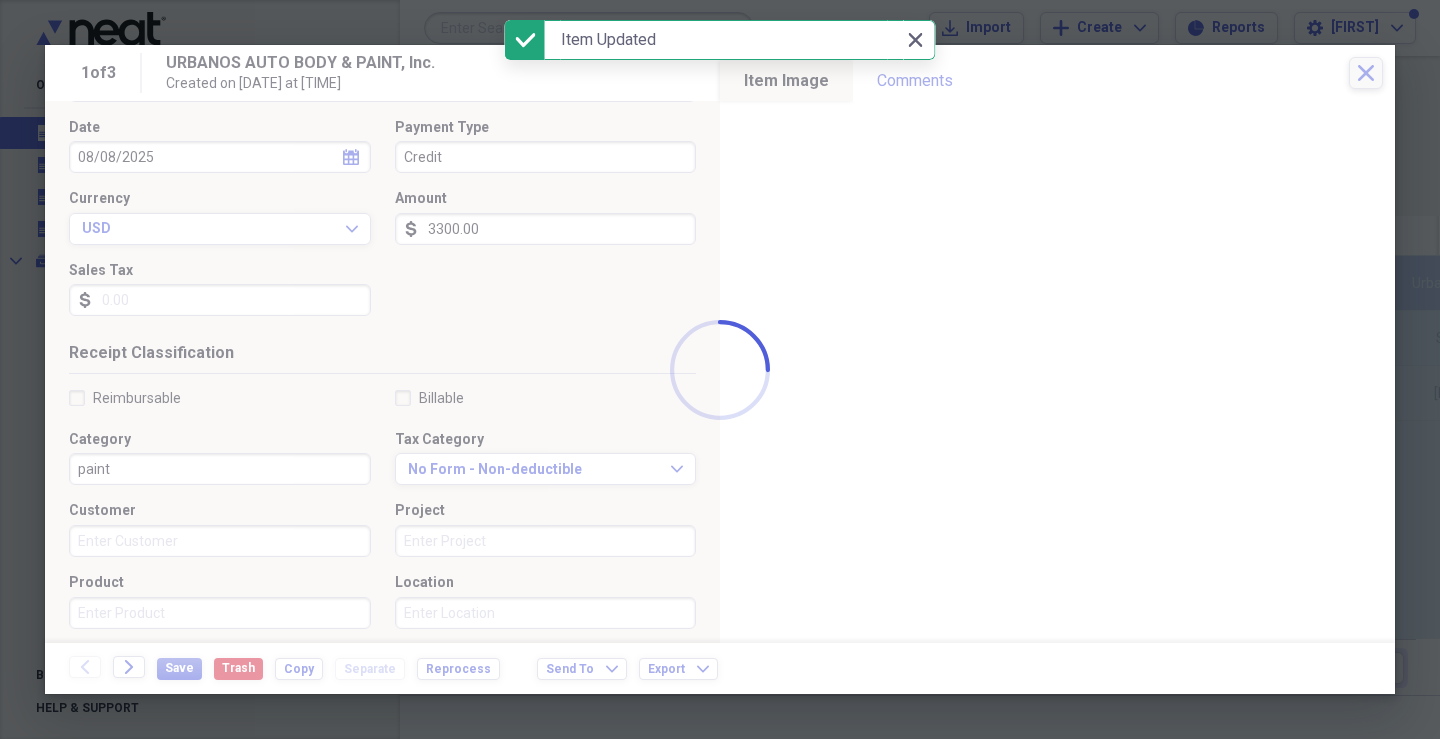 checkbox on "false" 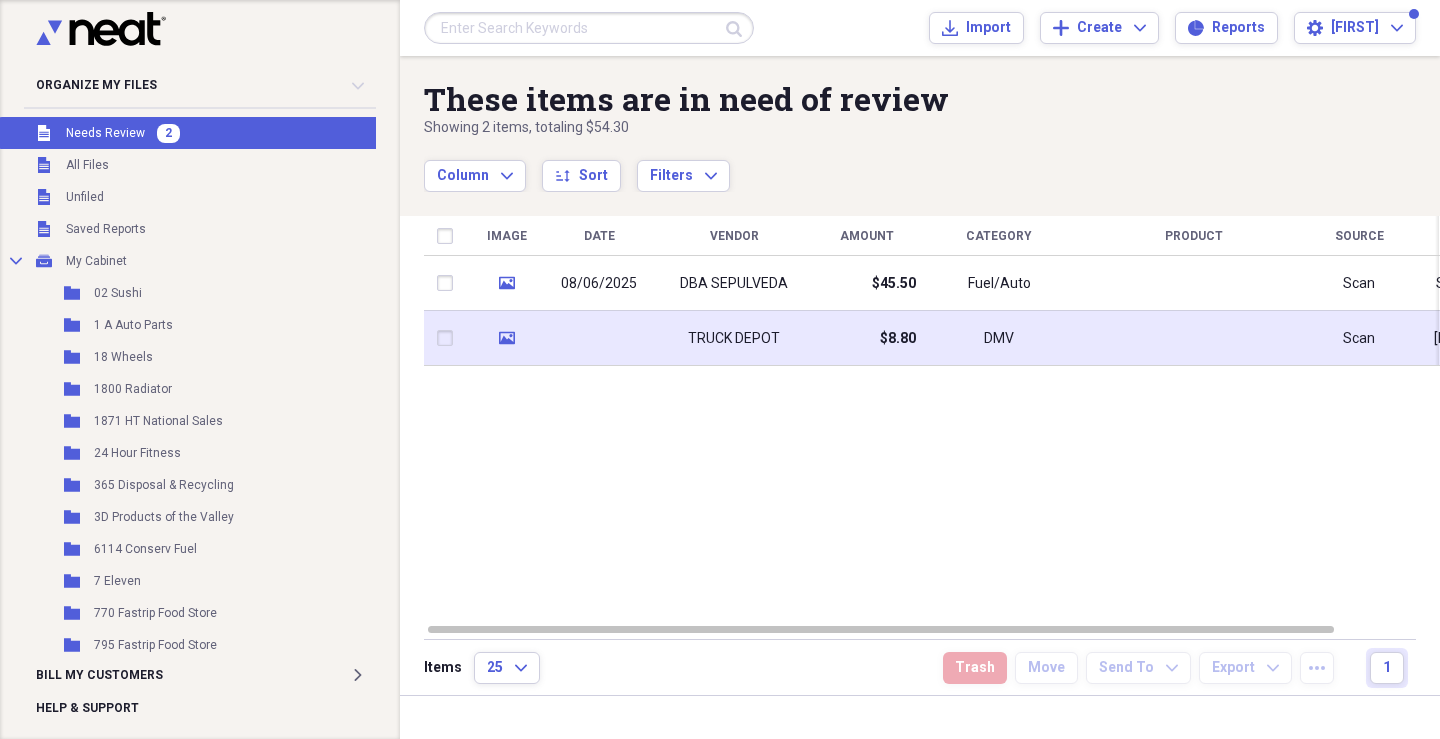 click on "TRUCK DEPOT" at bounding box center (734, 339) 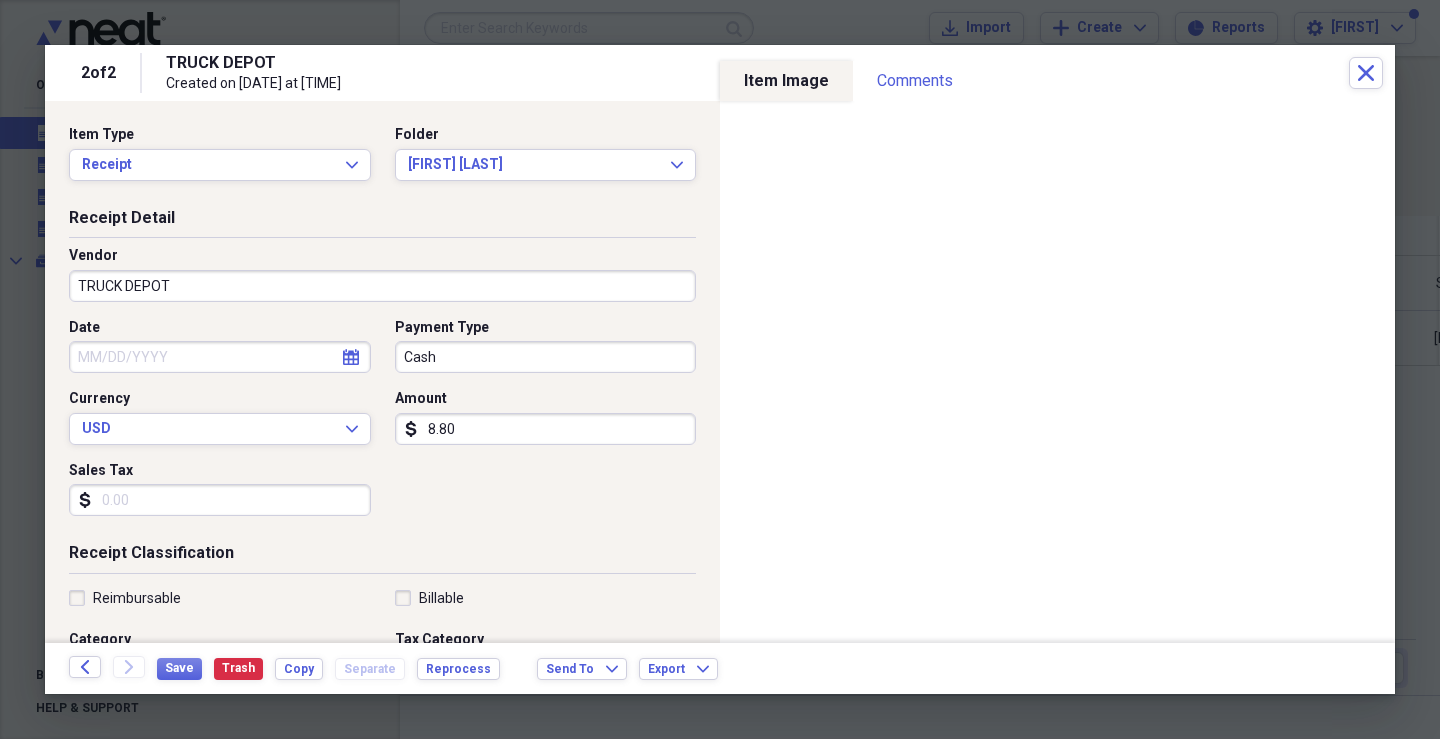 click on "TRUCK DEPOT" at bounding box center (382, 286) 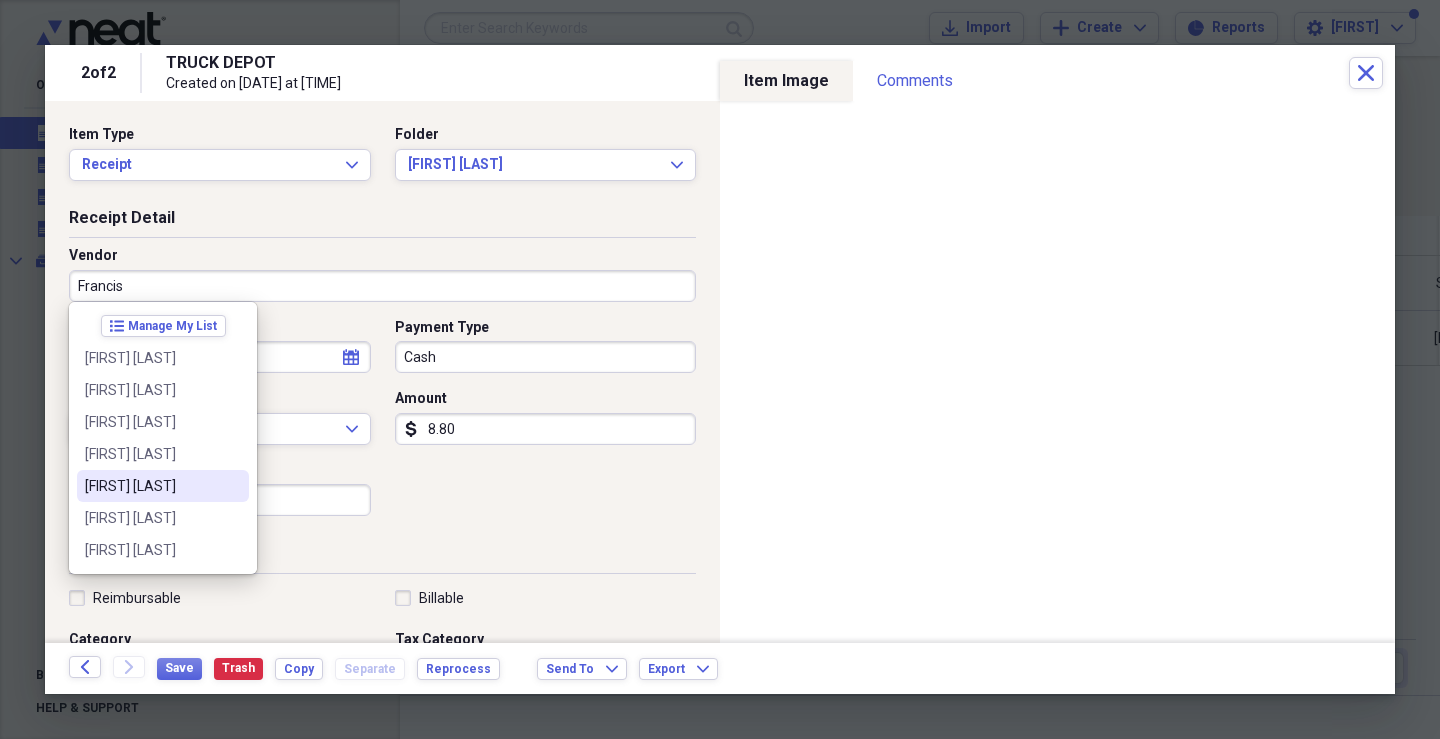 click on "[FIRST] [LAST]" at bounding box center (151, 486) 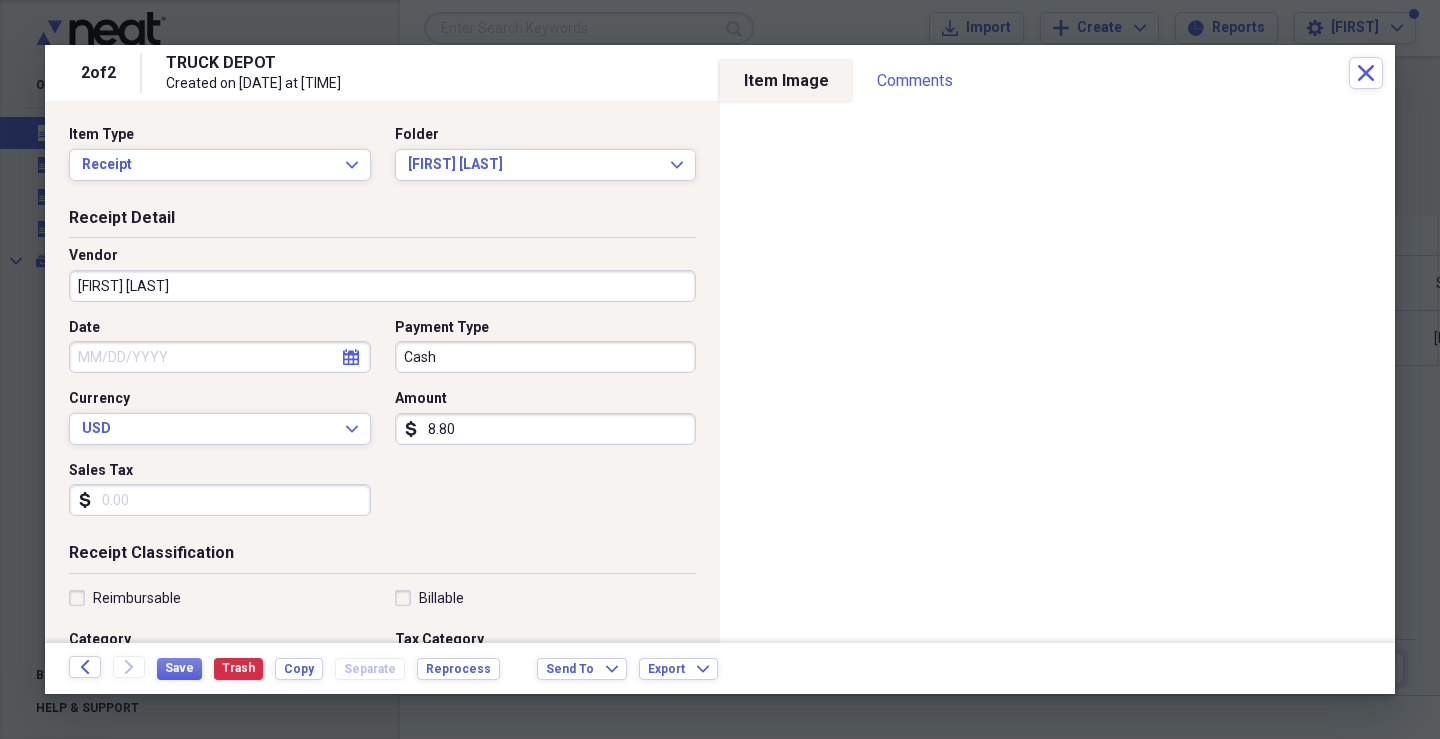 type on "reconditioning" 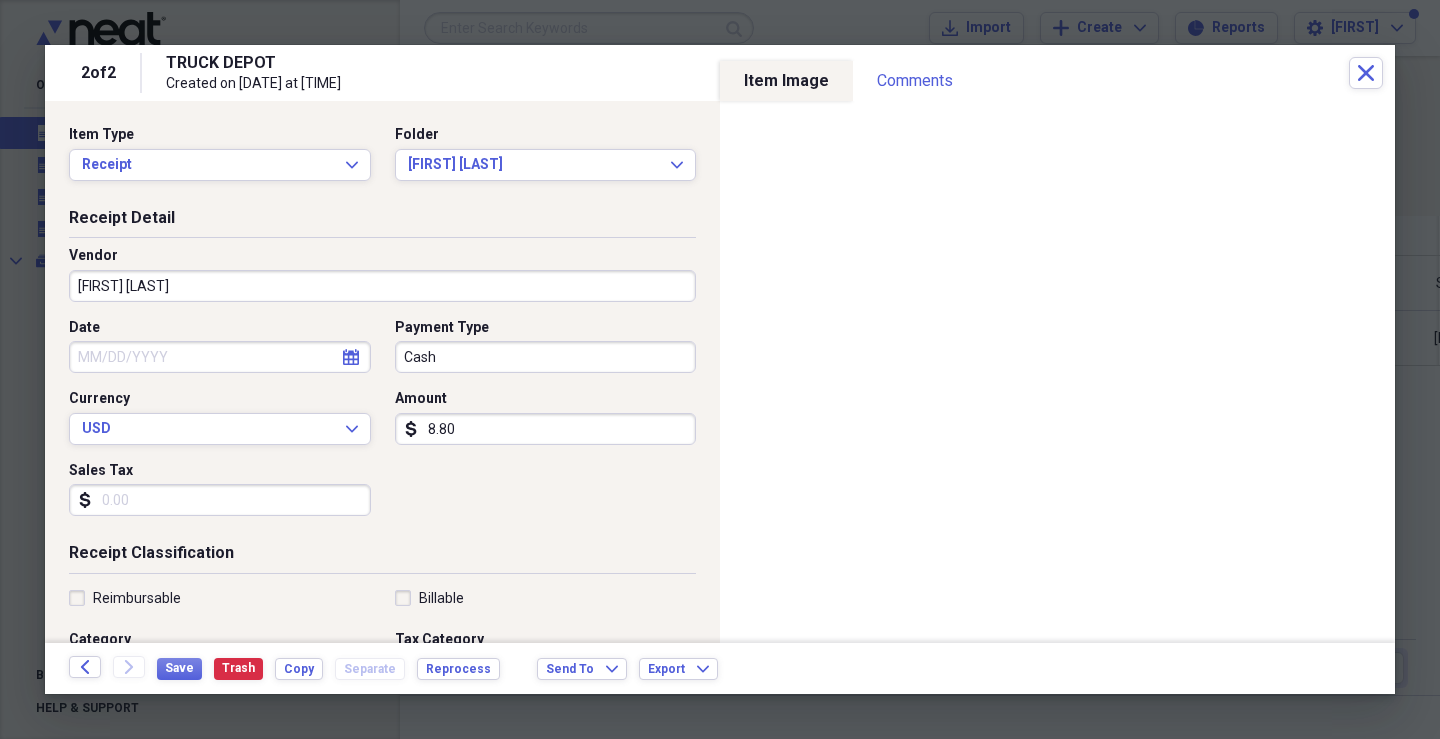 click on "Cash" at bounding box center [546, 357] 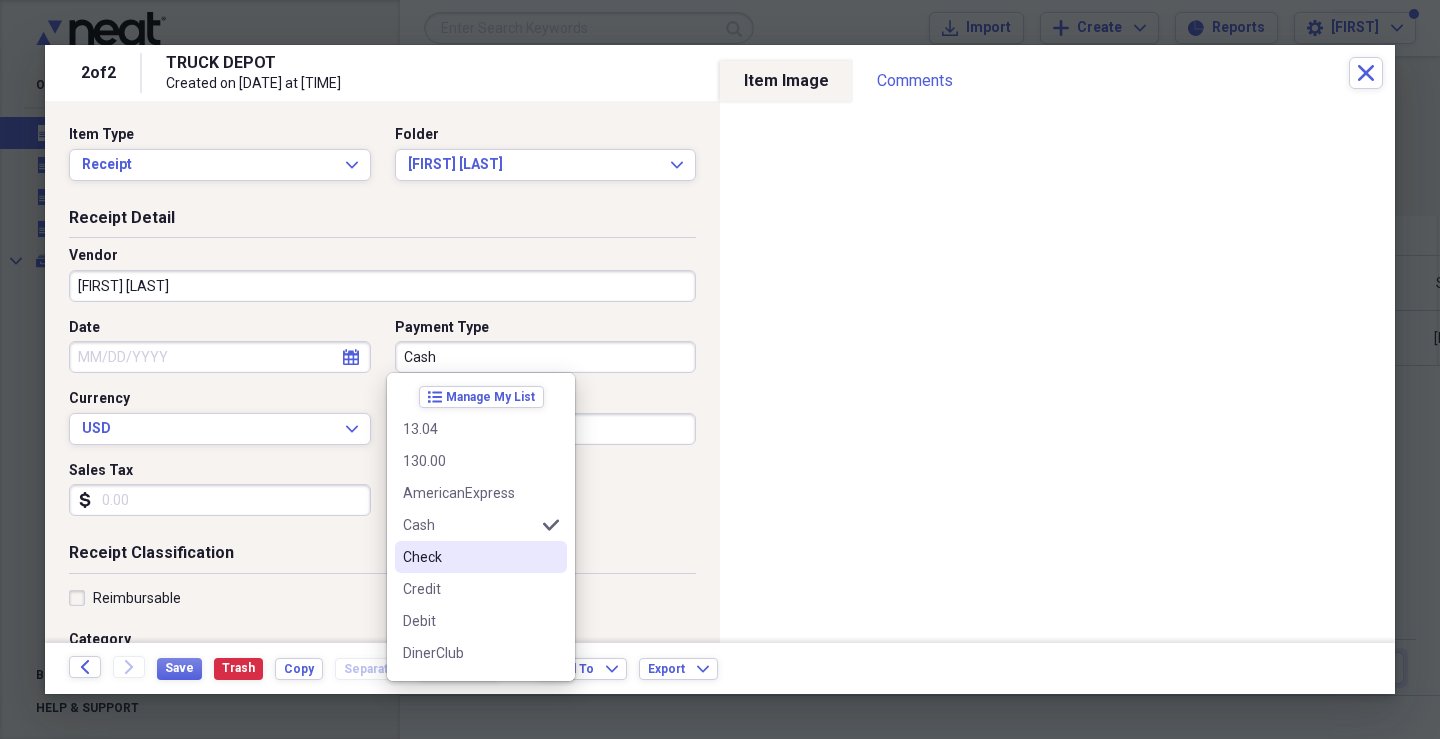 click on "Check" at bounding box center (481, 557) 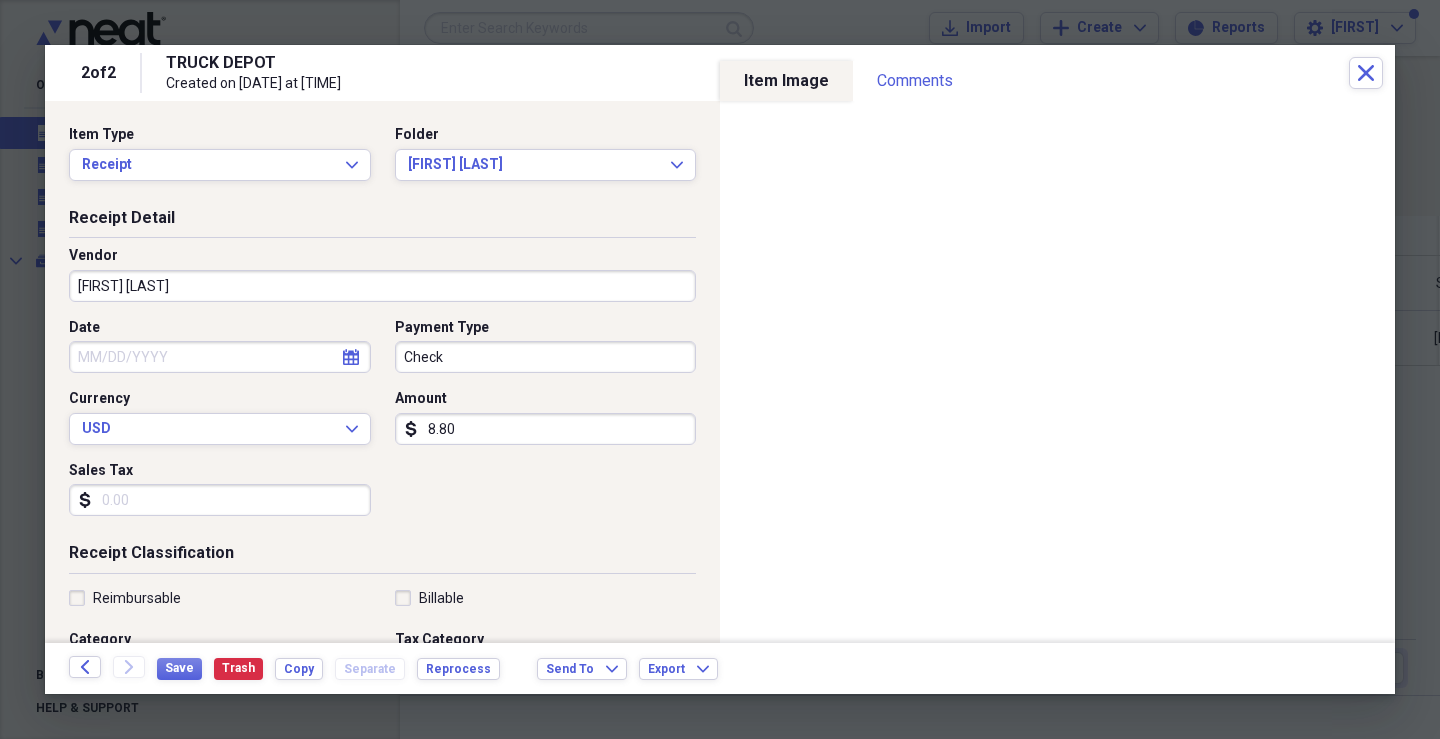 click on "8.80" at bounding box center [546, 429] 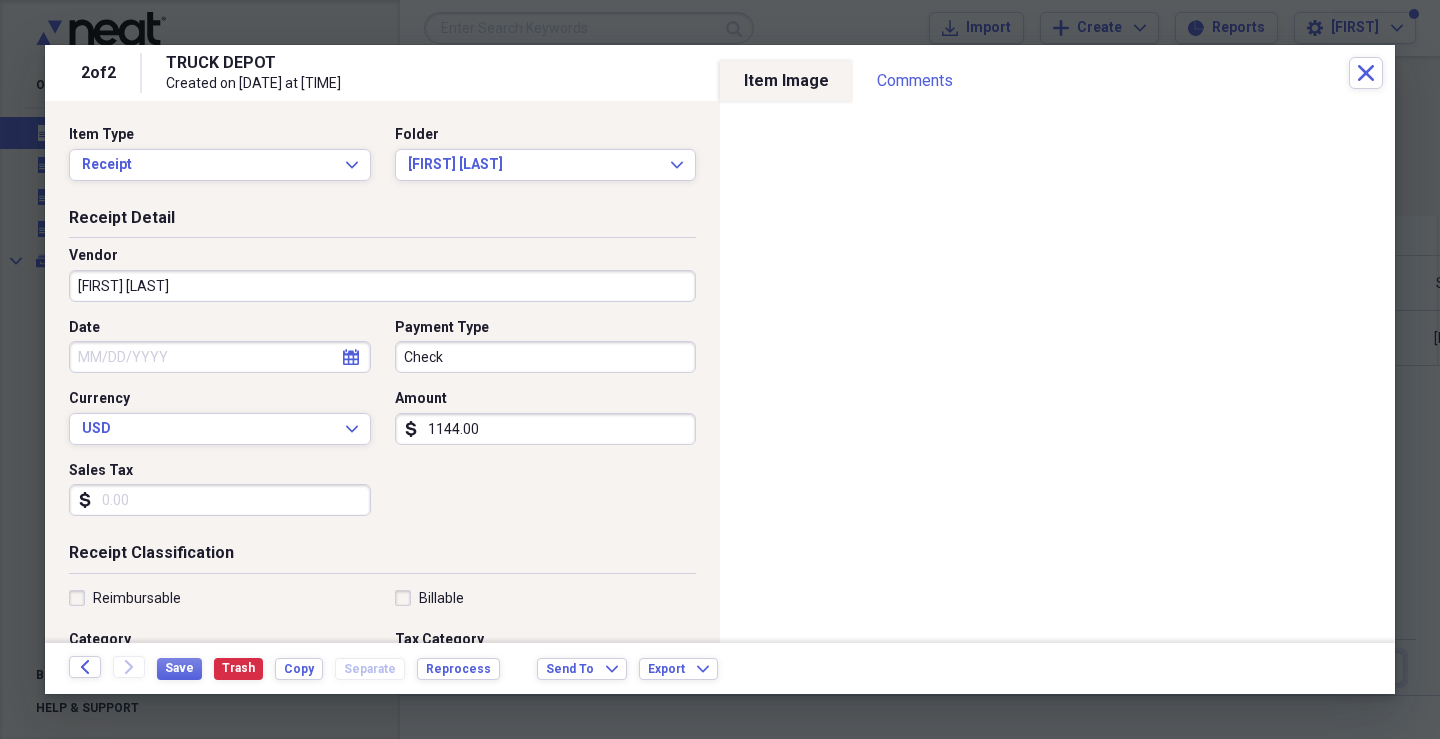 type on "1144.00" 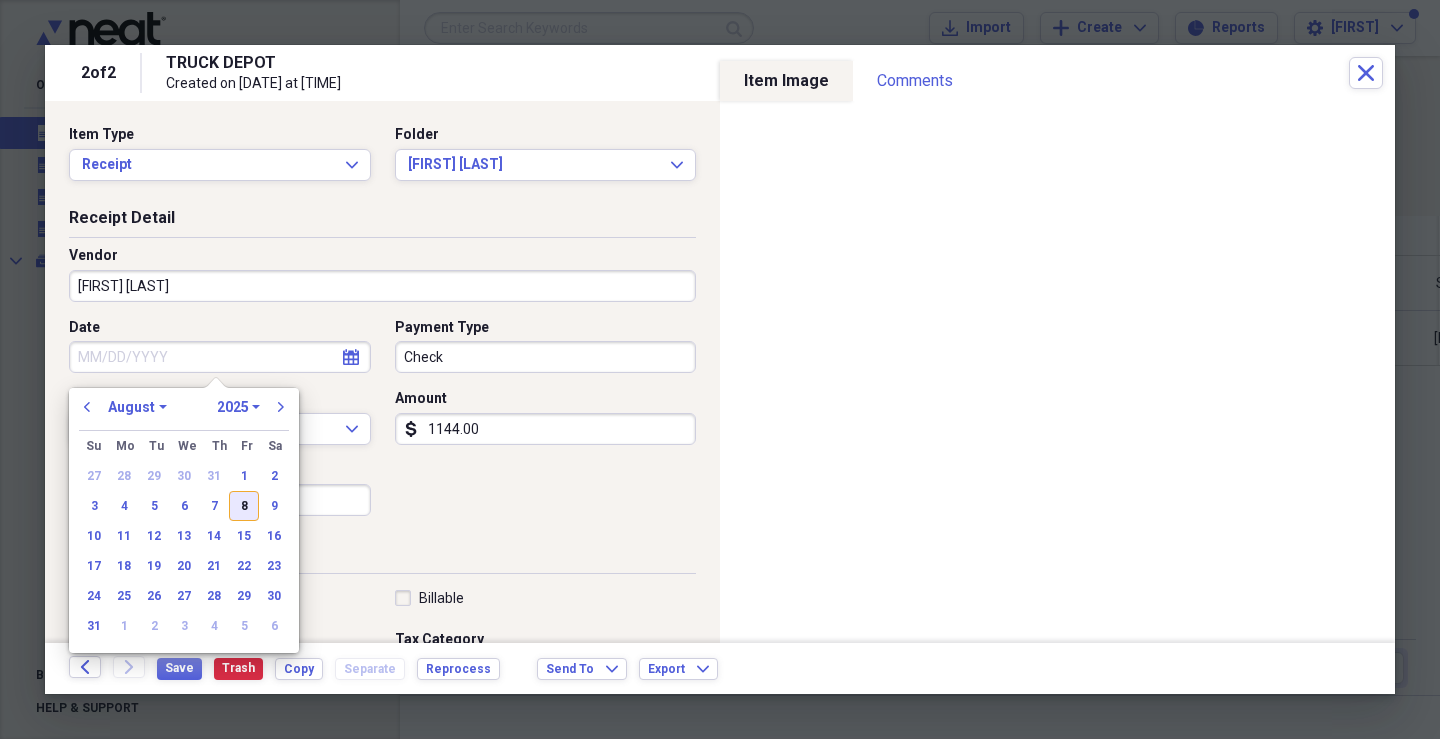 click on "8" at bounding box center [244, 506] 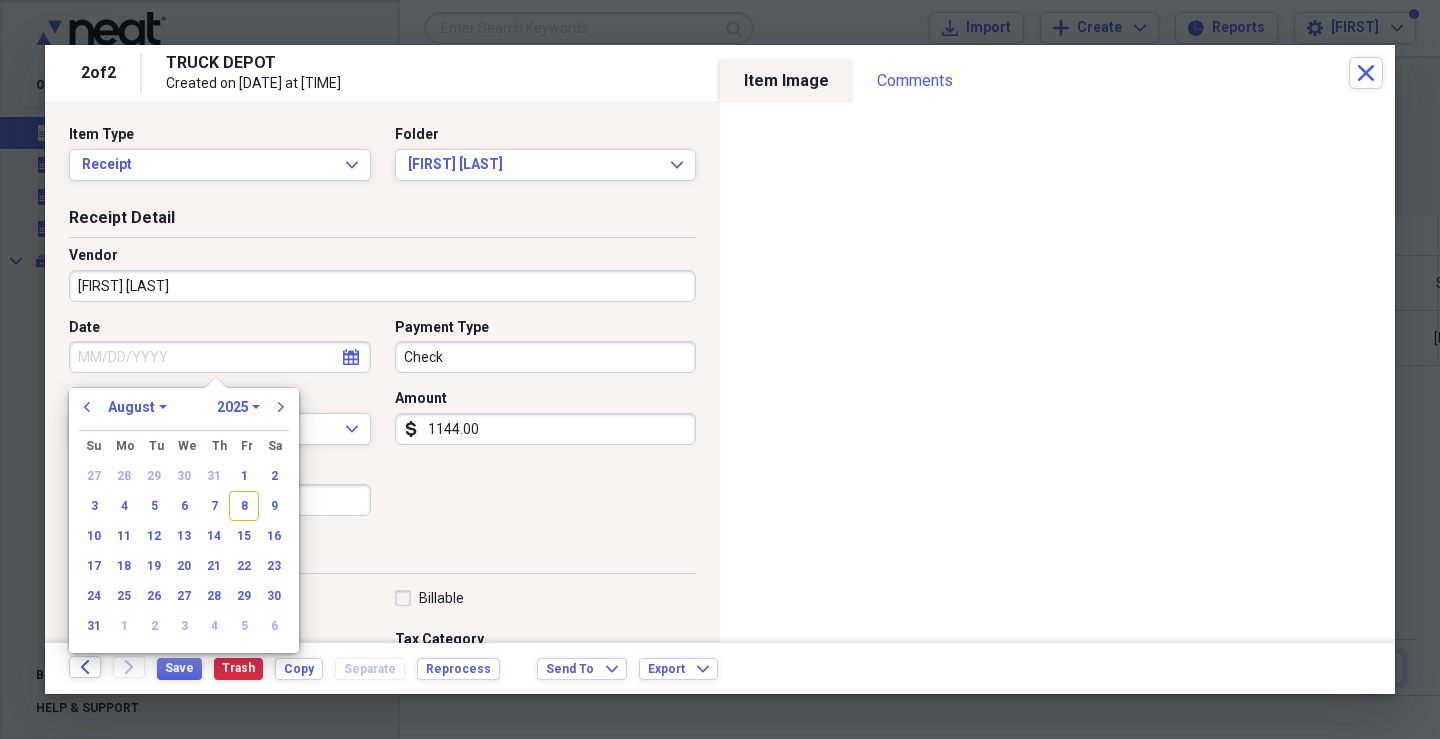 type on "08/08/2025" 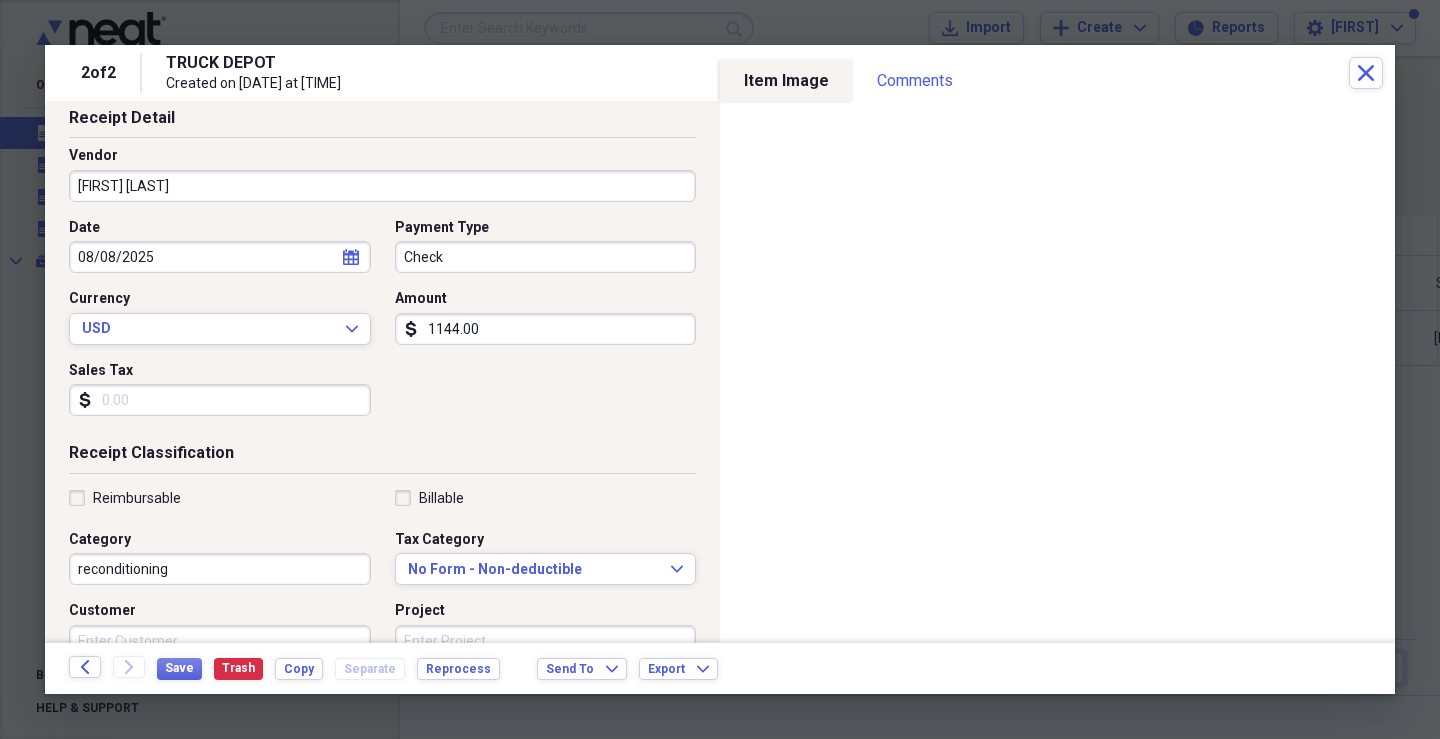 scroll, scrollTop: 100, scrollLeft: 0, axis: vertical 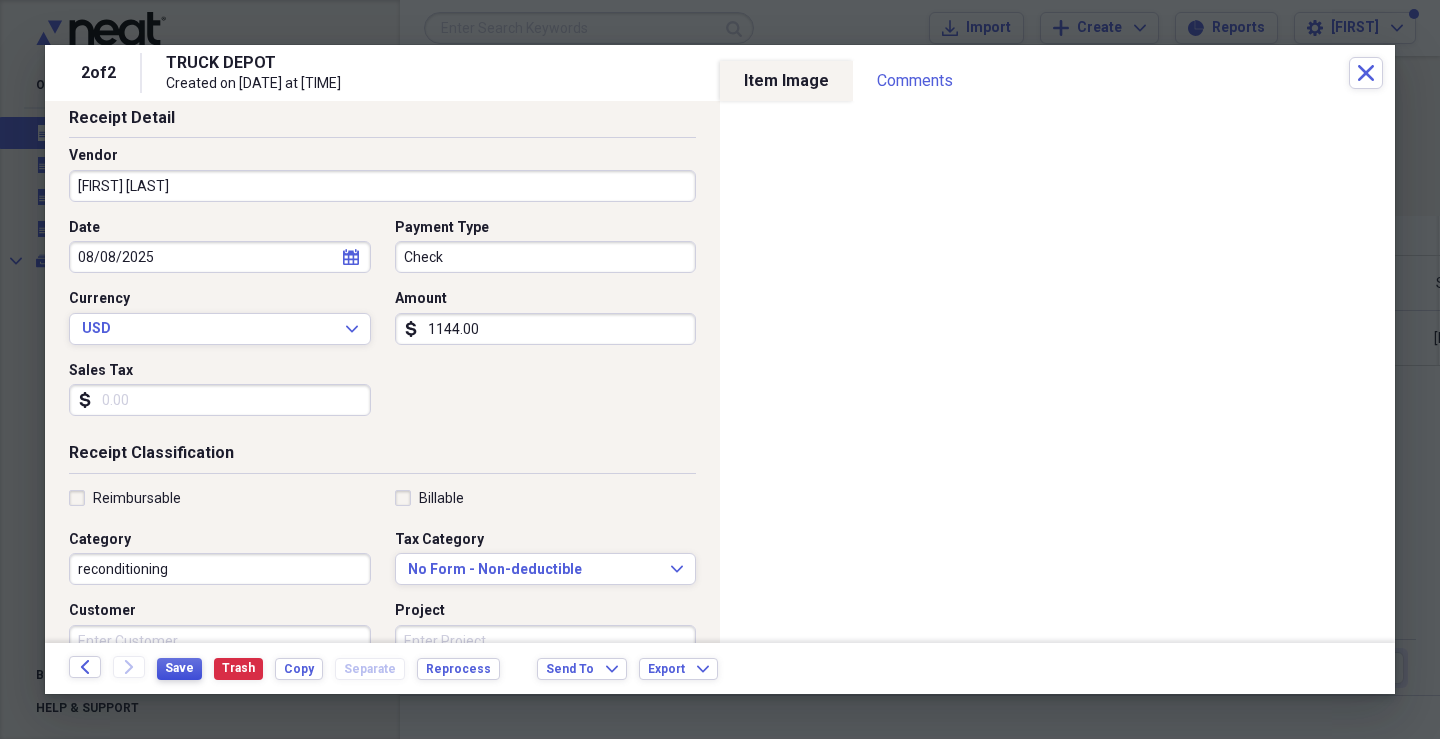 click on "Save" at bounding box center (179, 668) 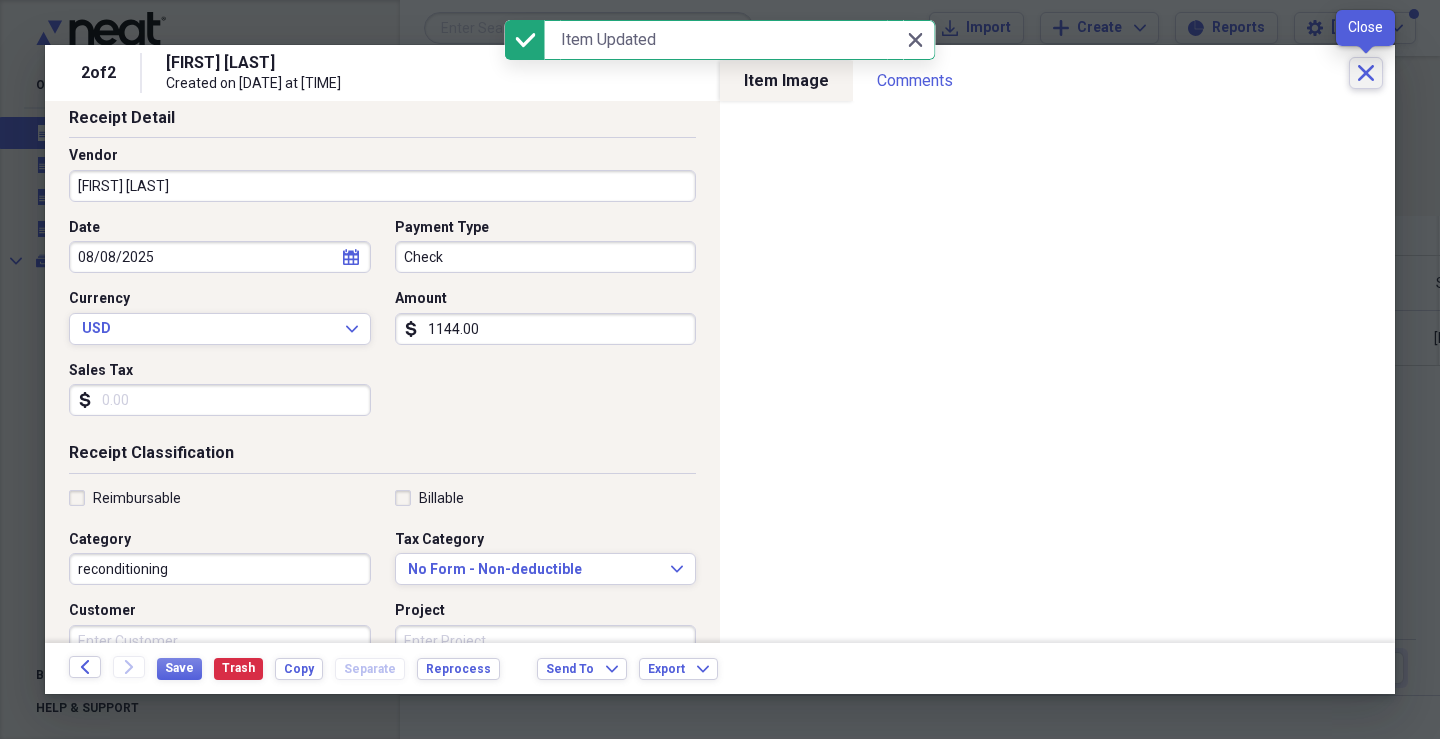 click on "Close" 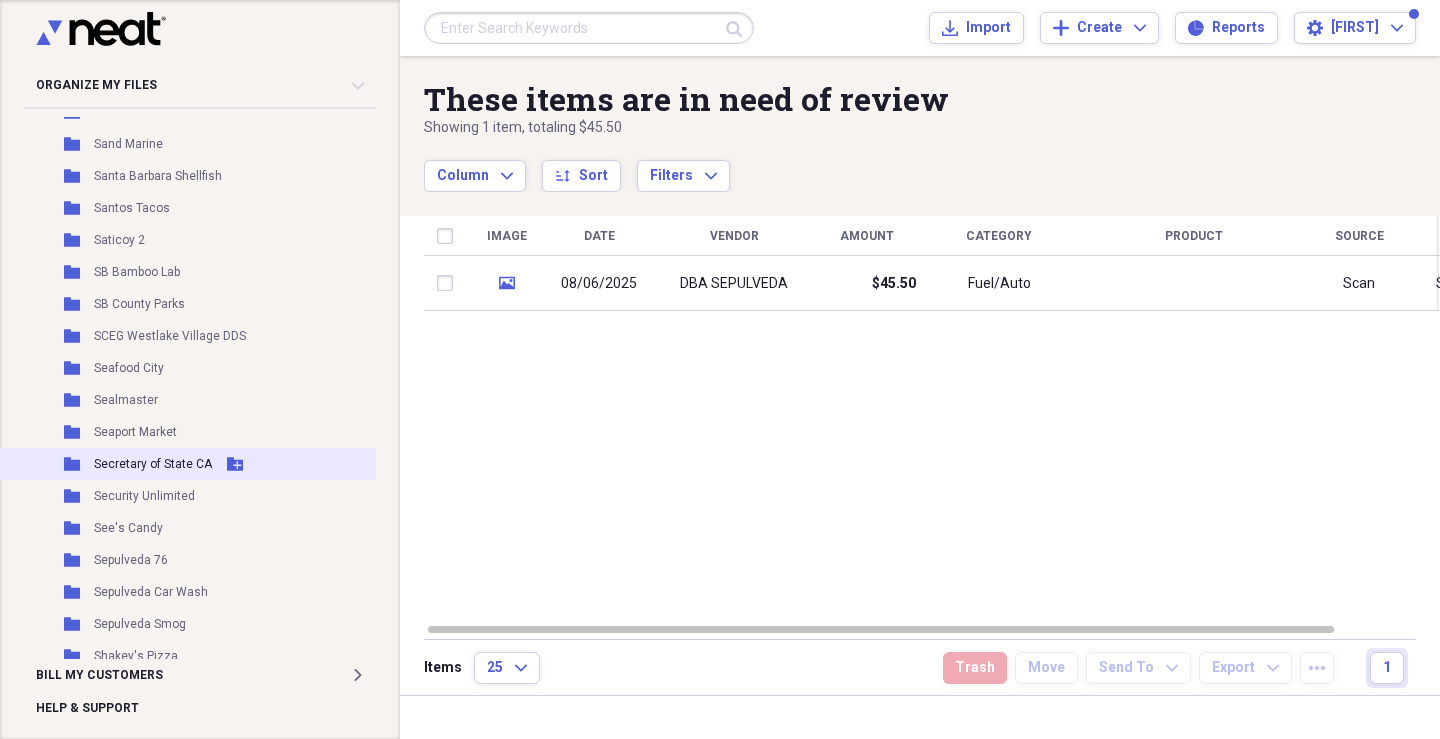 scroll, scrollTop: 26173, scrollLeft: 0, axis: vertical 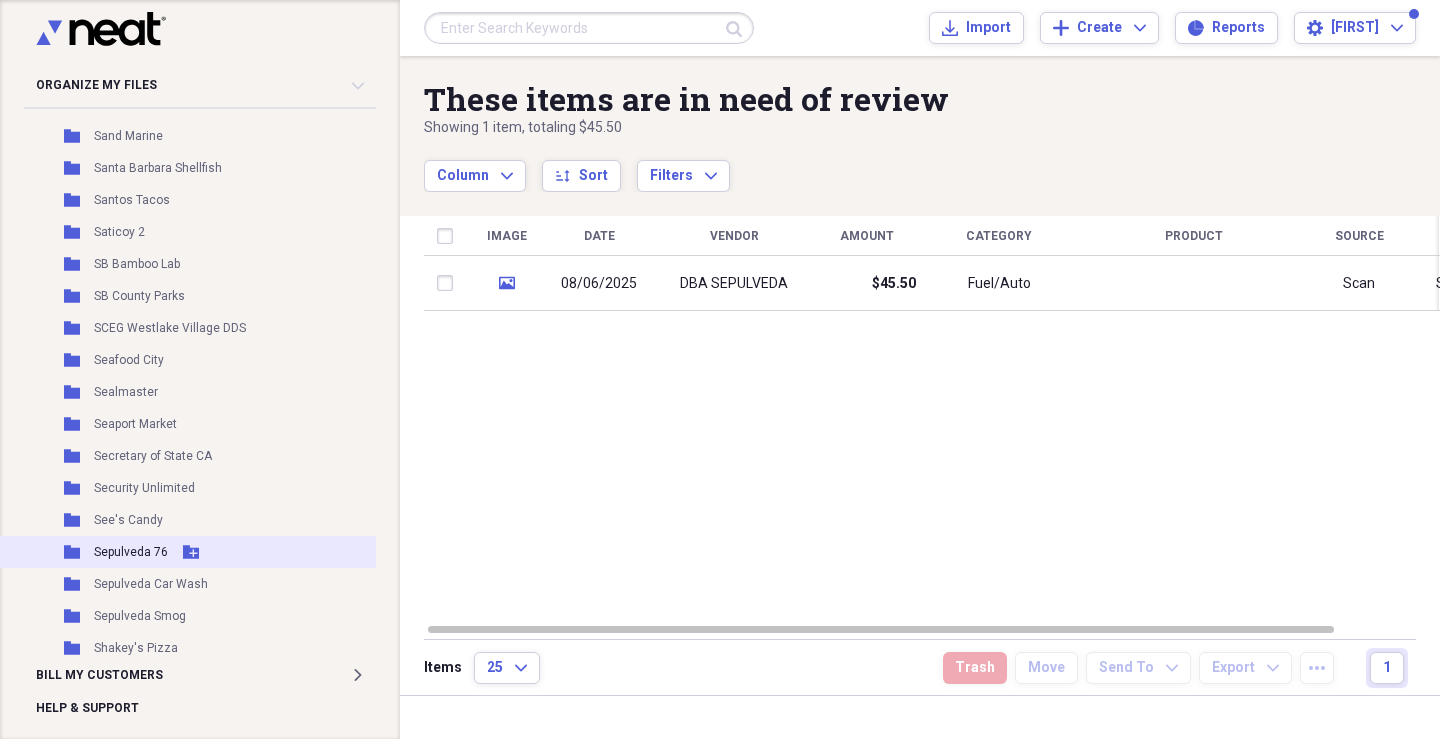 click on "Sepulveda 76" at bounding box center (131, 552) 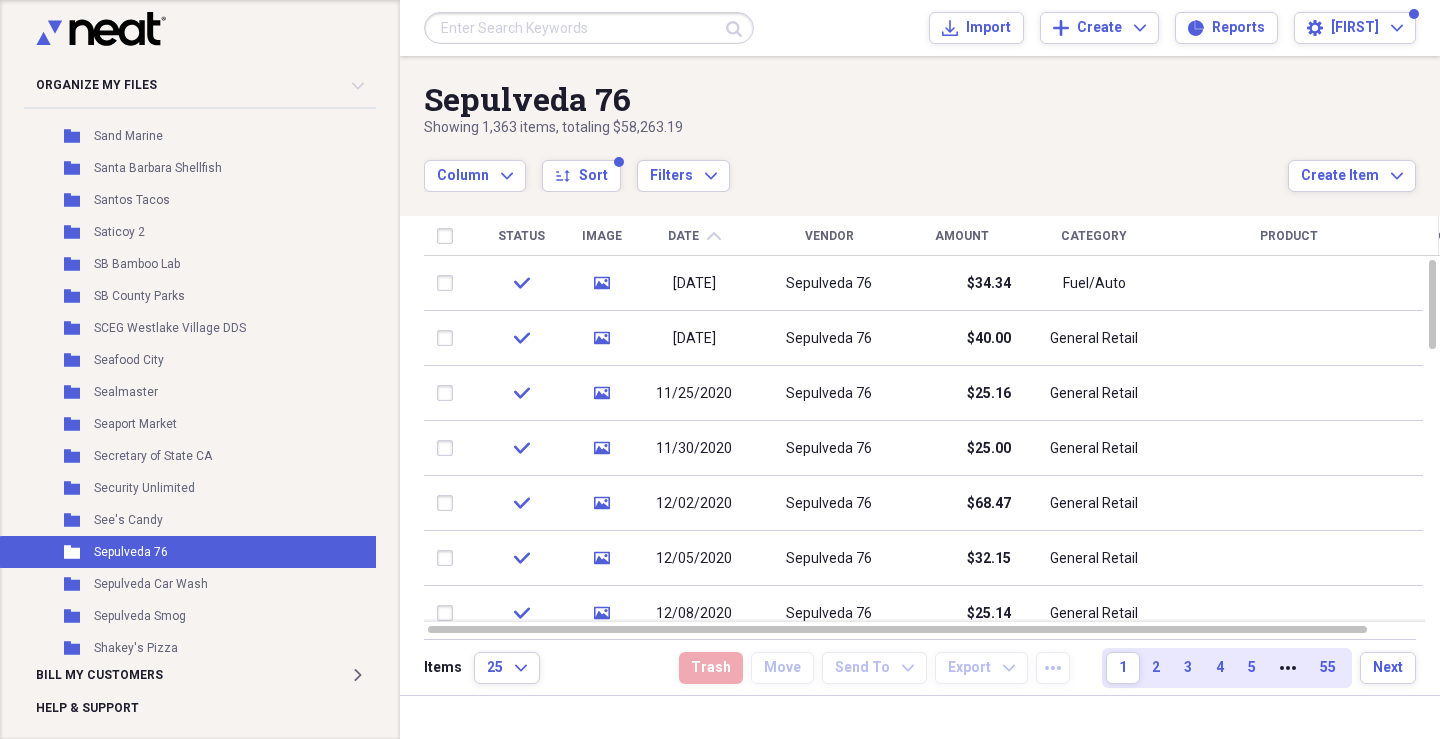 click on "Date chevron-up" at bounding box center [694, 236] 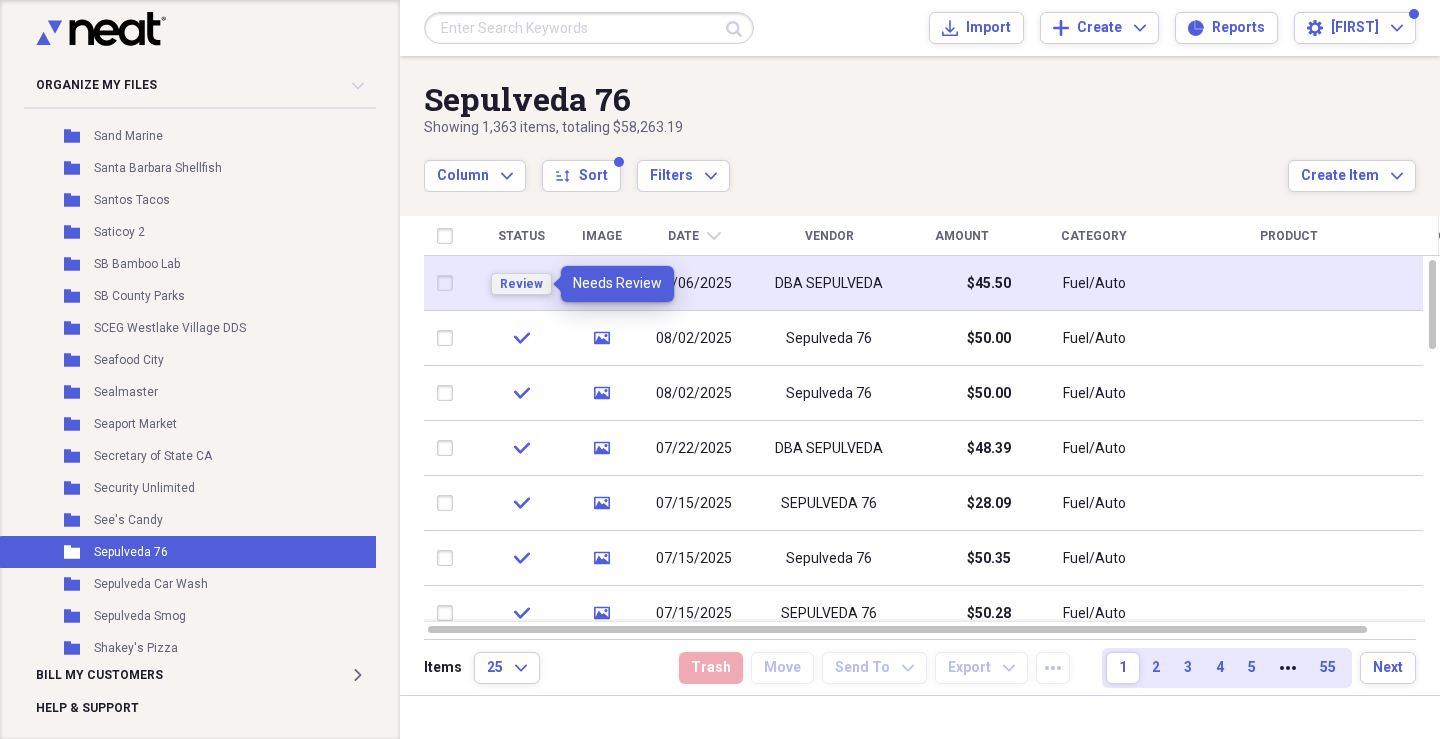 click on "Review" at bounding box center (521, 284) 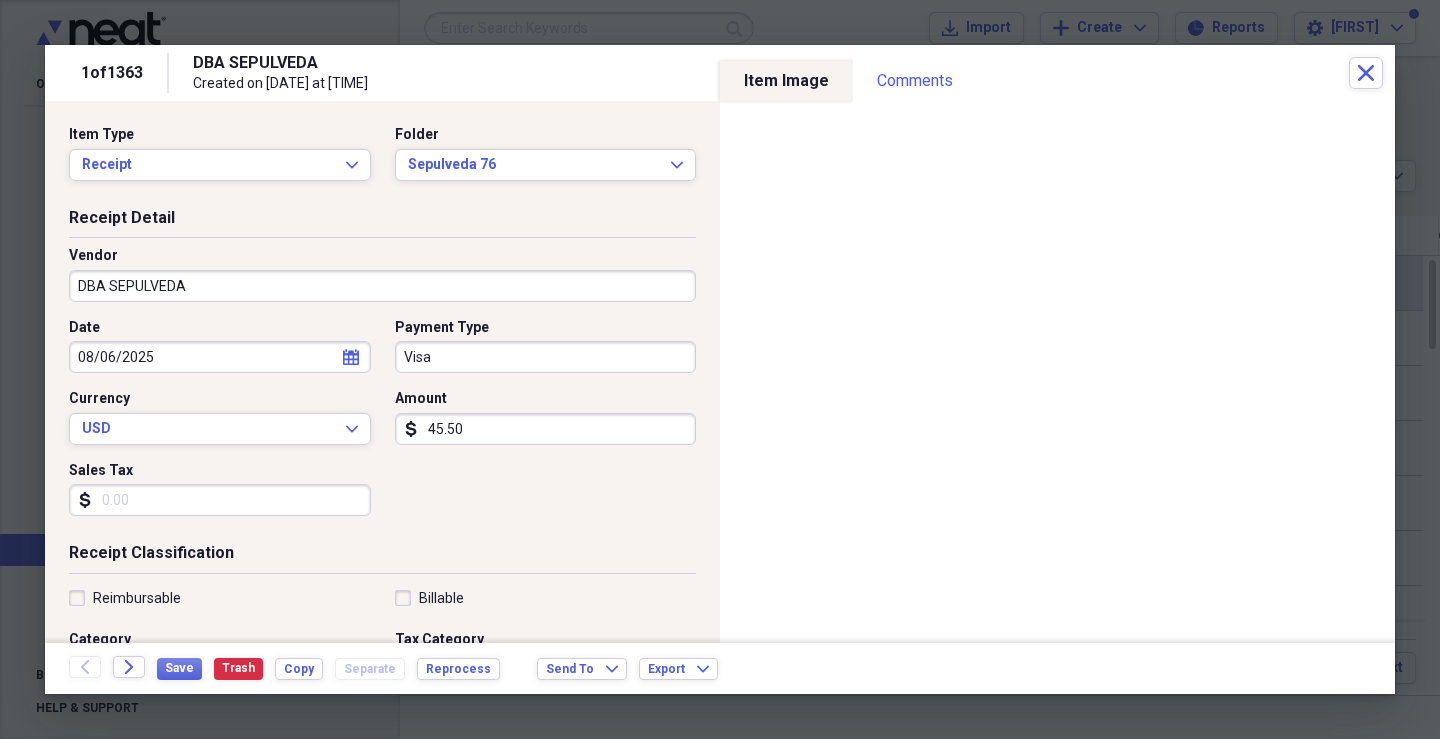 click on "DBA SEPULVEDA" at bounding box center (382, 286) 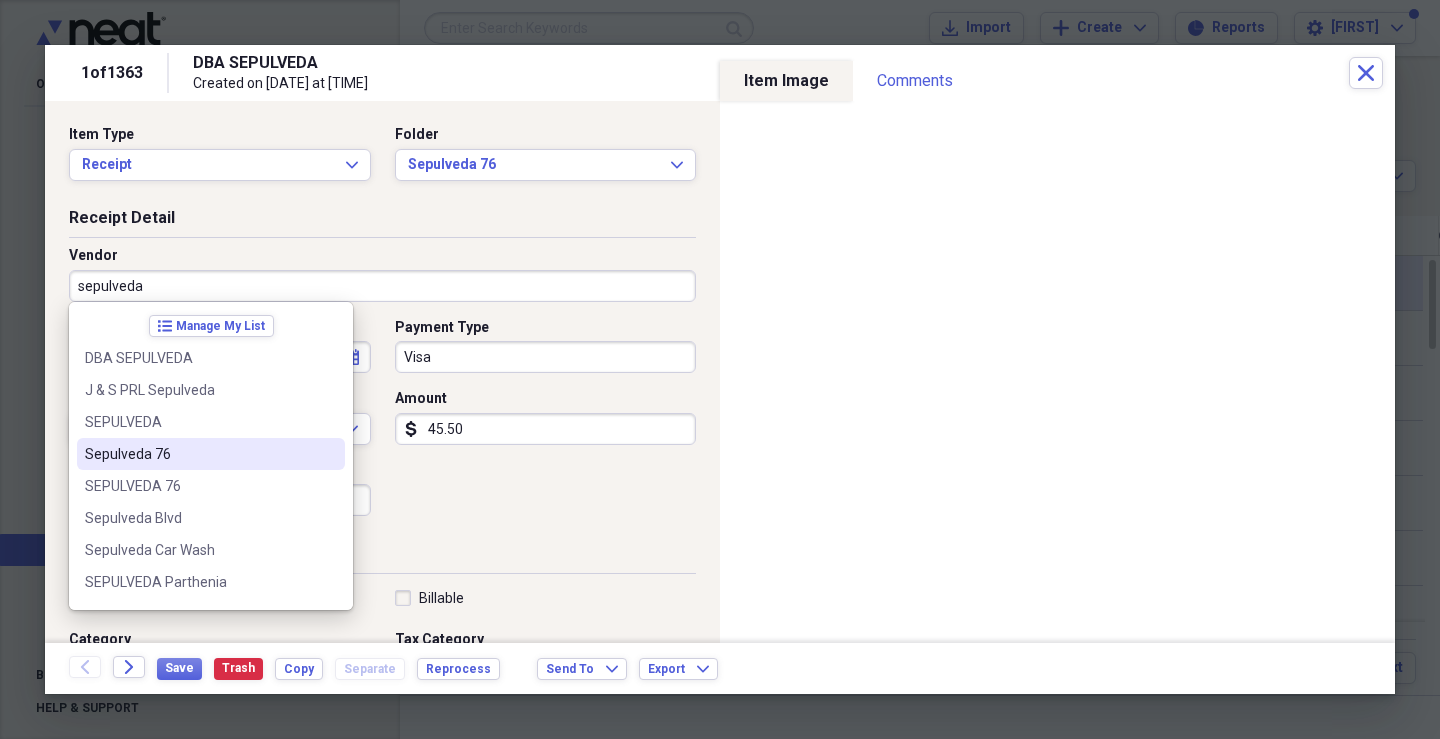 click on "Sepulveda 76" at bounding box center (199, 454) 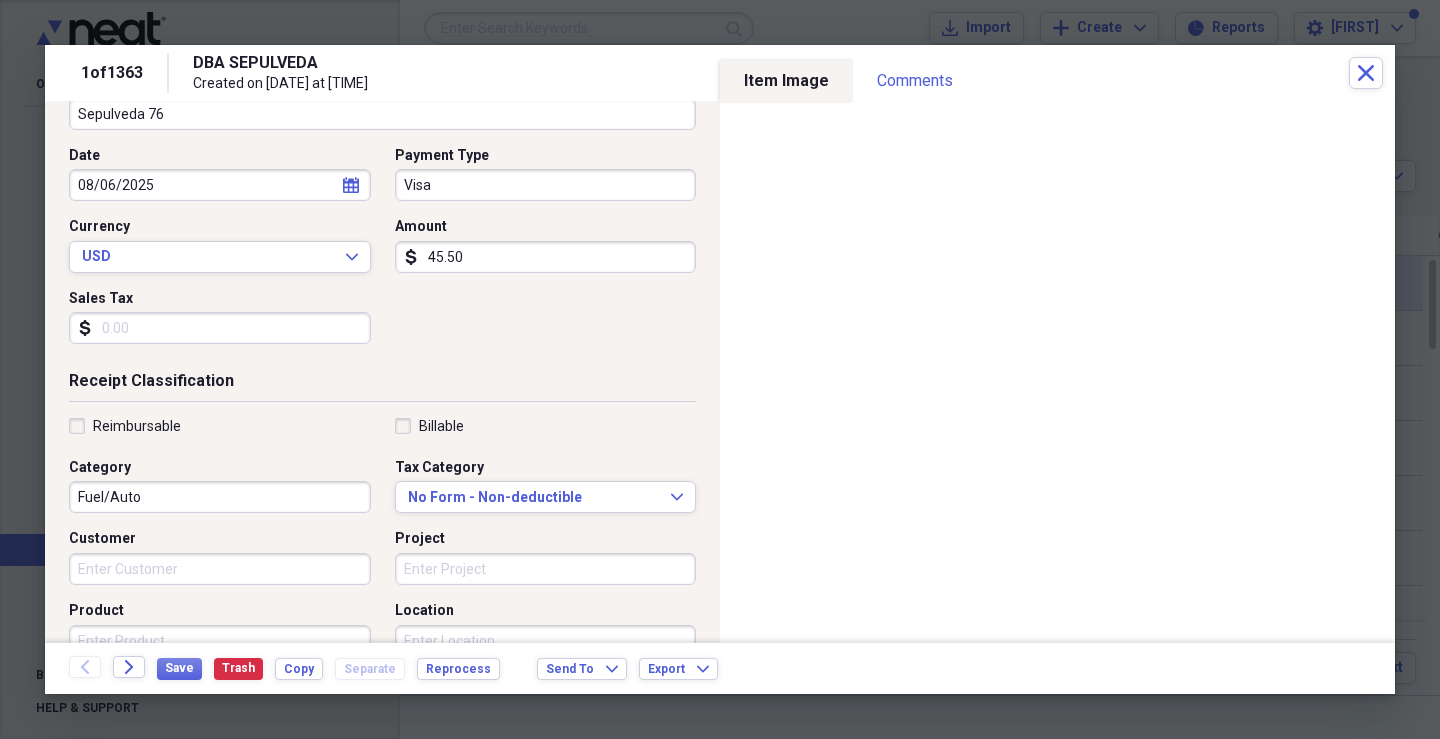 scroll, scrollTop: 200, scrollLeft: 0, axis: vertical 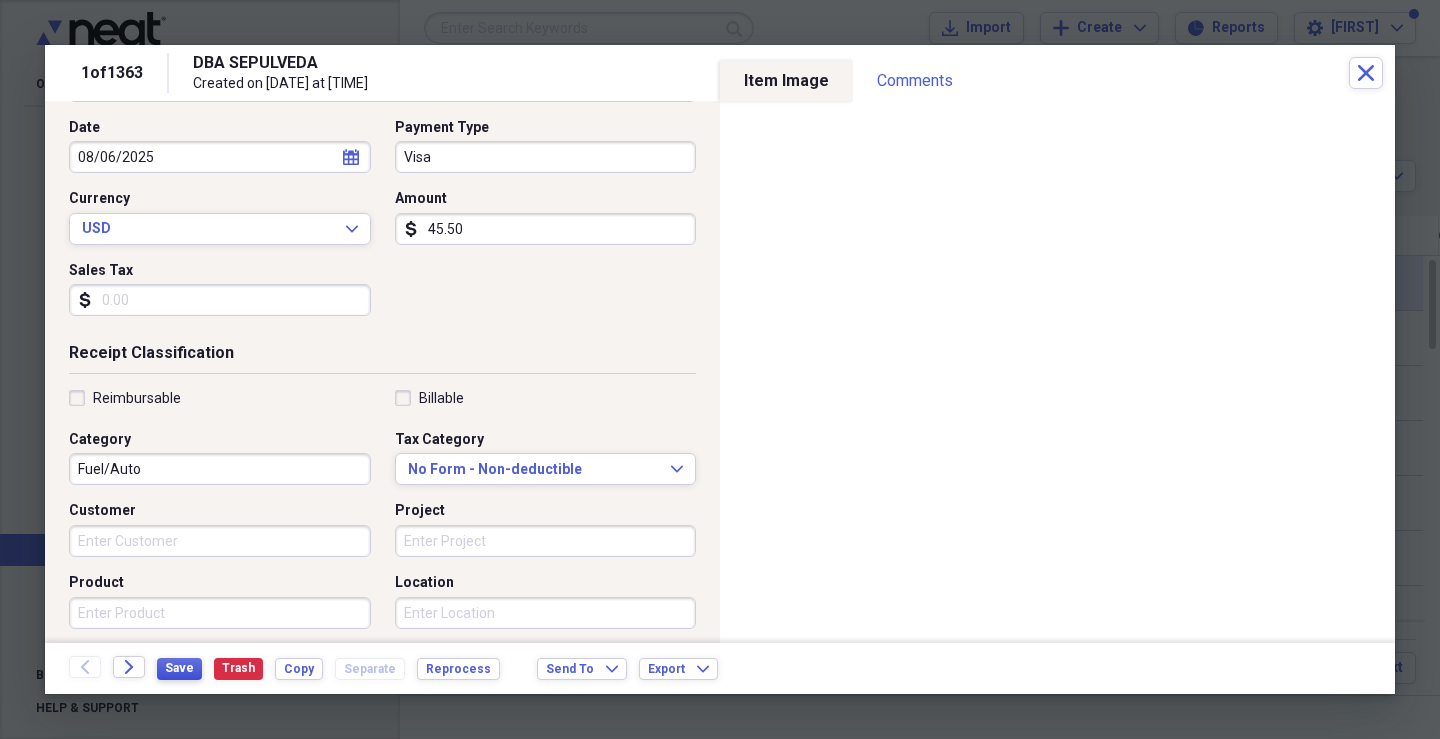 click on "Save" at bounding box center (179, 668) 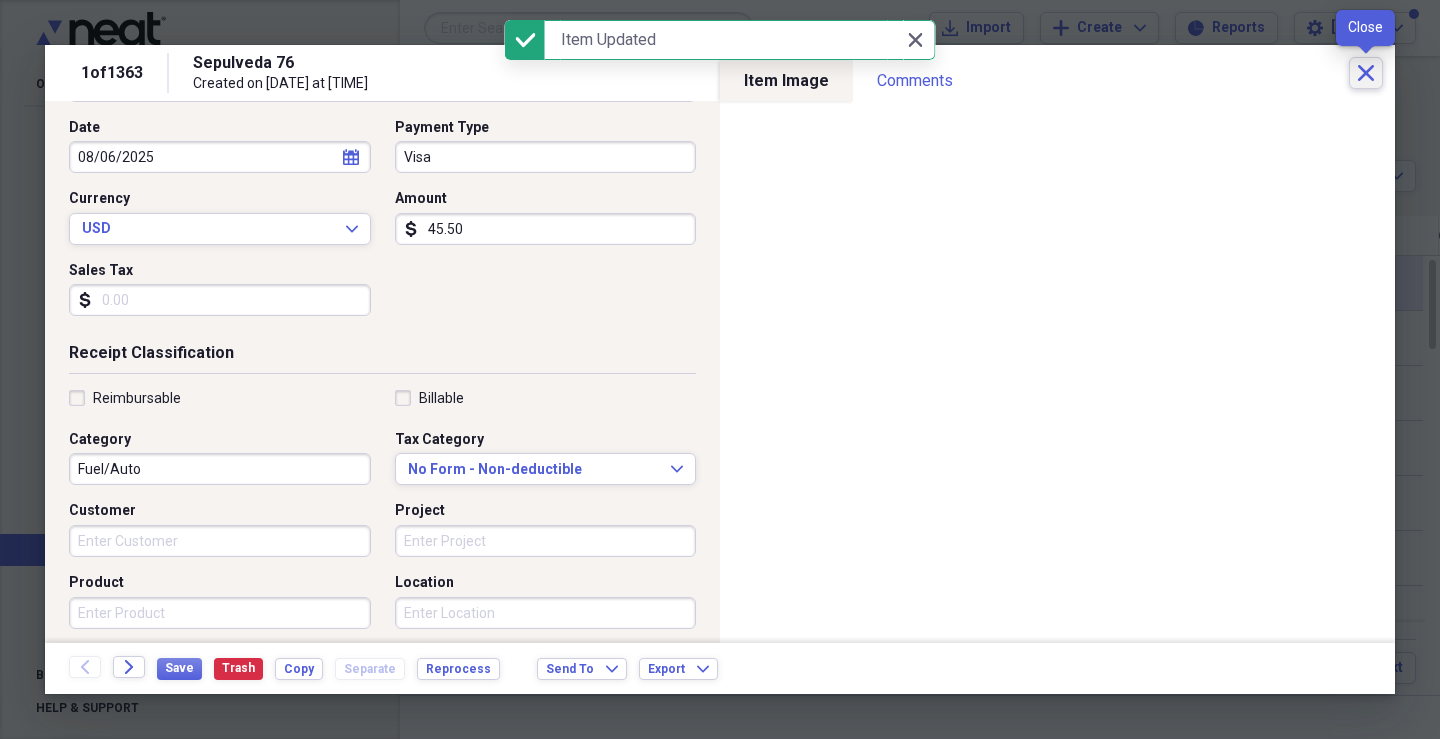 click on "Close" at bounding box center (1366, 73) 